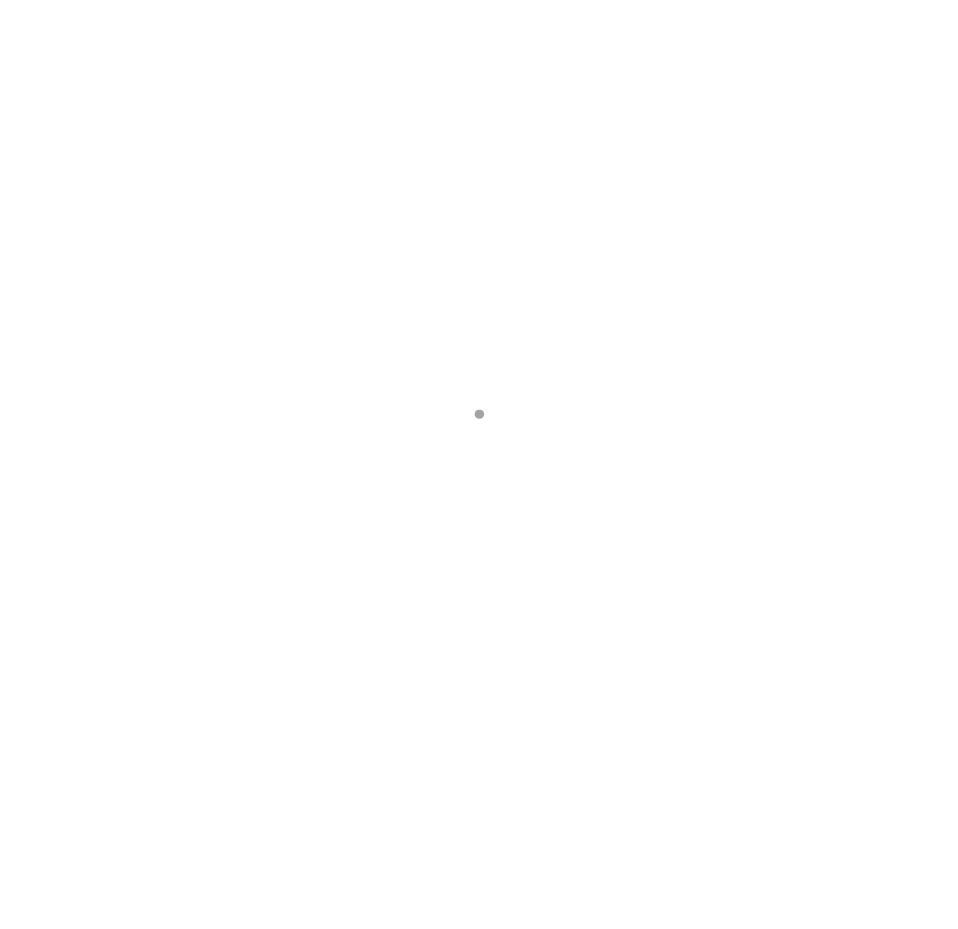 scroll, scrollTop: 0, scrollLeft: 0, axis: both 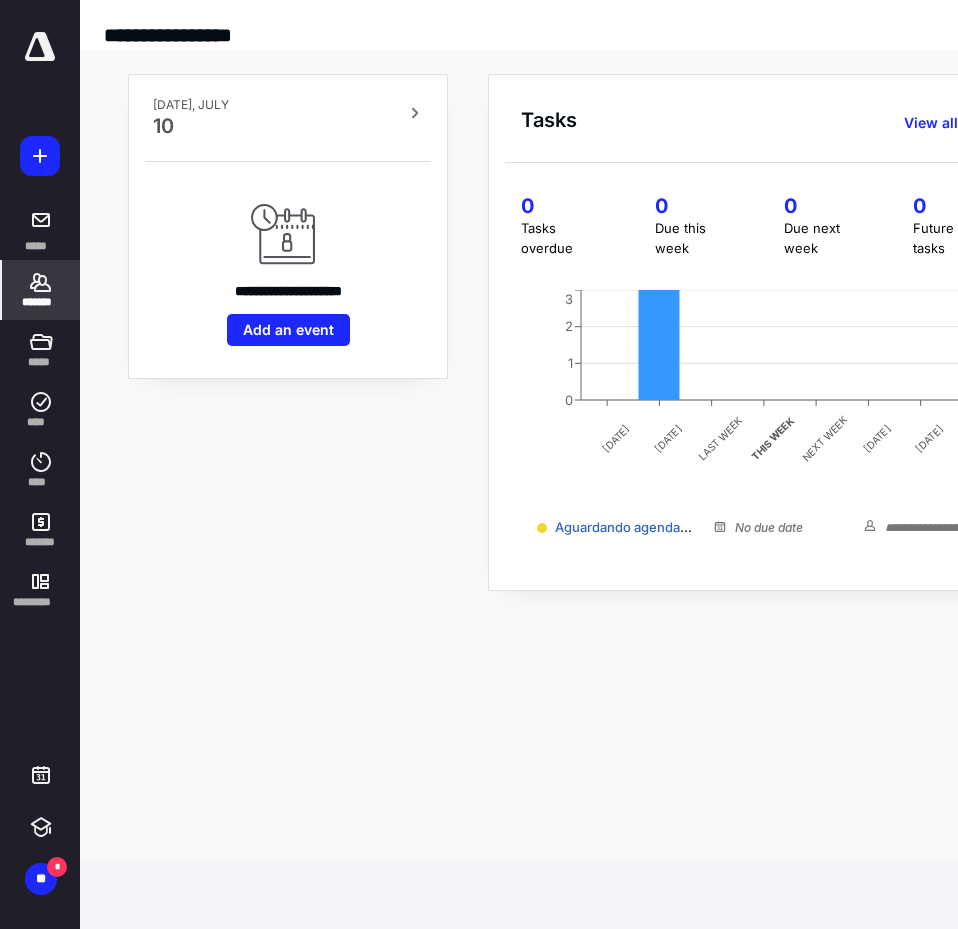 click on "*******" at bounding box center (41, 302) 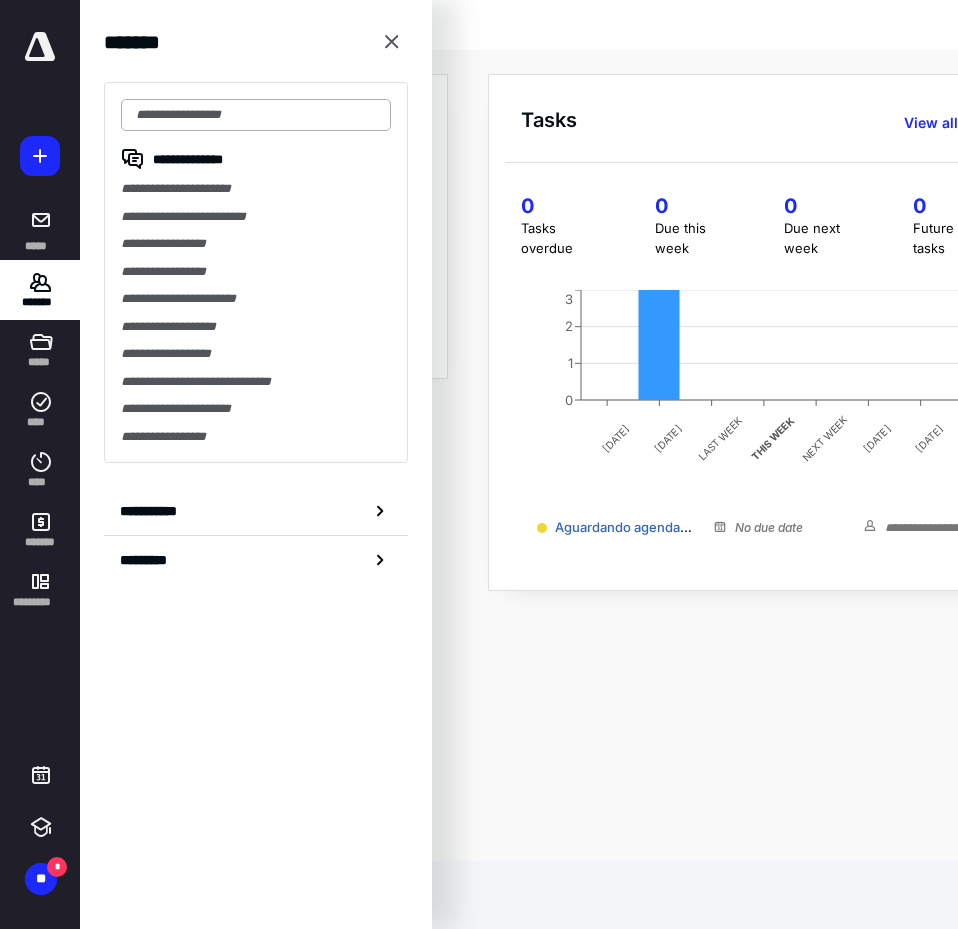 click at bounding box center [256, 115] 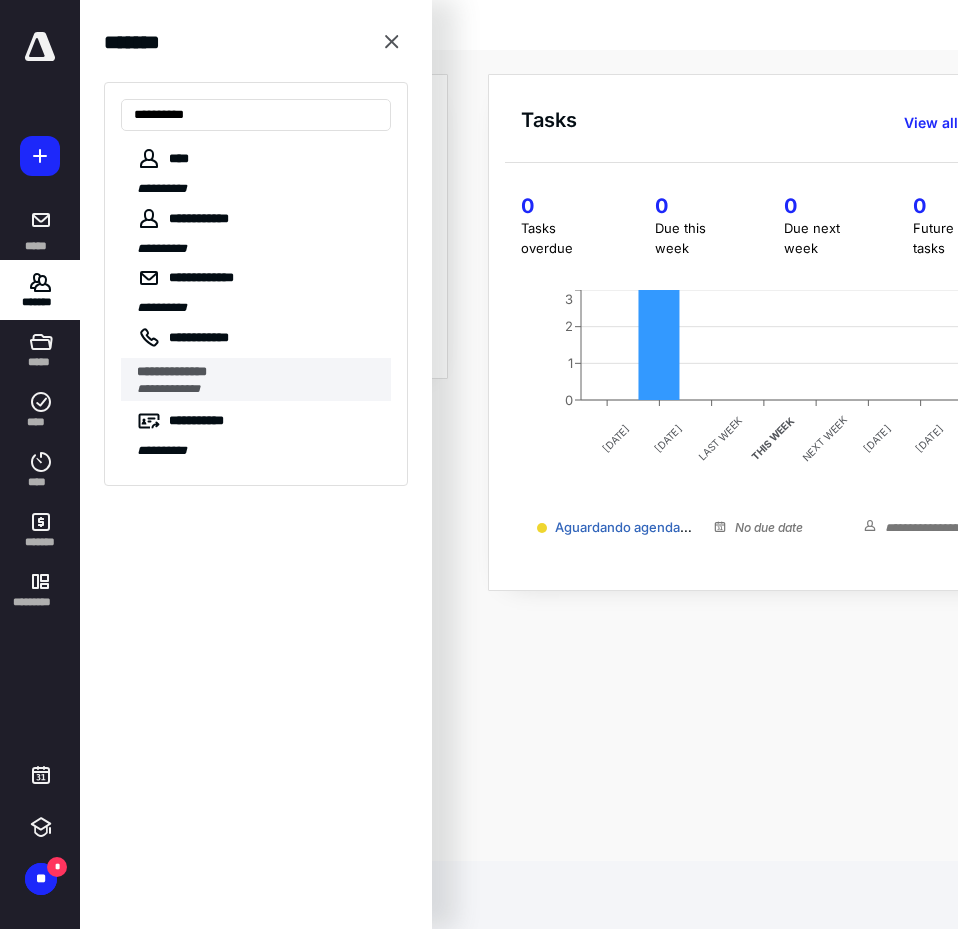 type on "**********" 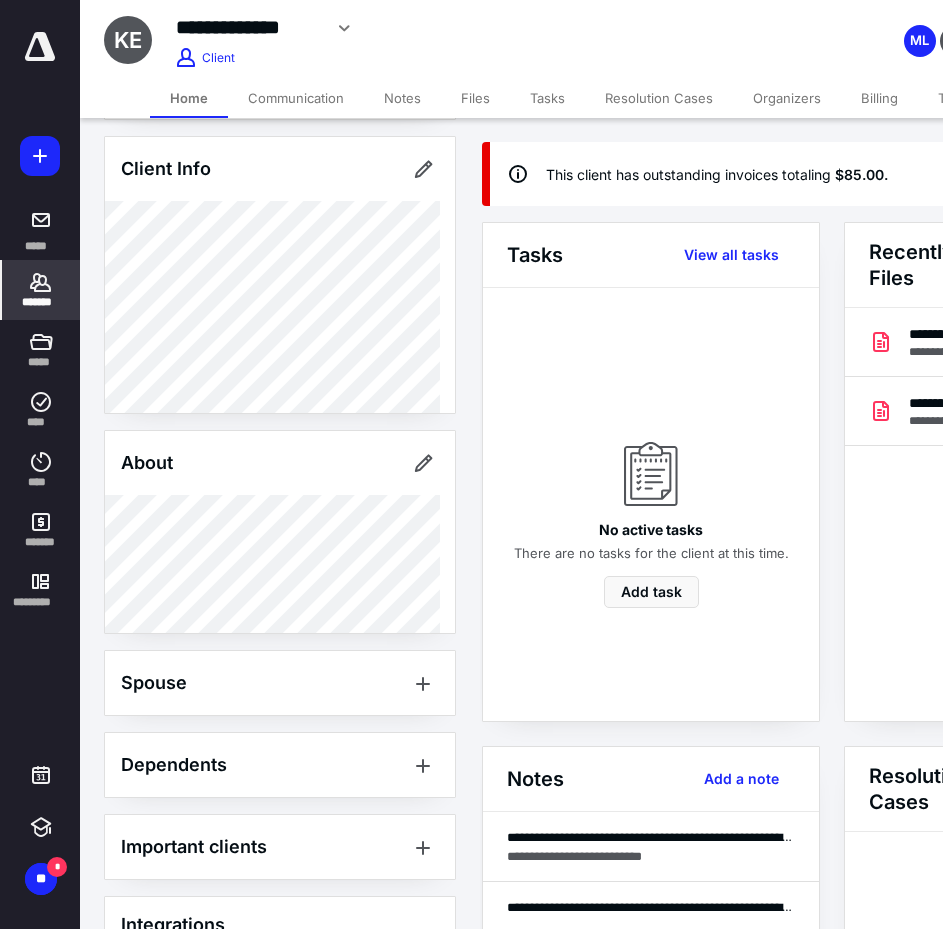 scroll, scrollTop: 200, scrollLeft: 0, axis: vertical 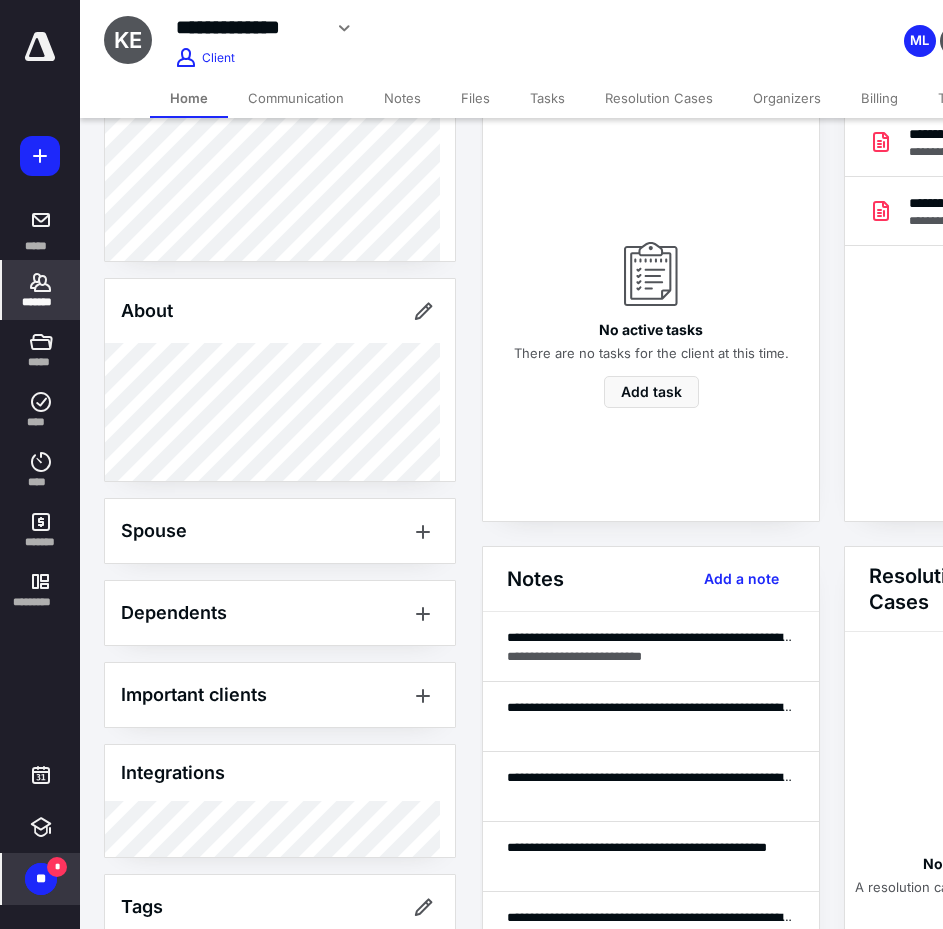 click on "**" at bounding box center [41, 879] 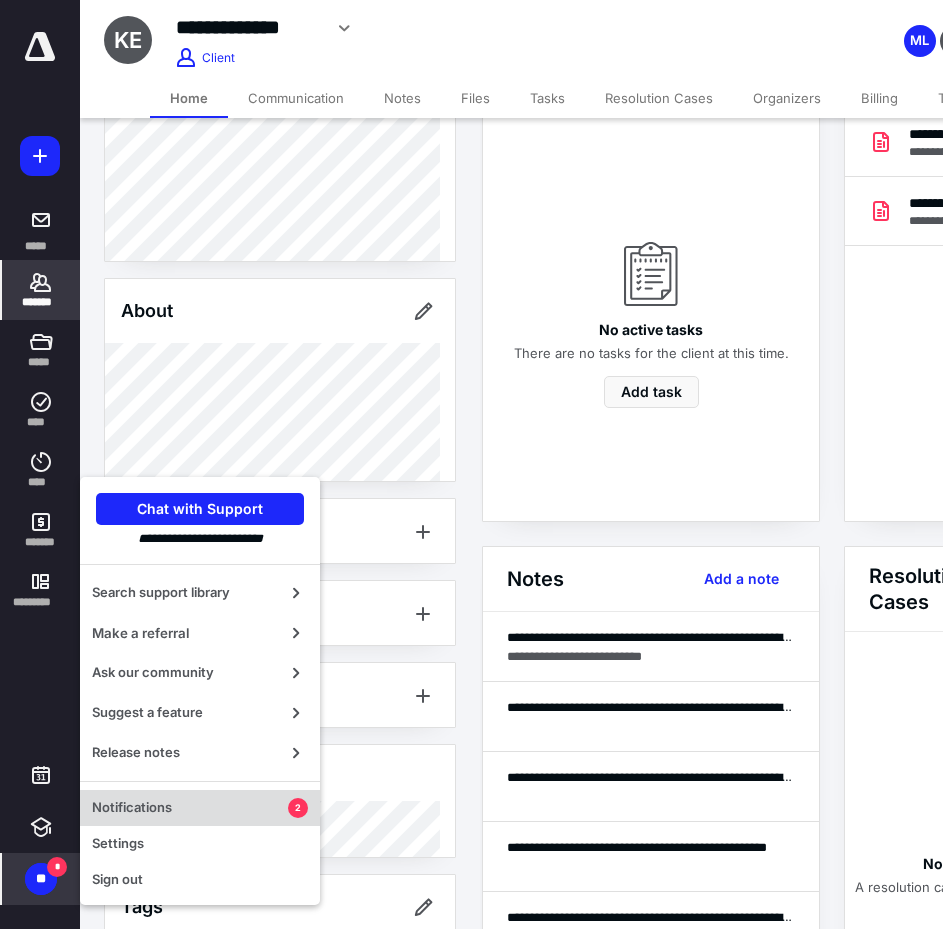 click on "Notifications" at bounding box center [190, 808] 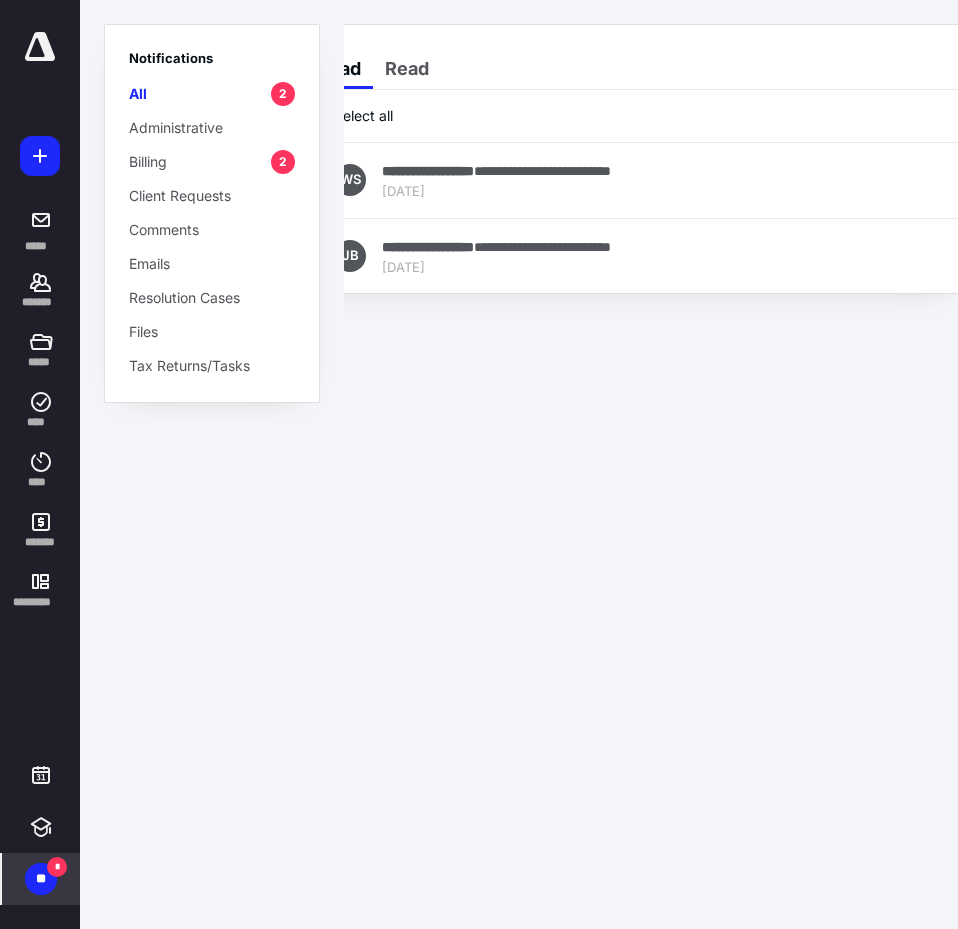 scroll, scrollTop: 0, scrollLeft: 85, axis: horizontal 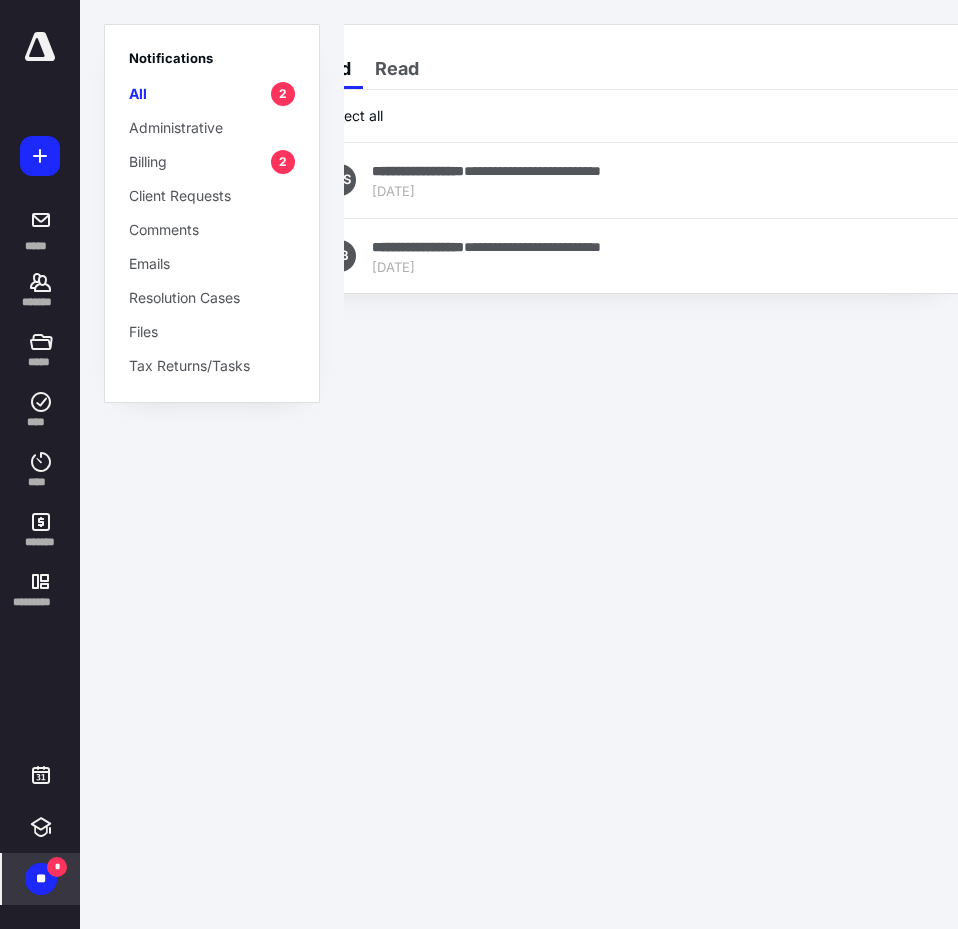 click on "Billing" at bounding box center (148, 161) 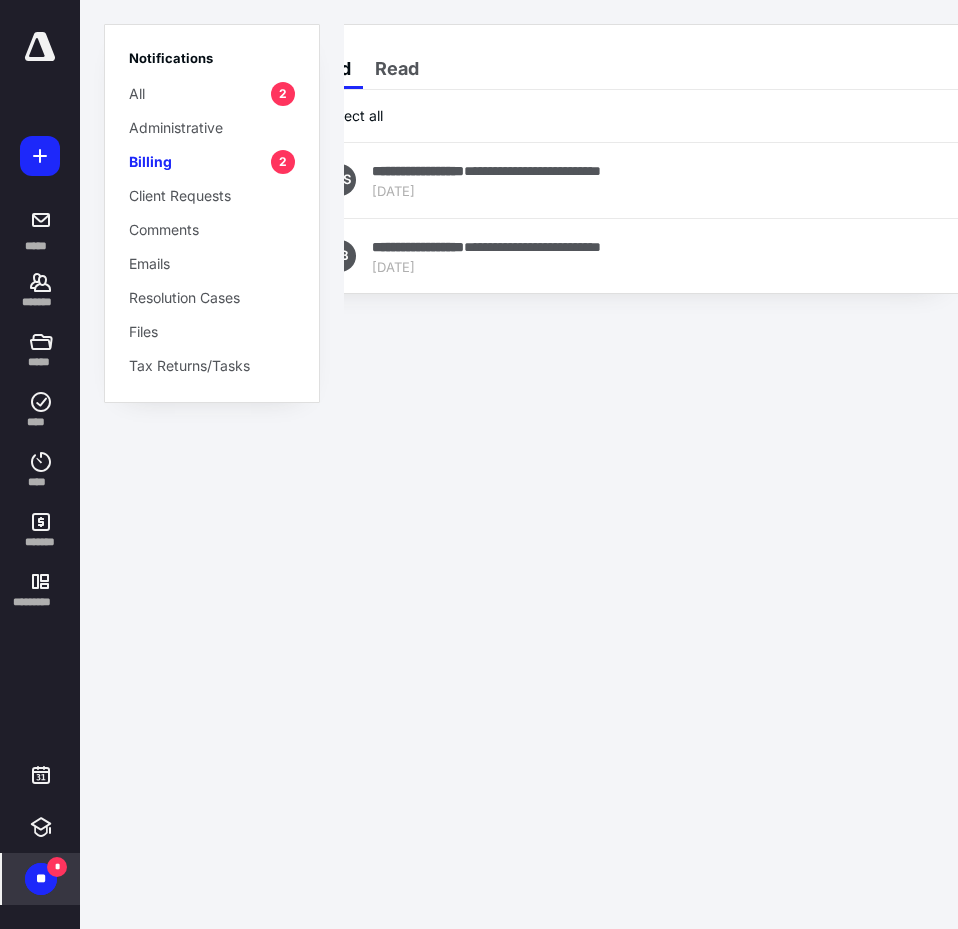 drag, startPoint x: 445, startPoint y: 62, endPoint x: 613, endPoint y: 65, distance: 168.02678 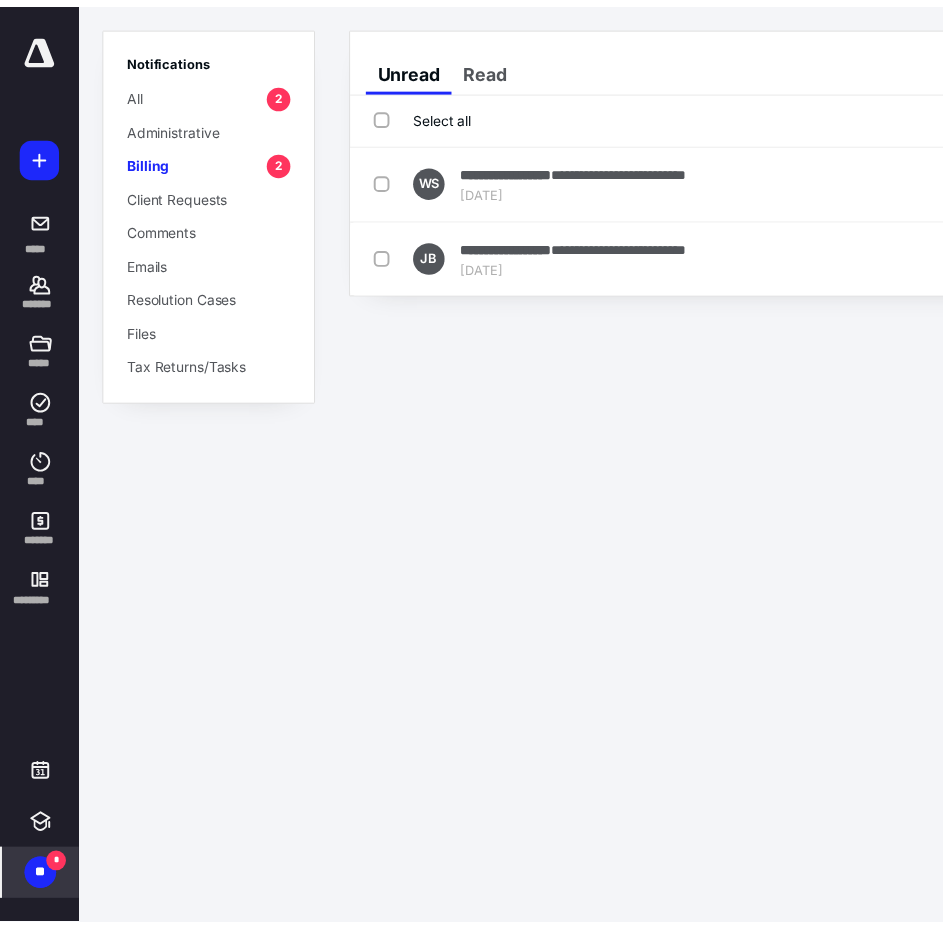 scroll, scrollTop: 0, scrollLeft: 0, axis: both 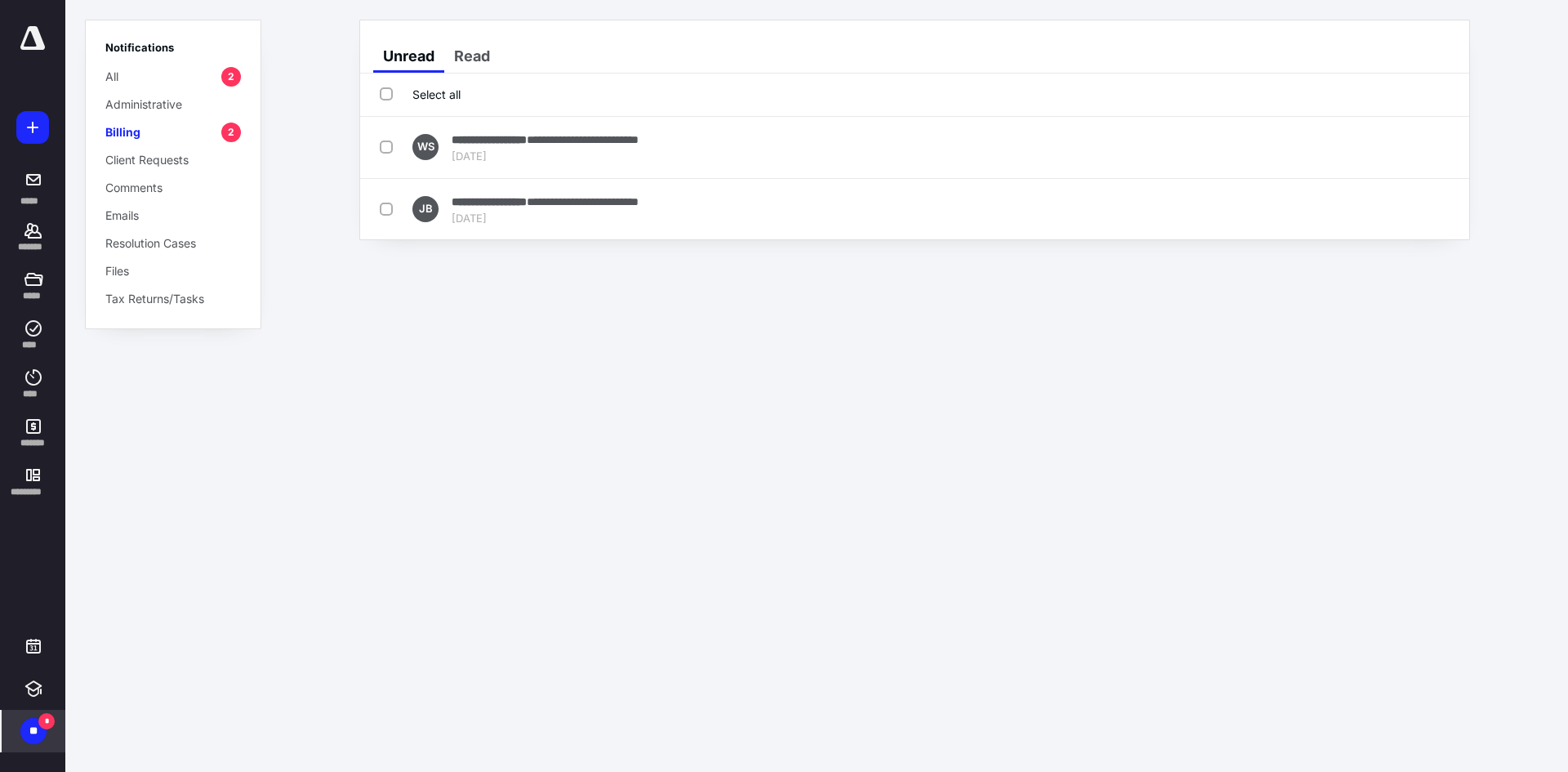 click on "Select all" at bounding box center (420, 94) 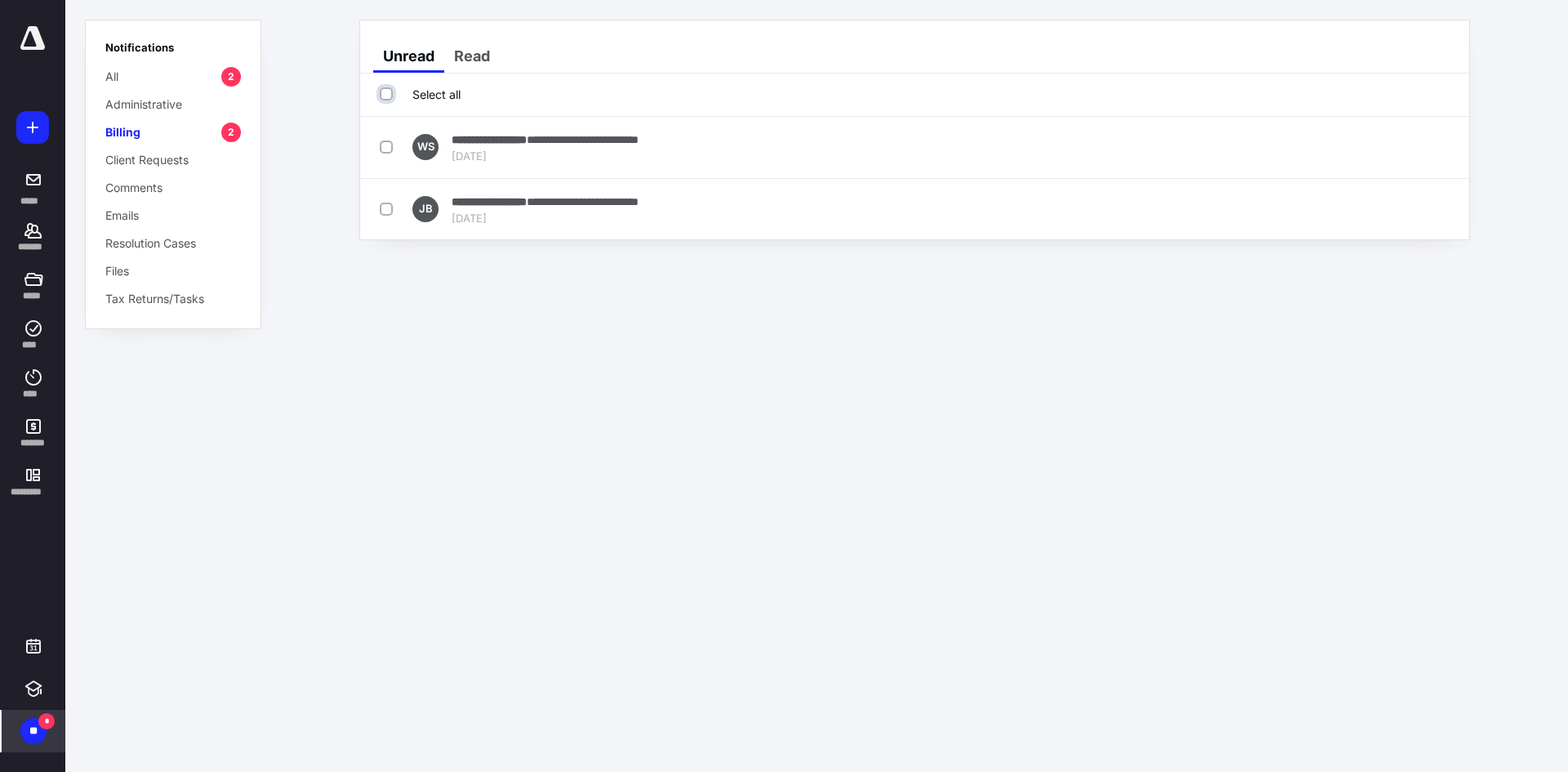 click on "Select all" at bounding box center [388, 94] 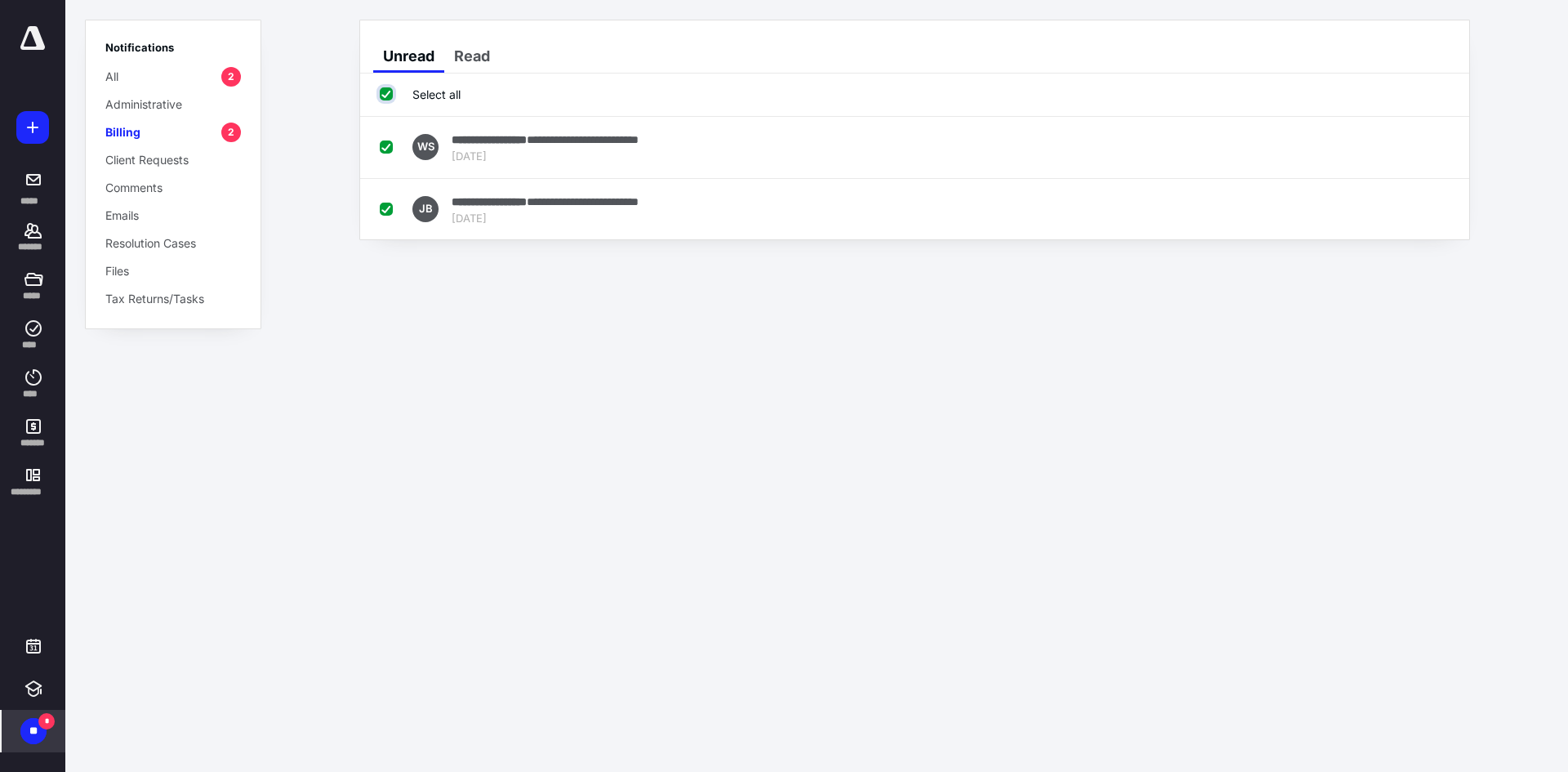 checkbox on "true" 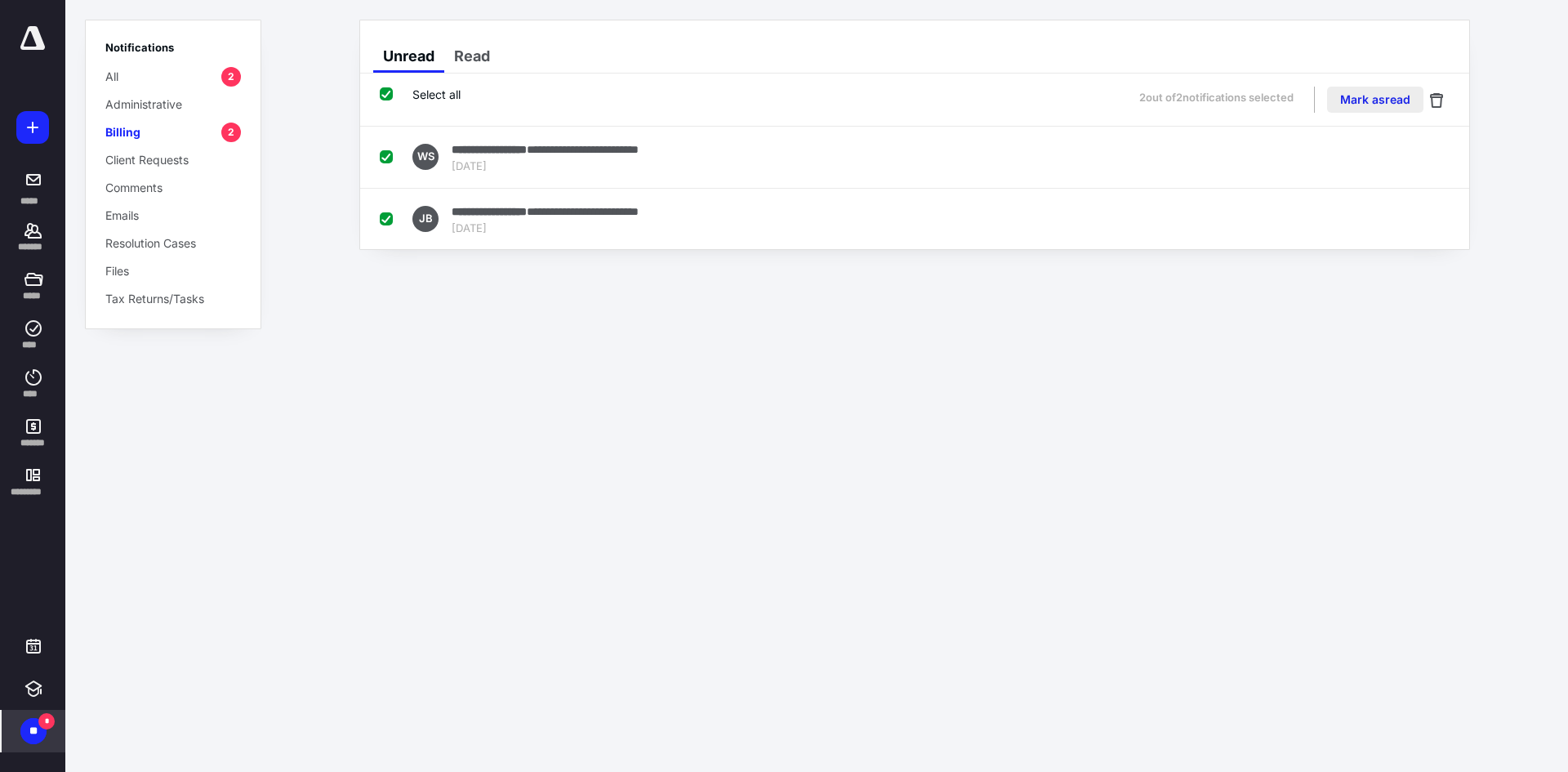 click on "Mark as  read" at bounding box center [1375, 100] 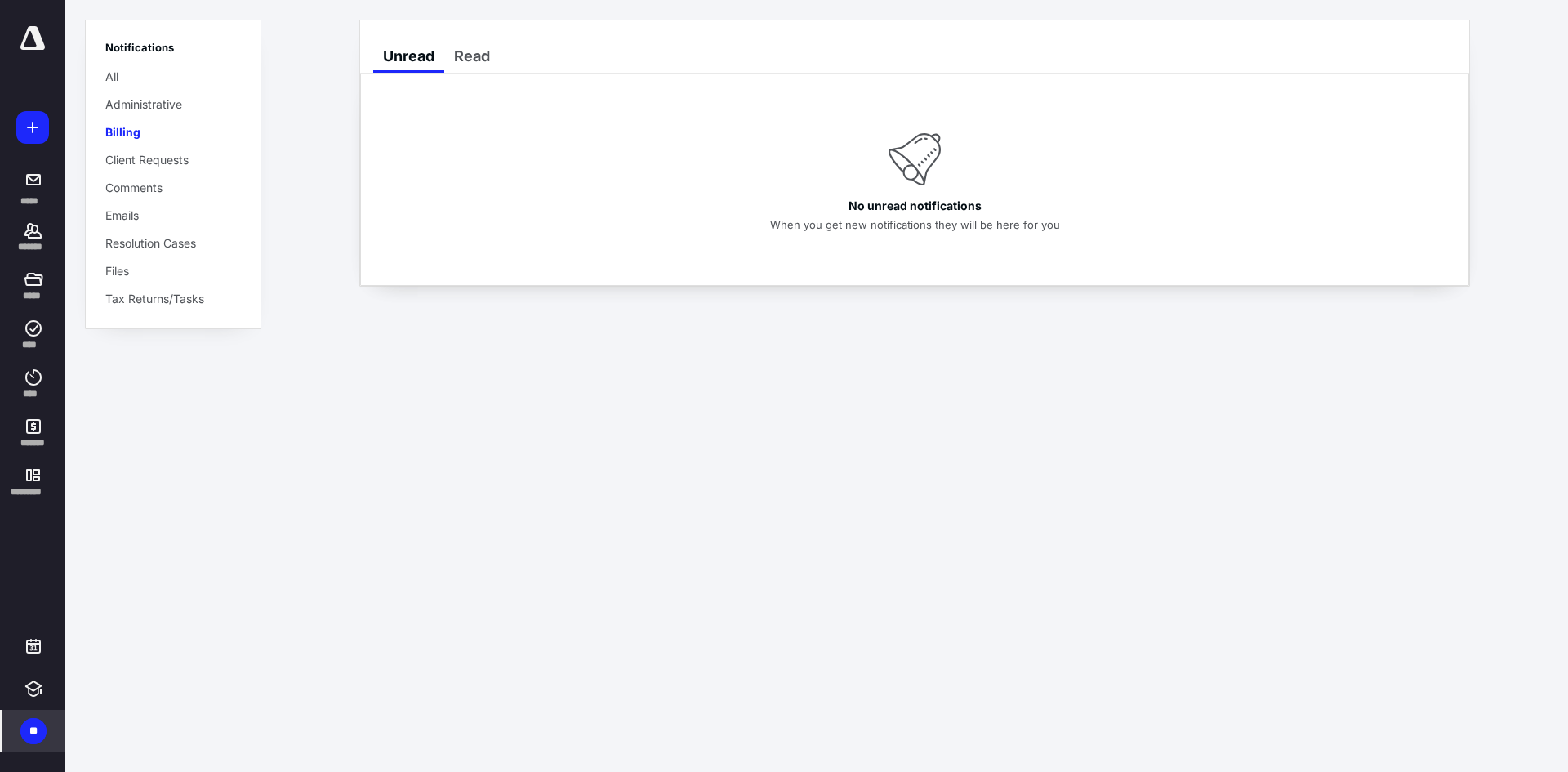click on "All" at bounding box center [112, 76] 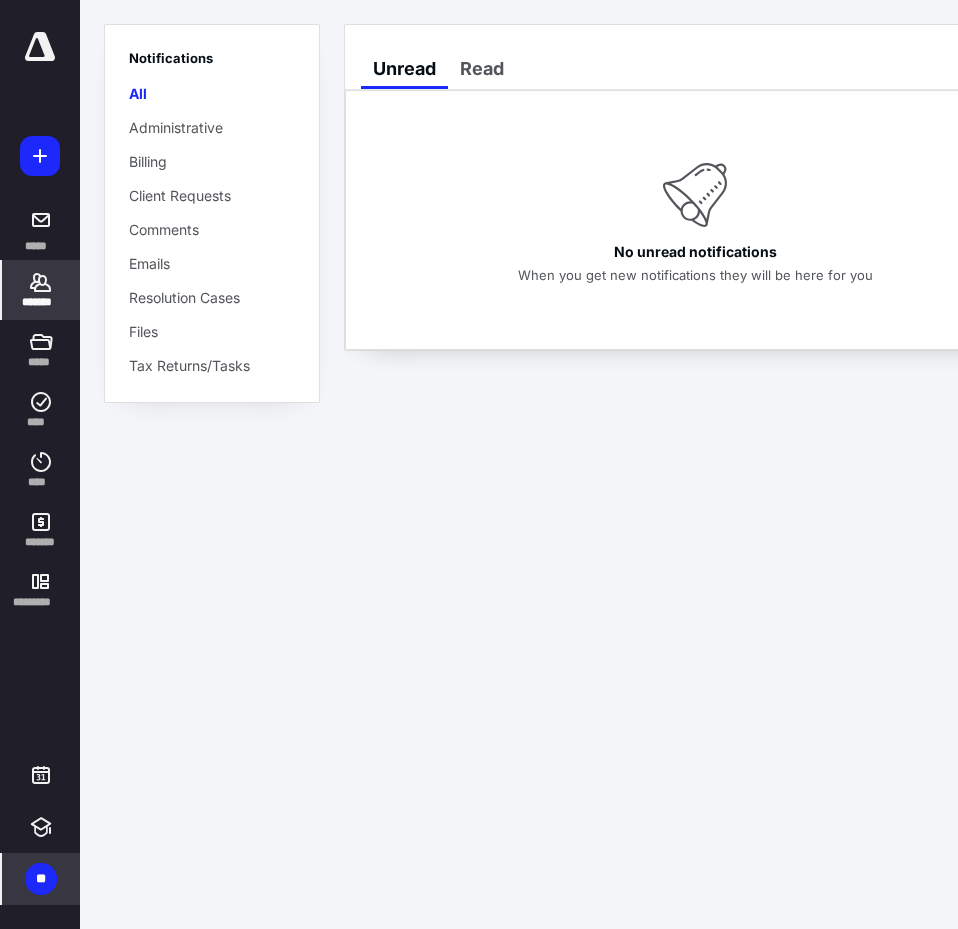 click on "*******" at bounding box center [41, 302] 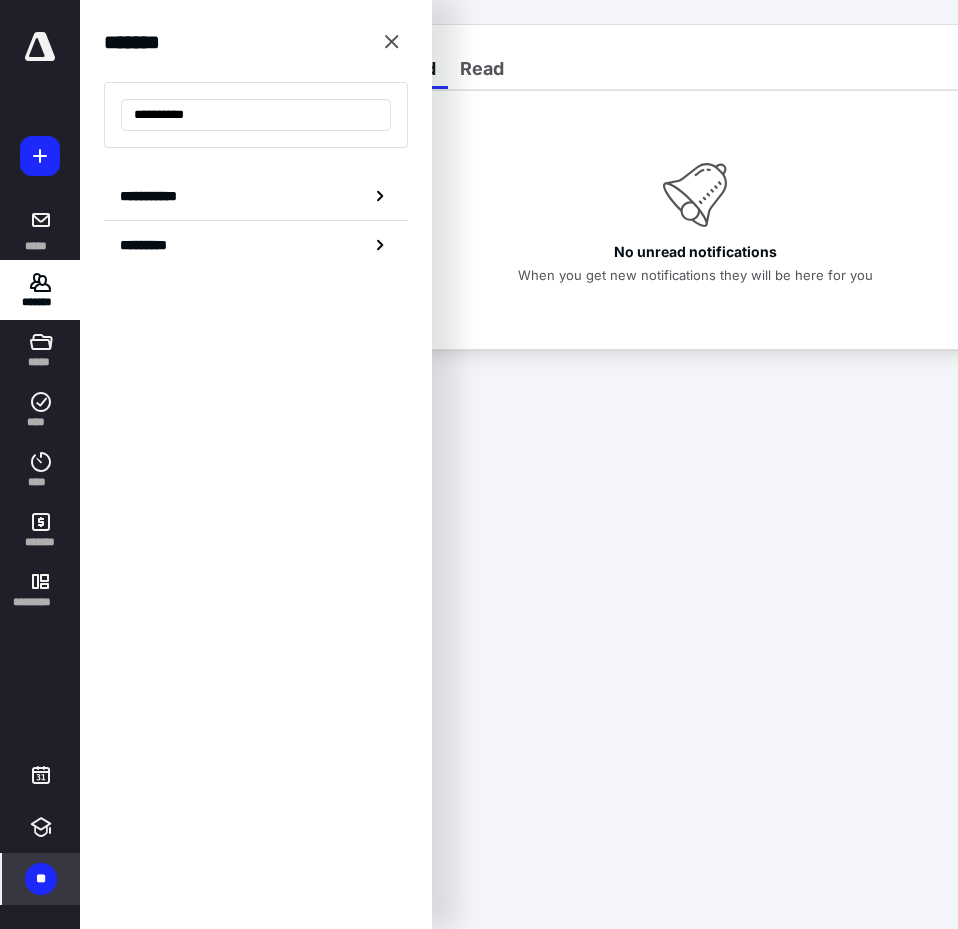 type on "**********" 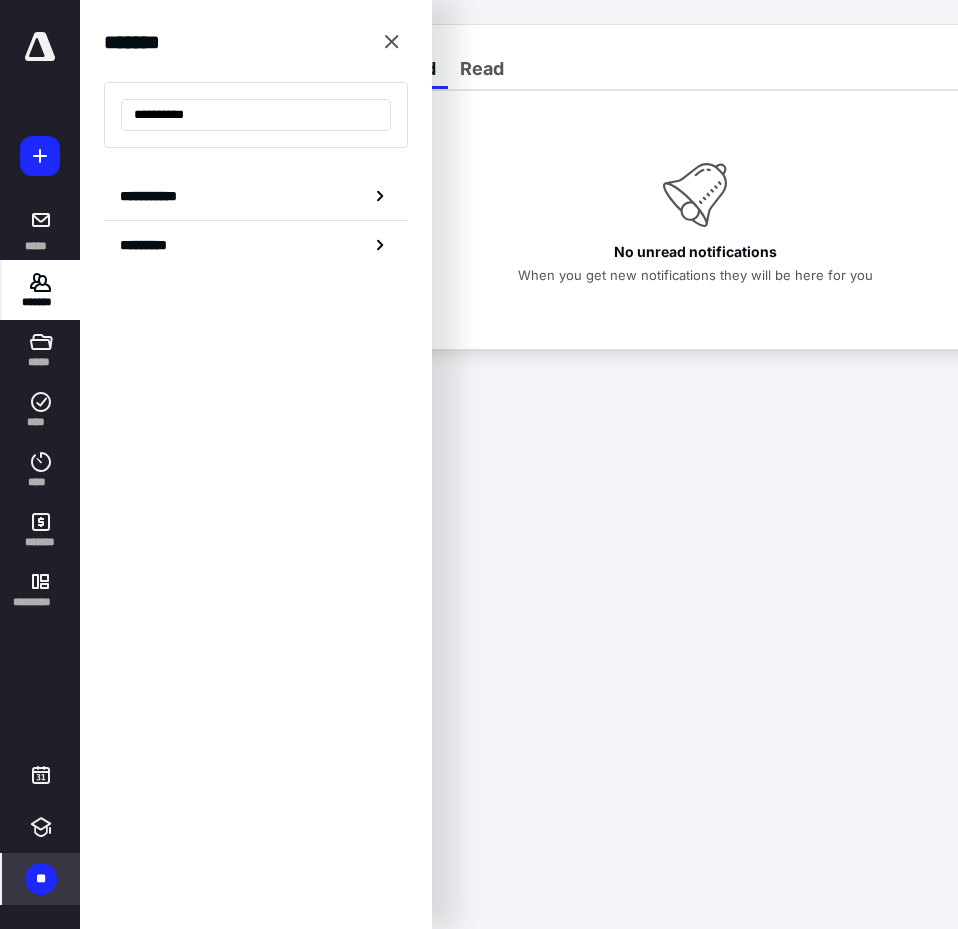 click 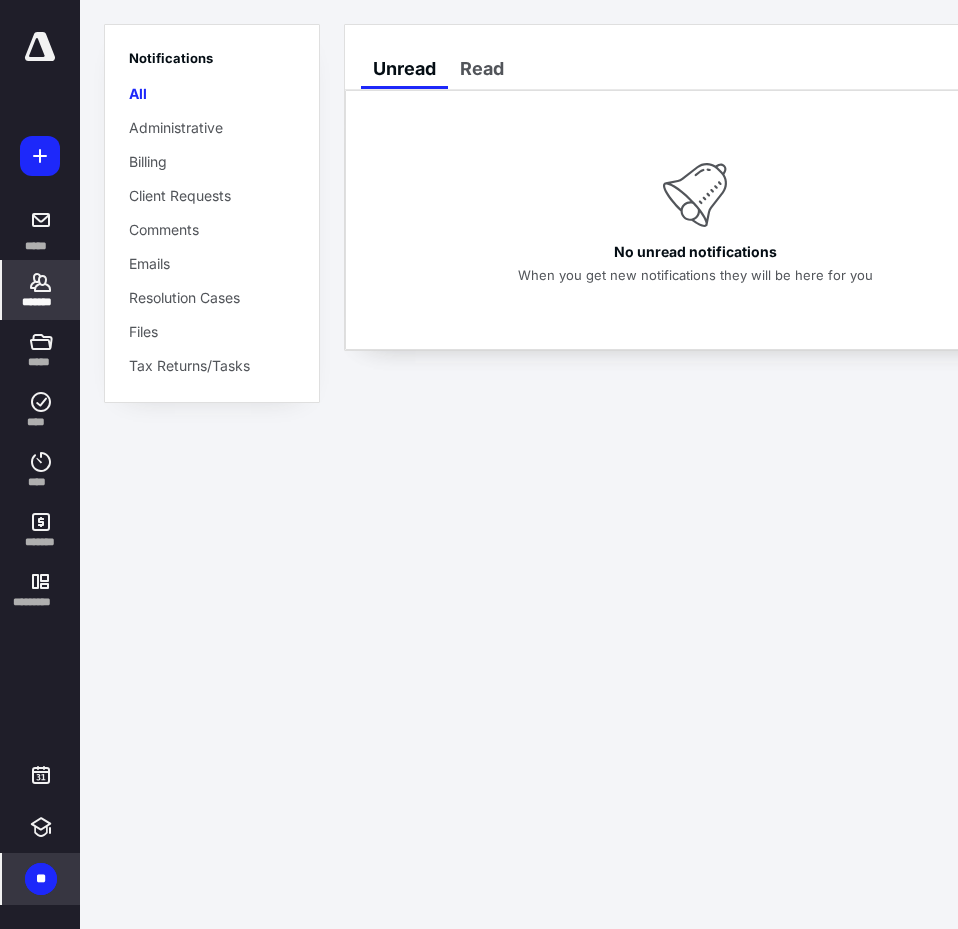 click 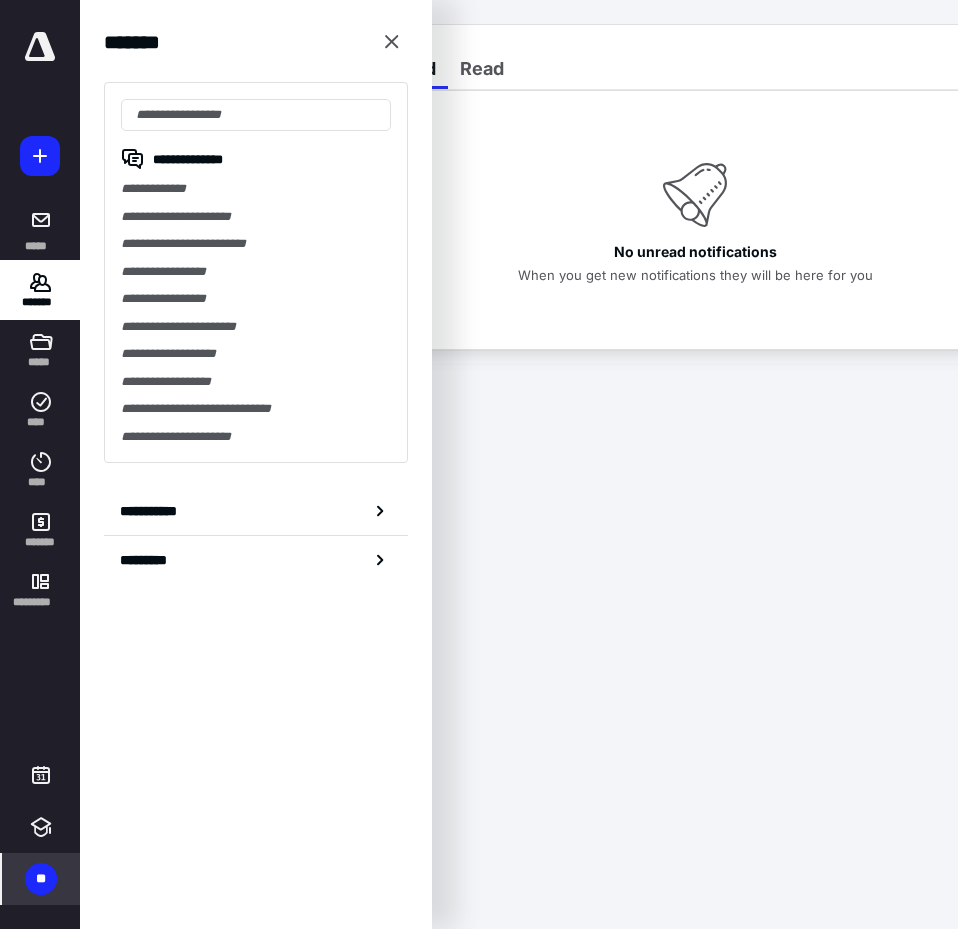 drag, startPoint x: 256, startPoint y: 103, endPoint x: 208, endPoint y: 132, distance: 56.0803 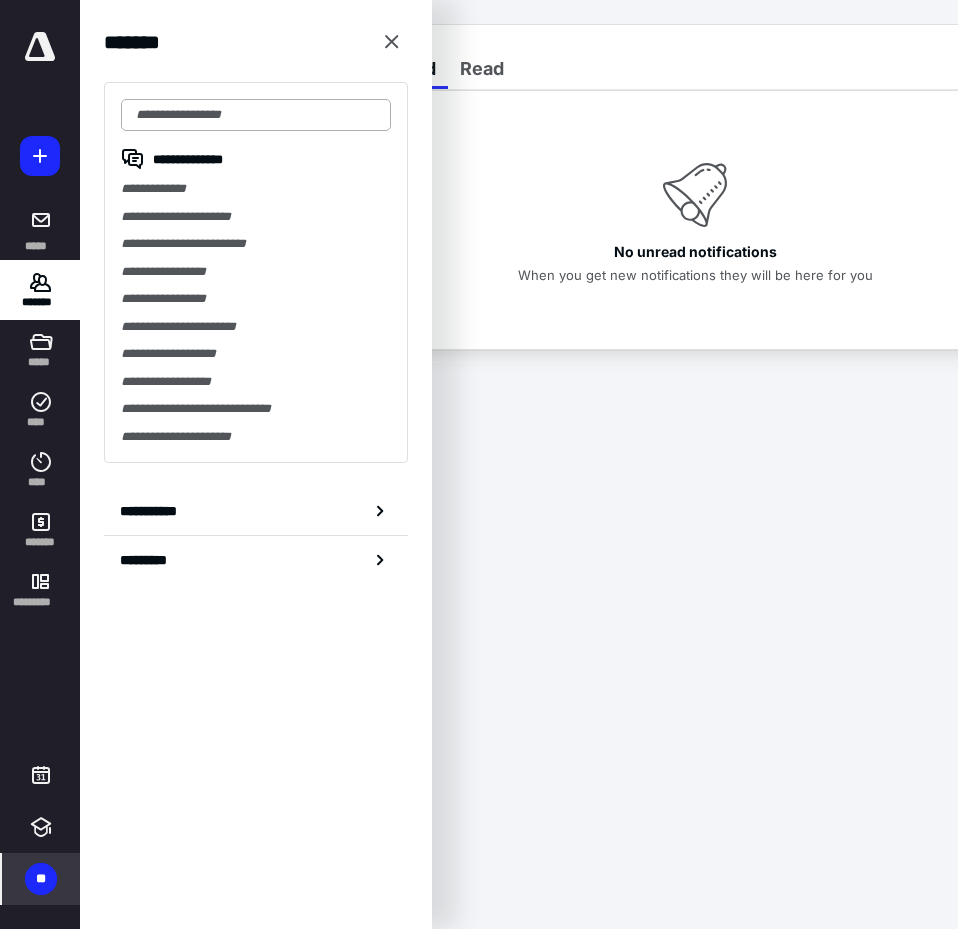 click at bounding box center [256, 115] 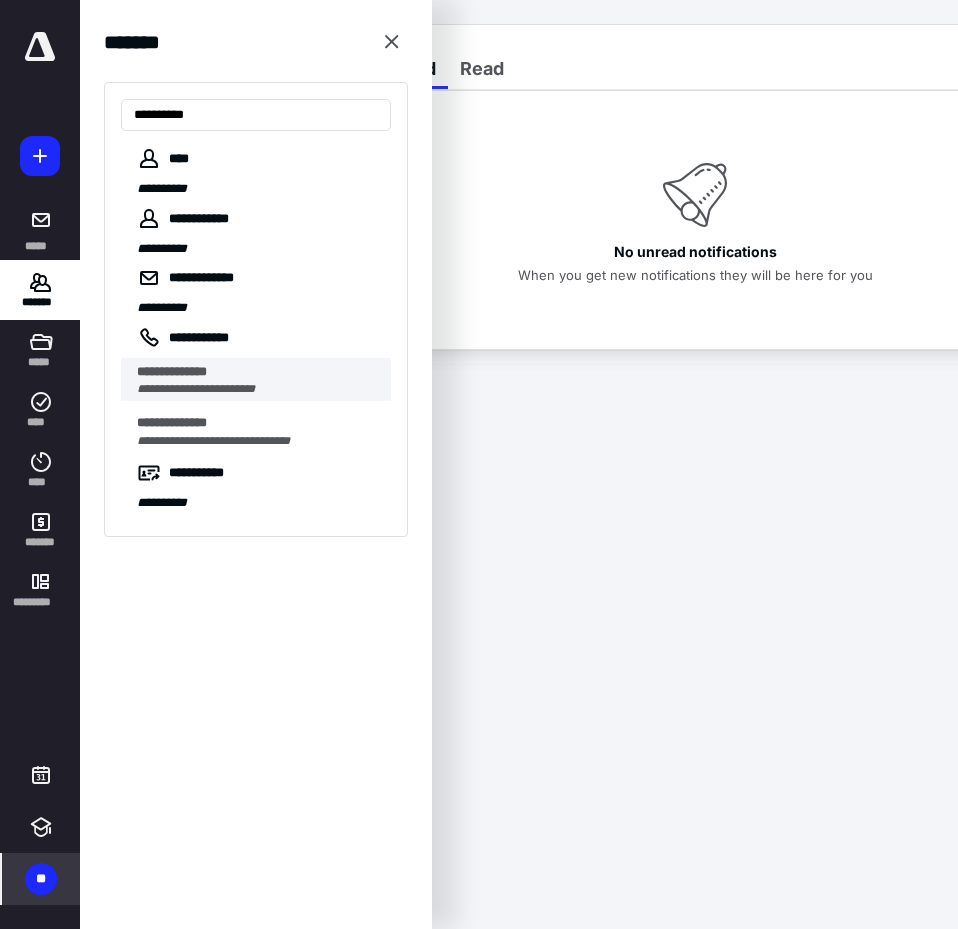 type on "**********" 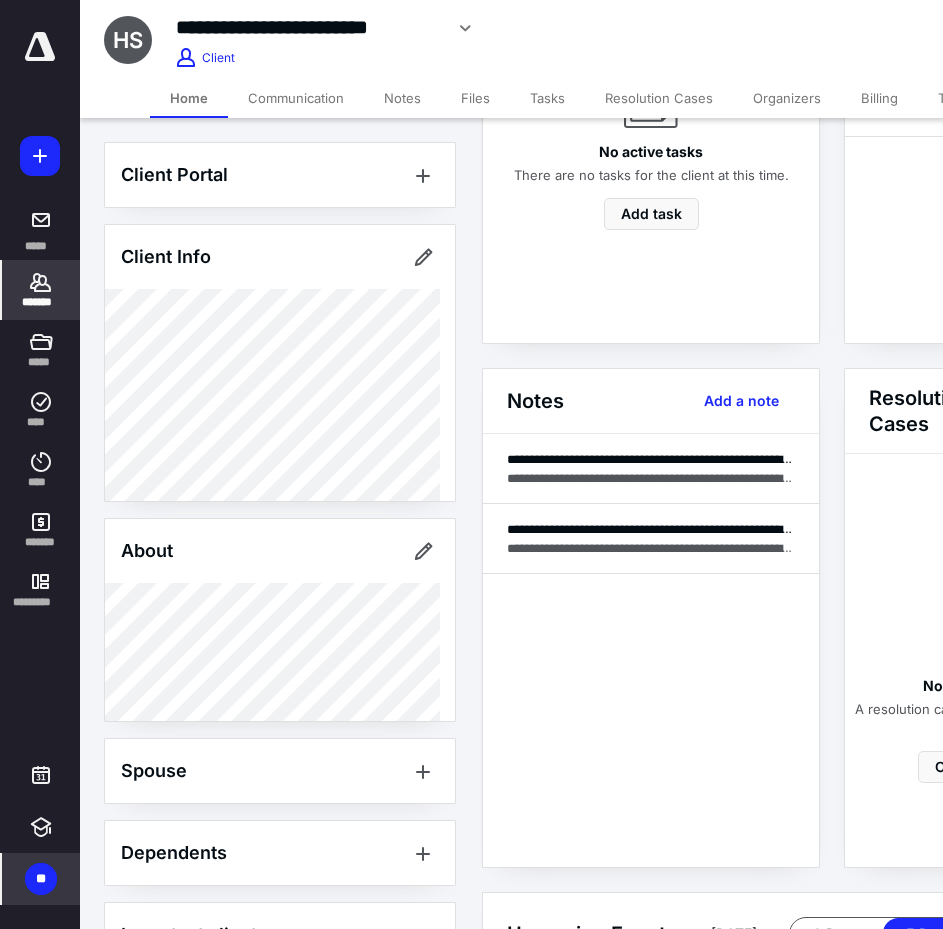 scroll, scrollTop: 300, scrollLeft: 0, axis: vertical 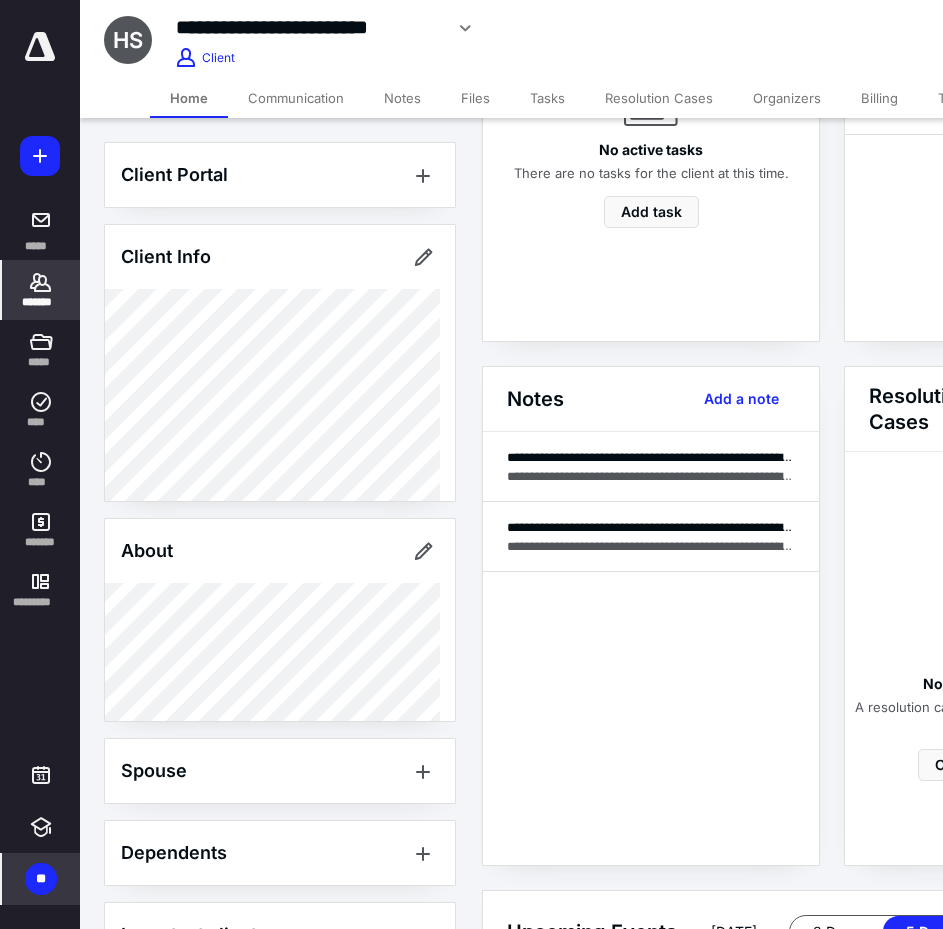 click on "Files" at bounding box center [475, 98] 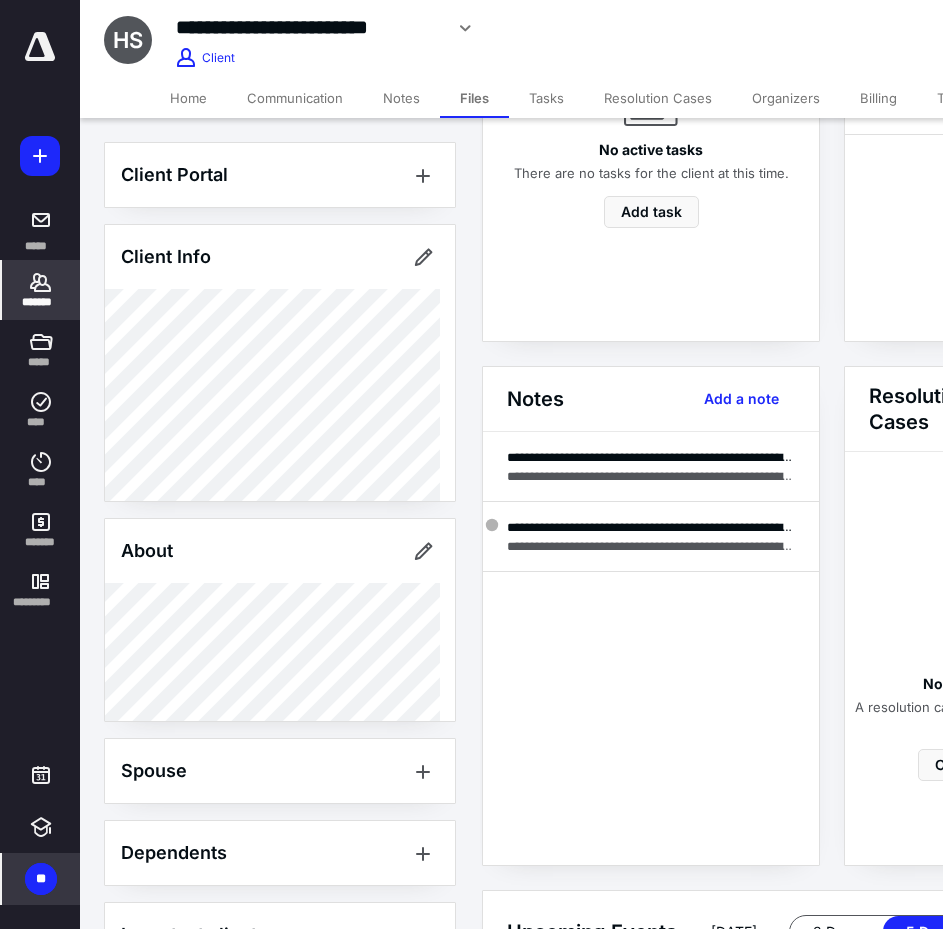 scroll, scrollTop: 0, scrollLeft: 0, axis: both 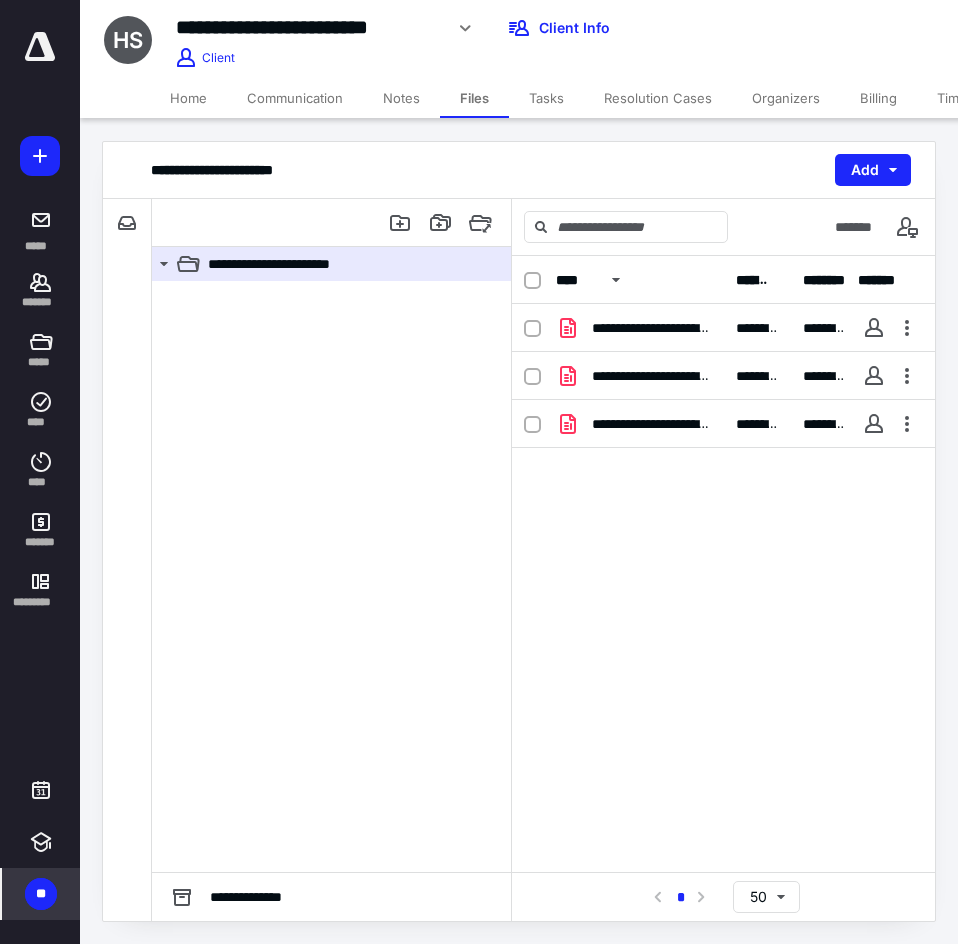 click on "Home" at bounding box center [188, 98] 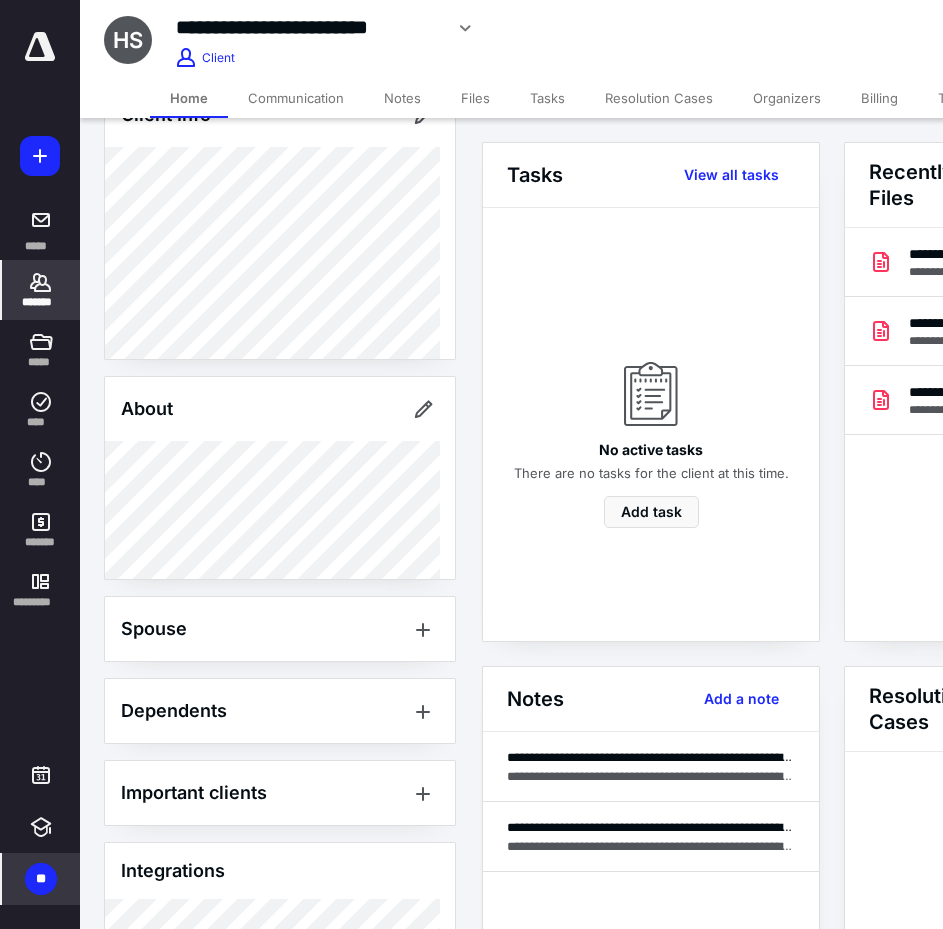 scroll, scrollTop: 400, scrollLeft: 0, axis: vertical 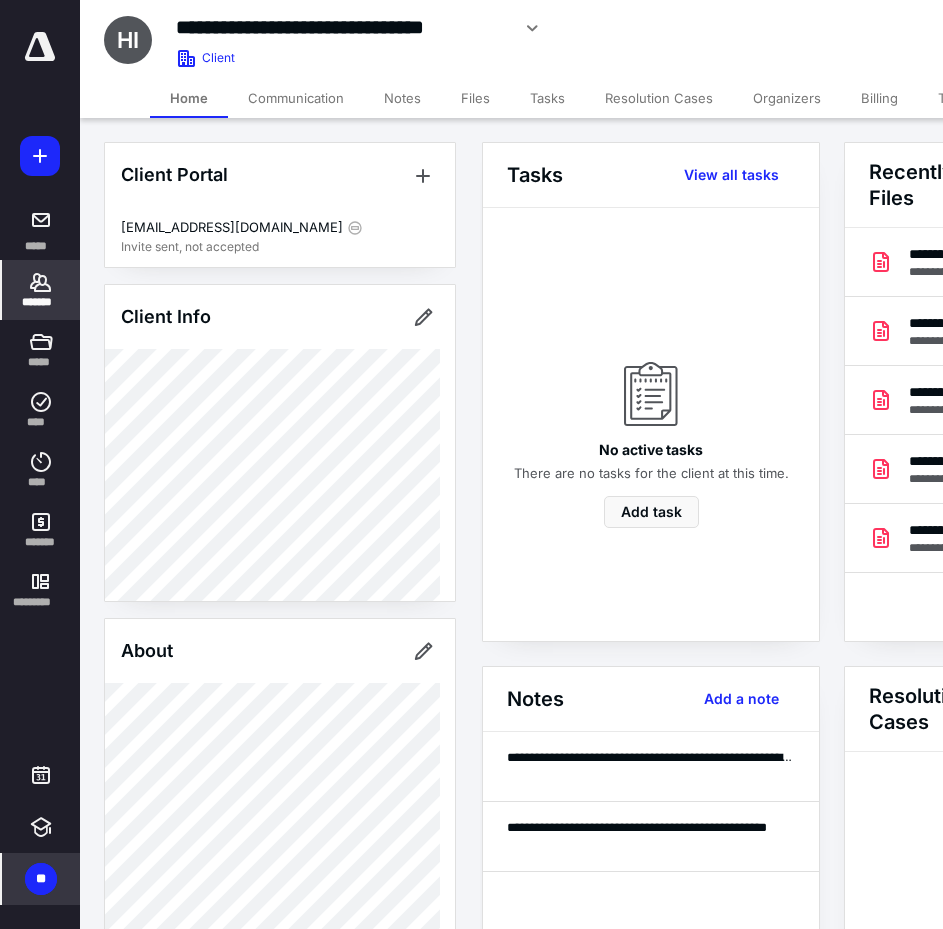 click 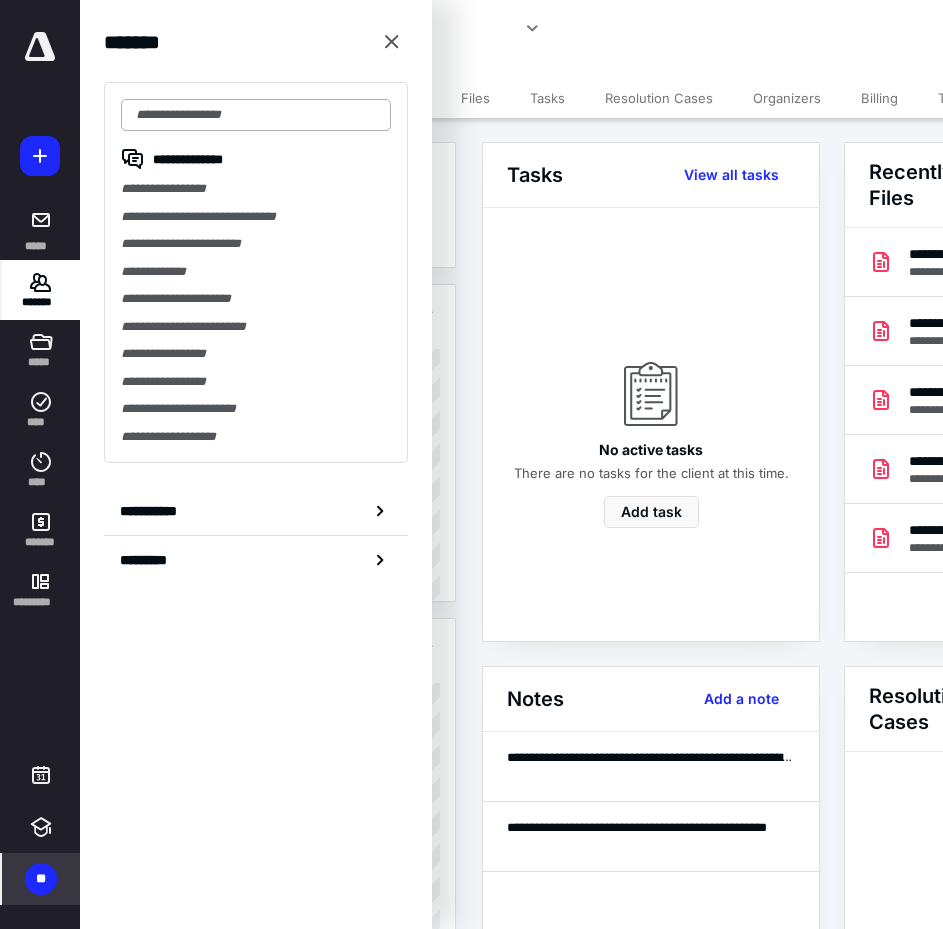 click at bounding box center (256, 115) 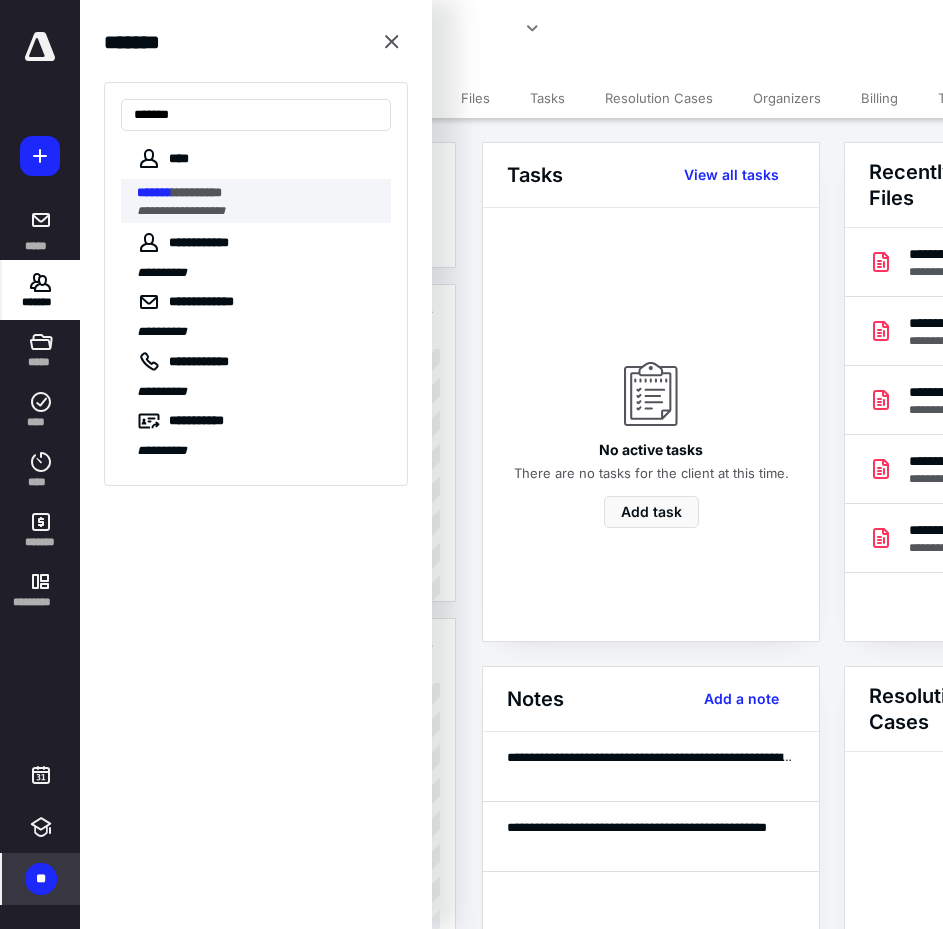 type on "*******" 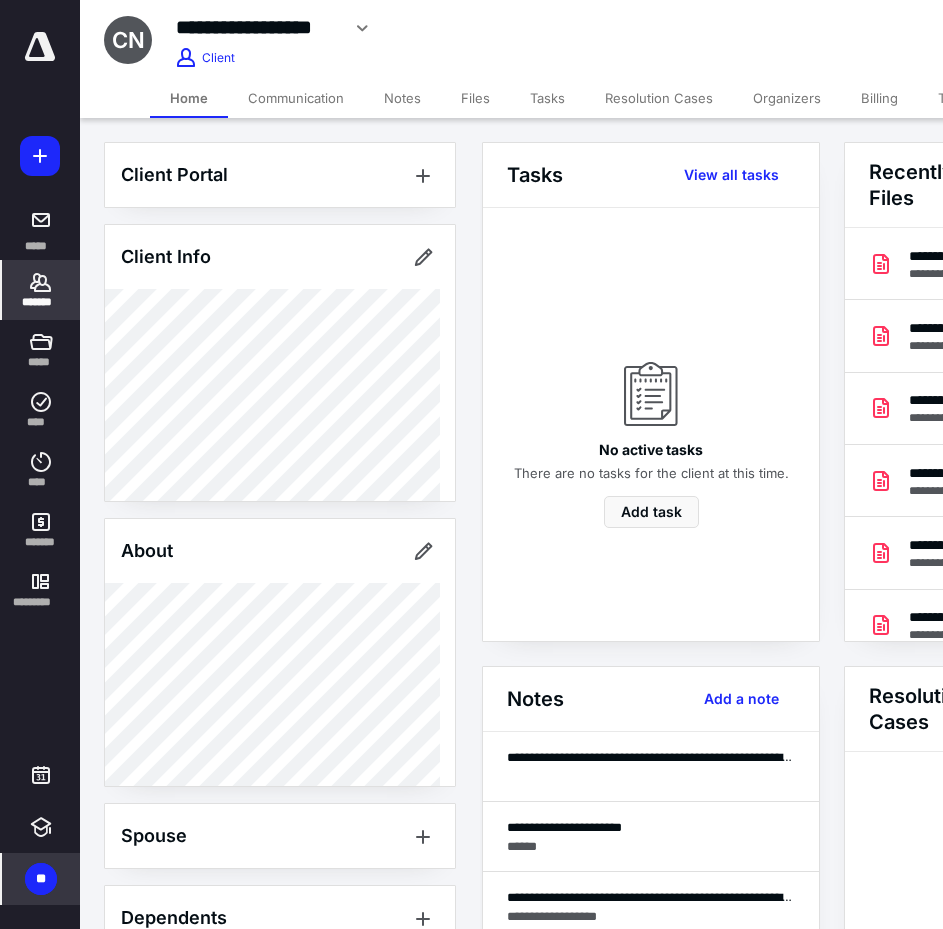 click 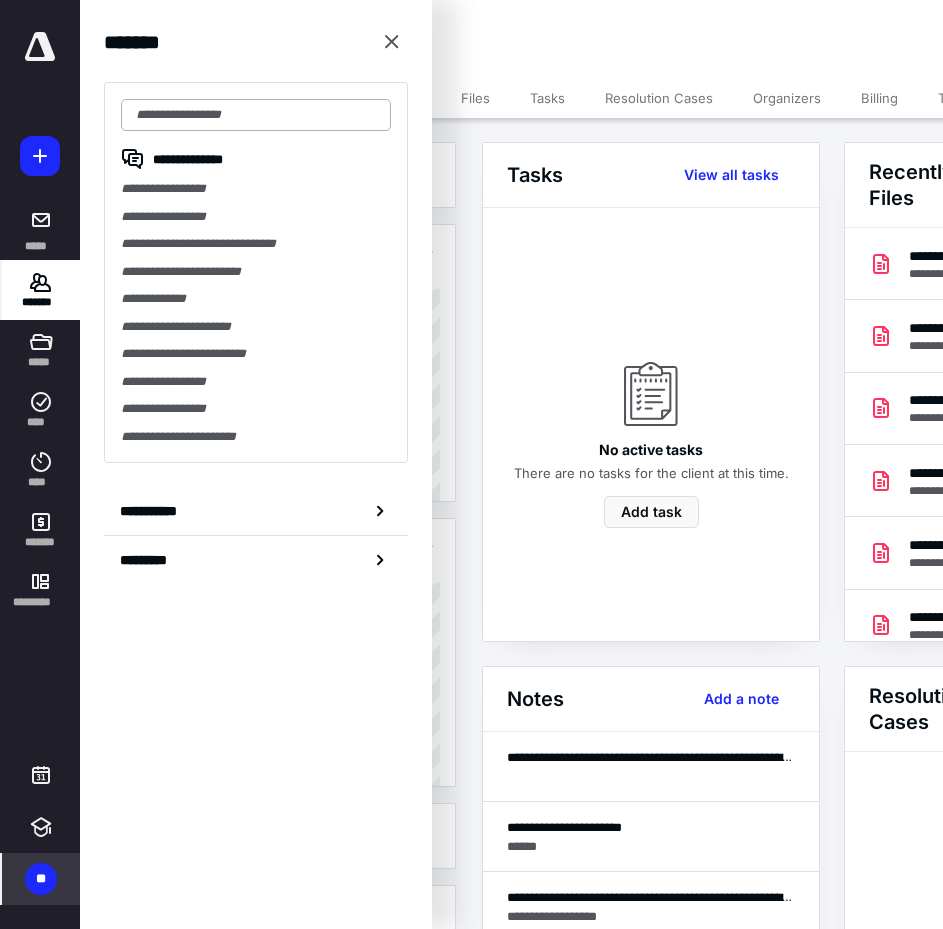 click at bounding box center [256, 115] 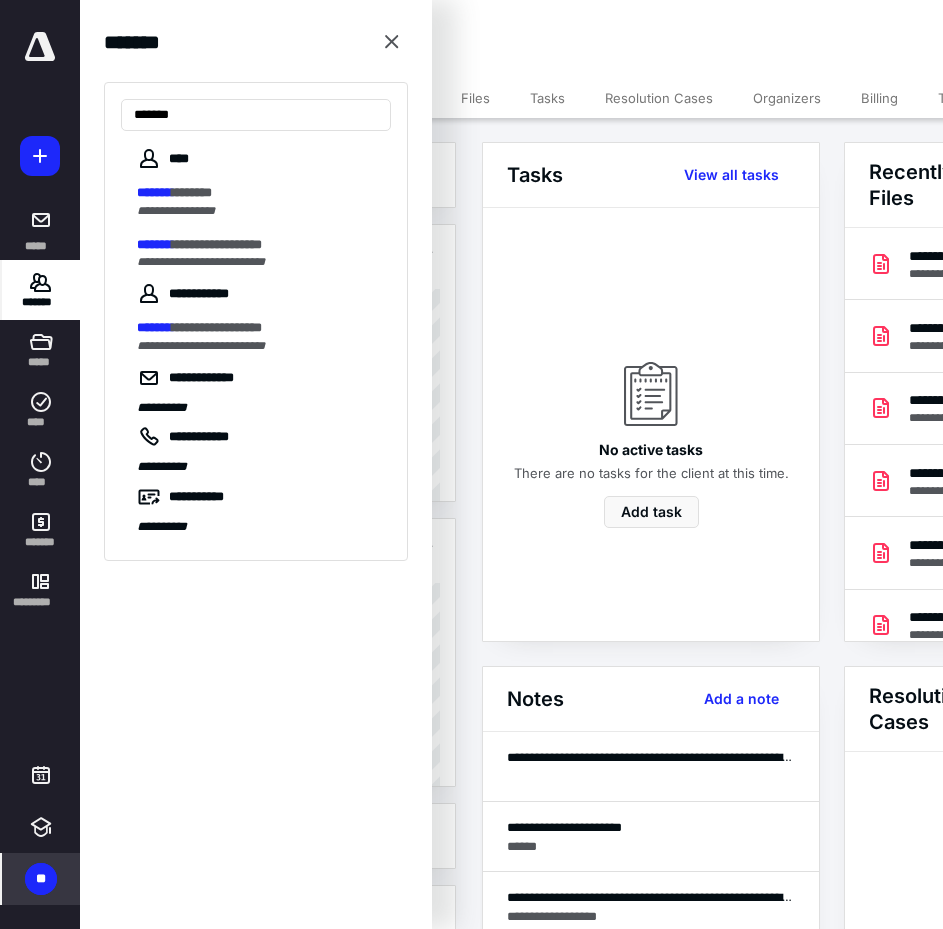 type on "*******" 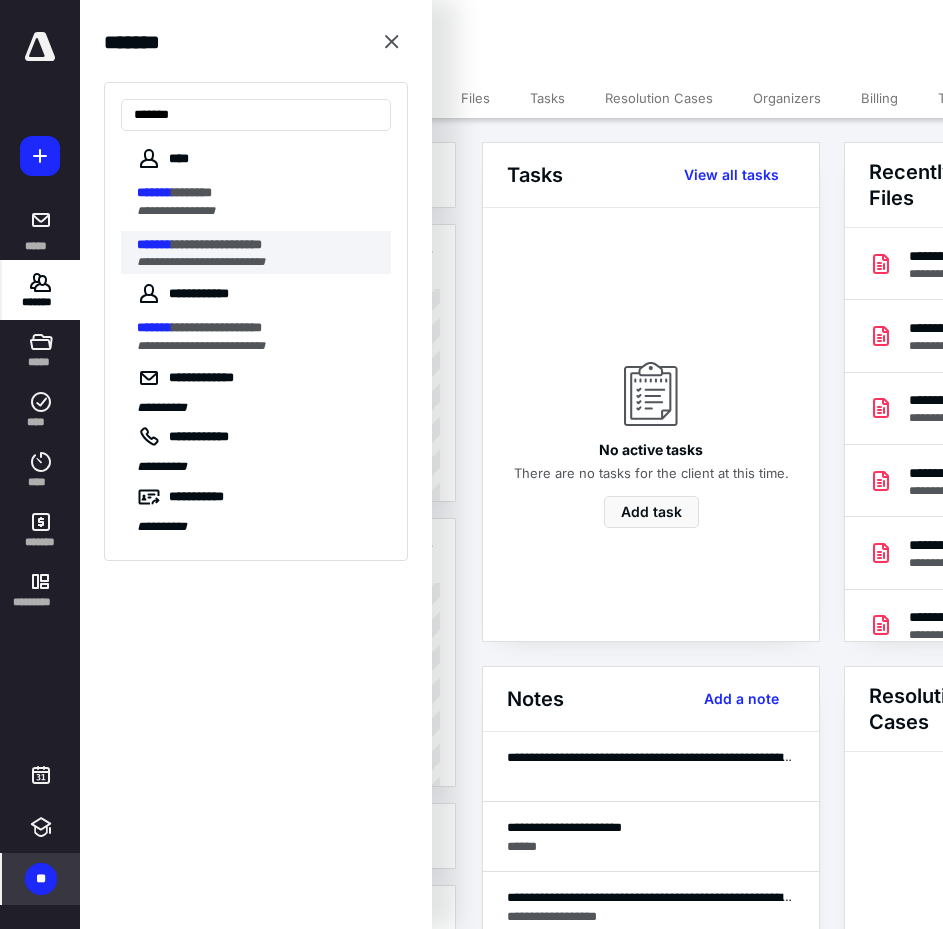 click on "**********" at bounding box center [201, 262] 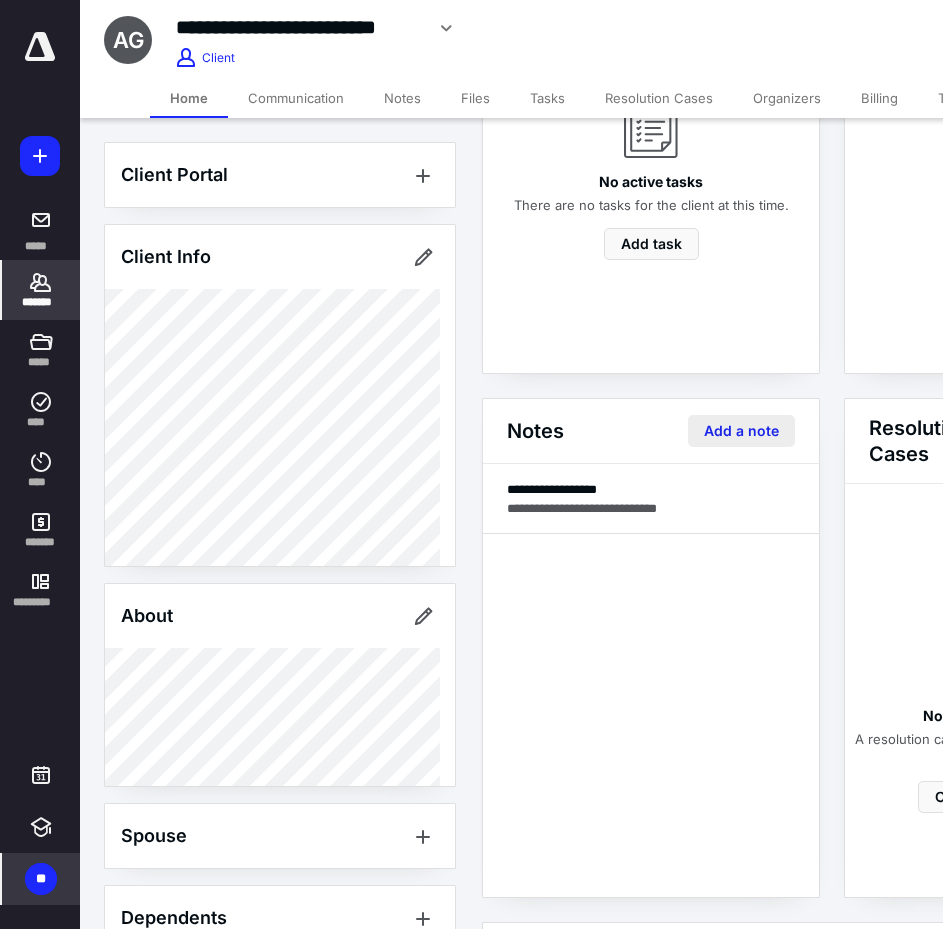 scroll, scrollTop: 300, scrollLeft: 0, axis: vertical 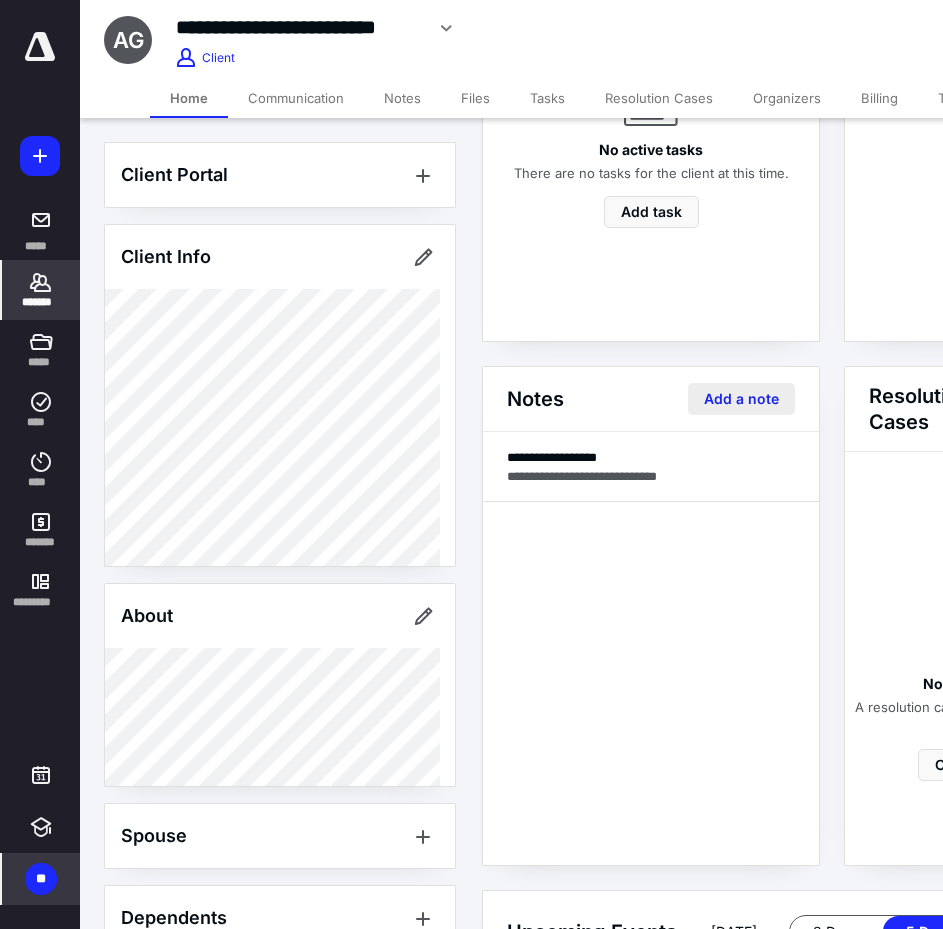 click on "Add a note" at bounding box center (741, 399) 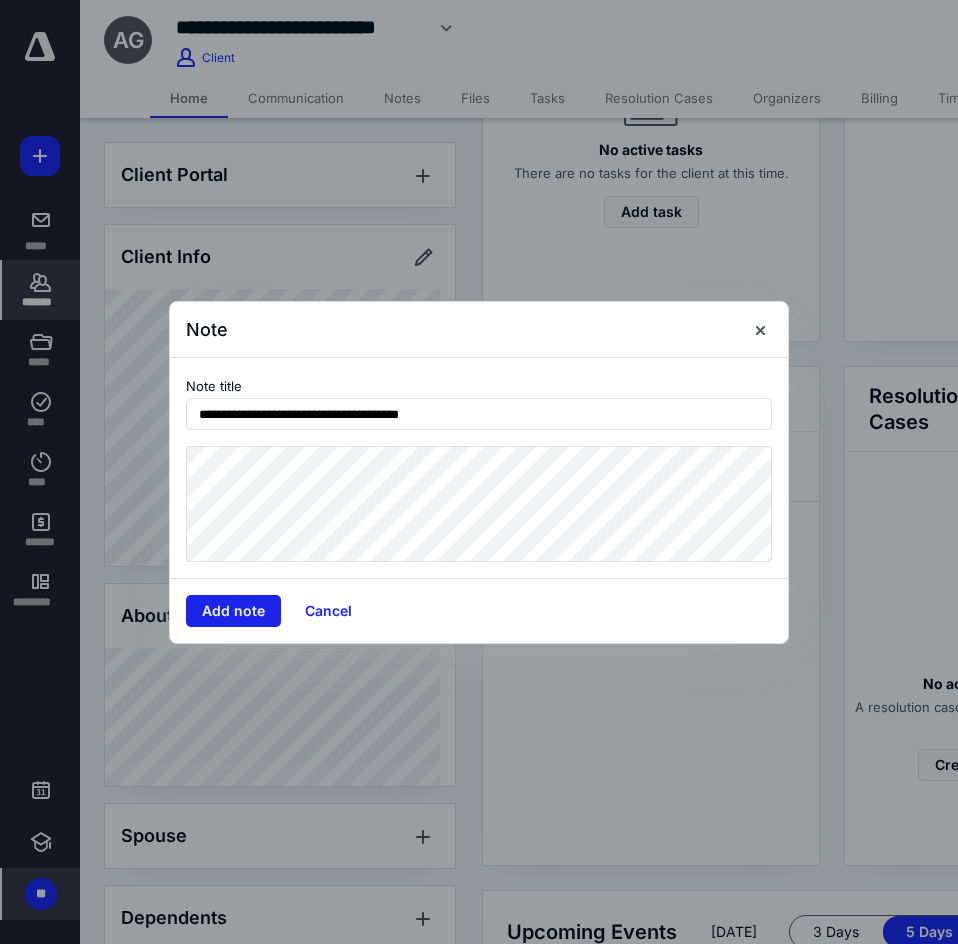 type on "**********" 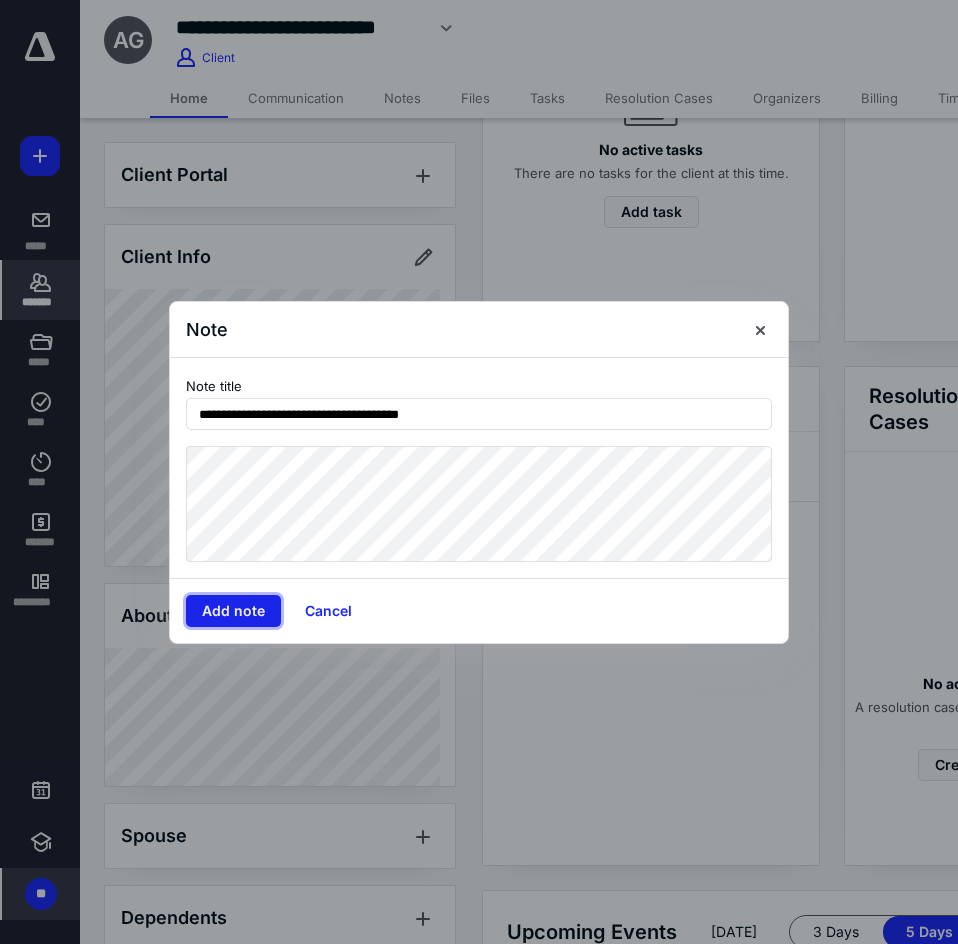 click on "Add note" at bounding box center [233, 611] 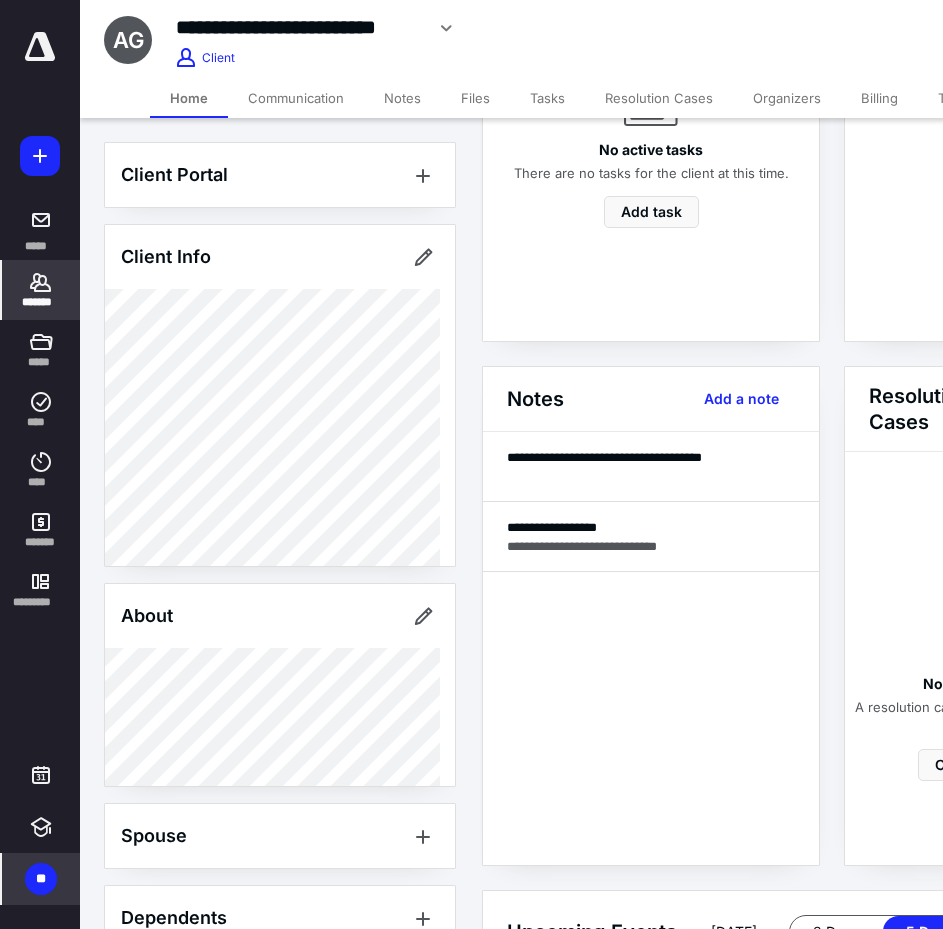 click on "Files" at bounding box center (475, 98) 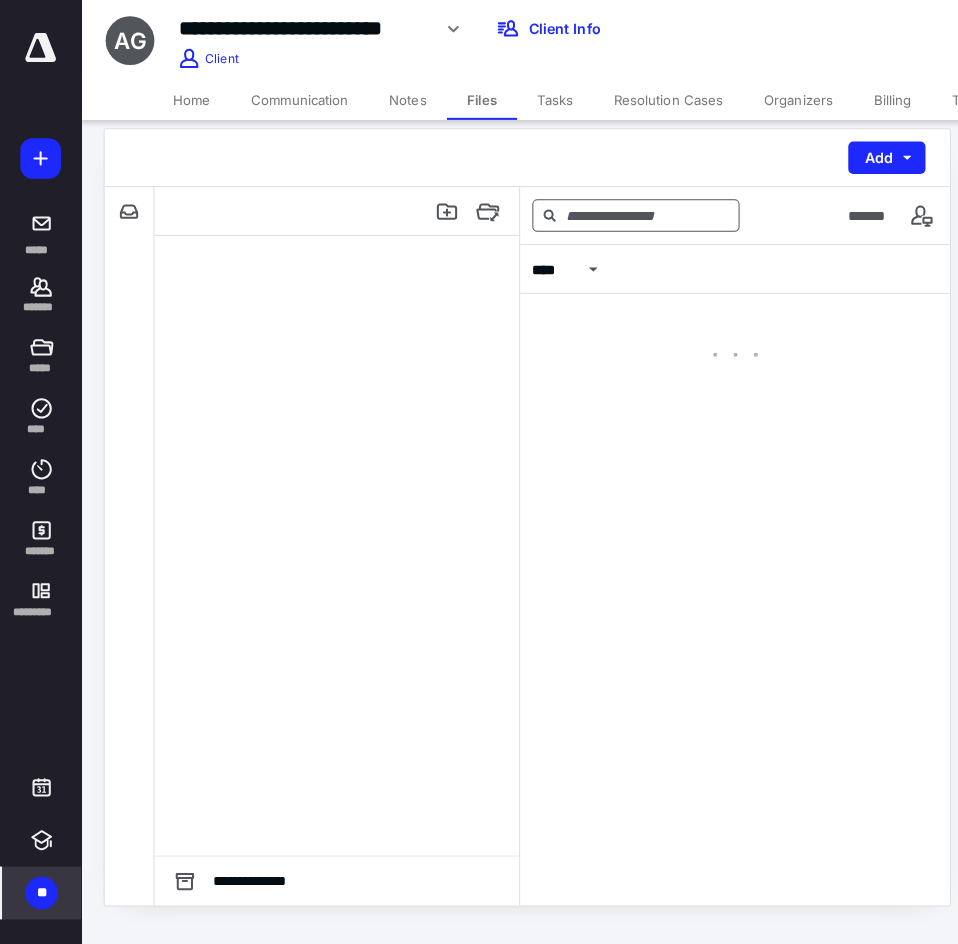 scroll, scrollTop: 0, scrollLeft: 0, axis: both 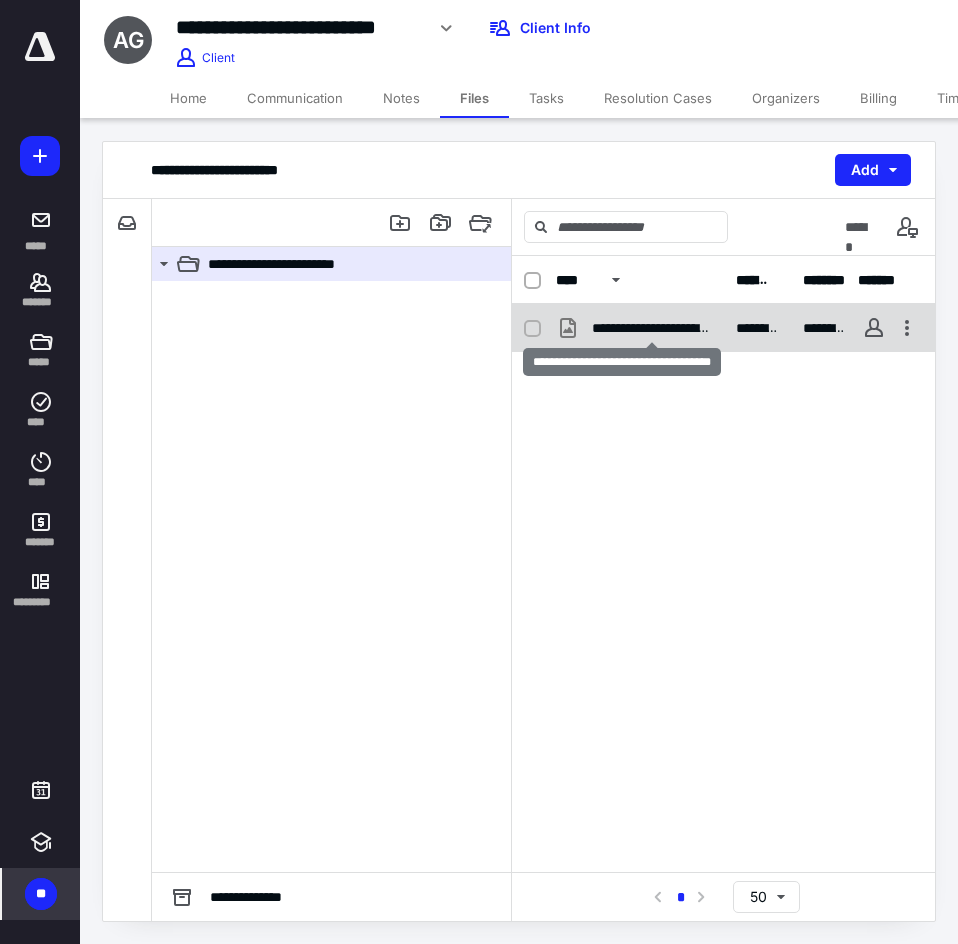click on "**********" at bounding box center [652, 328] 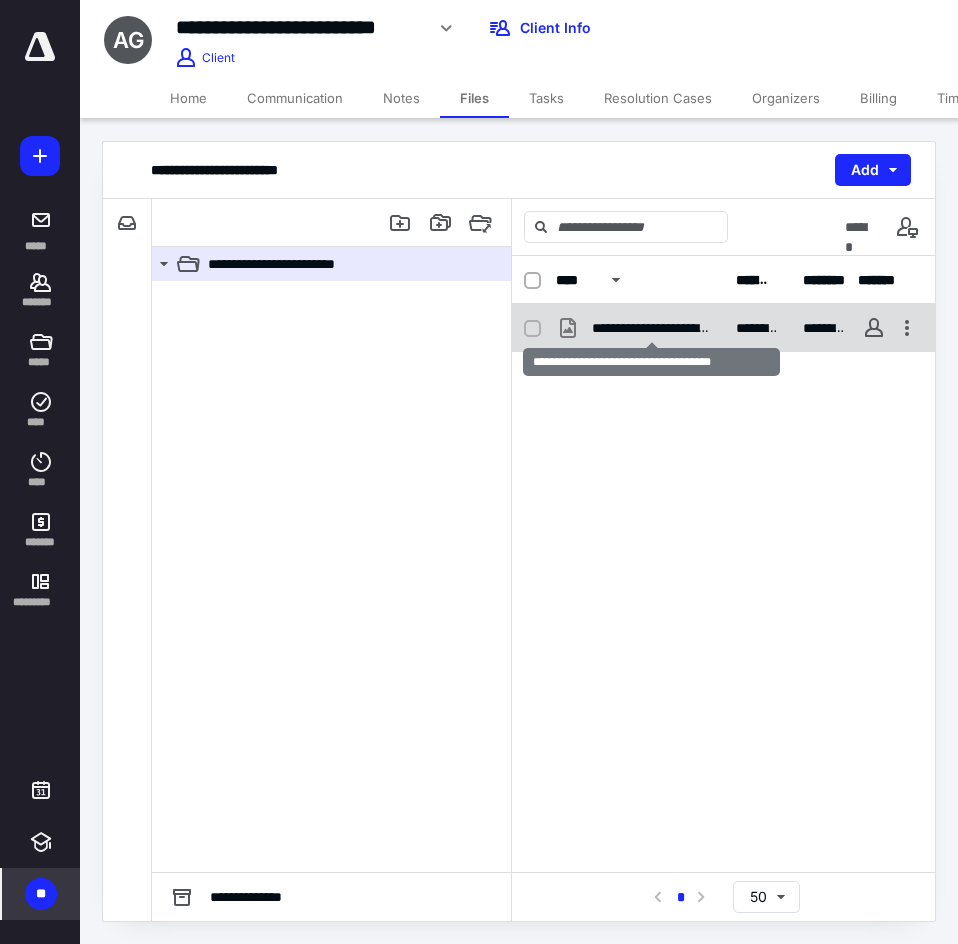 click on "**********" at bounding box center [652, 328] 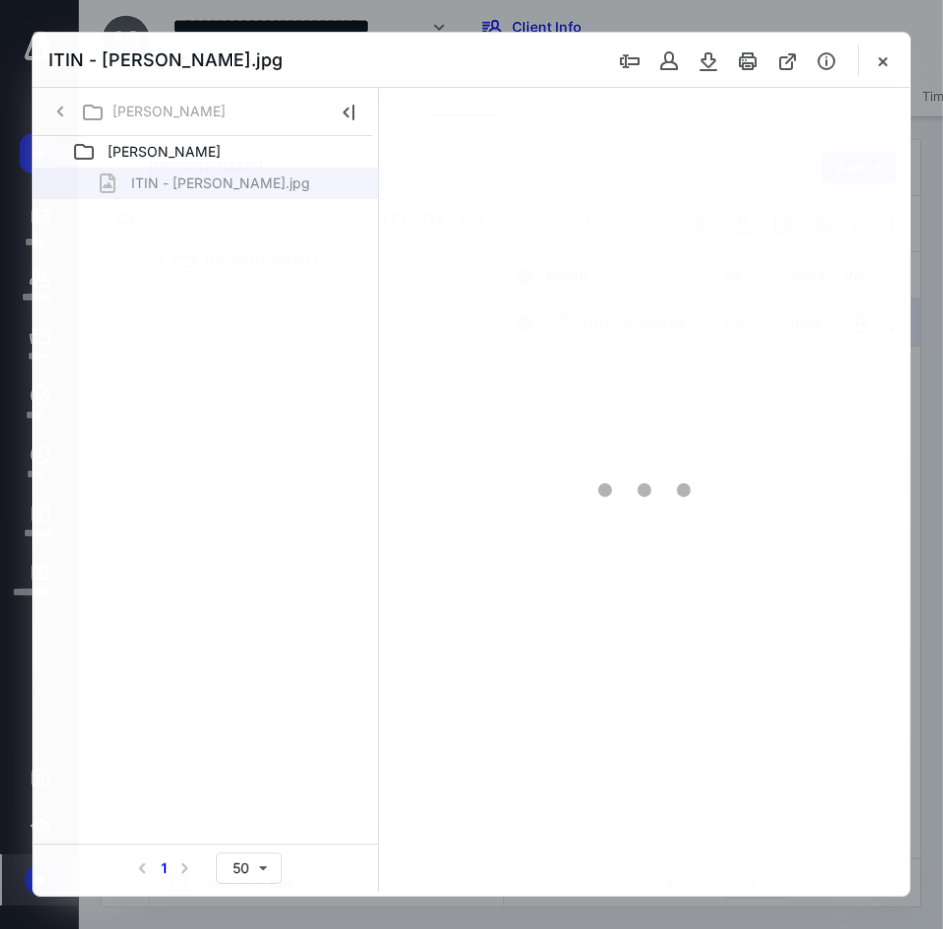 scroll, scrollTop: 0, scrollLeft: 0, axis: both 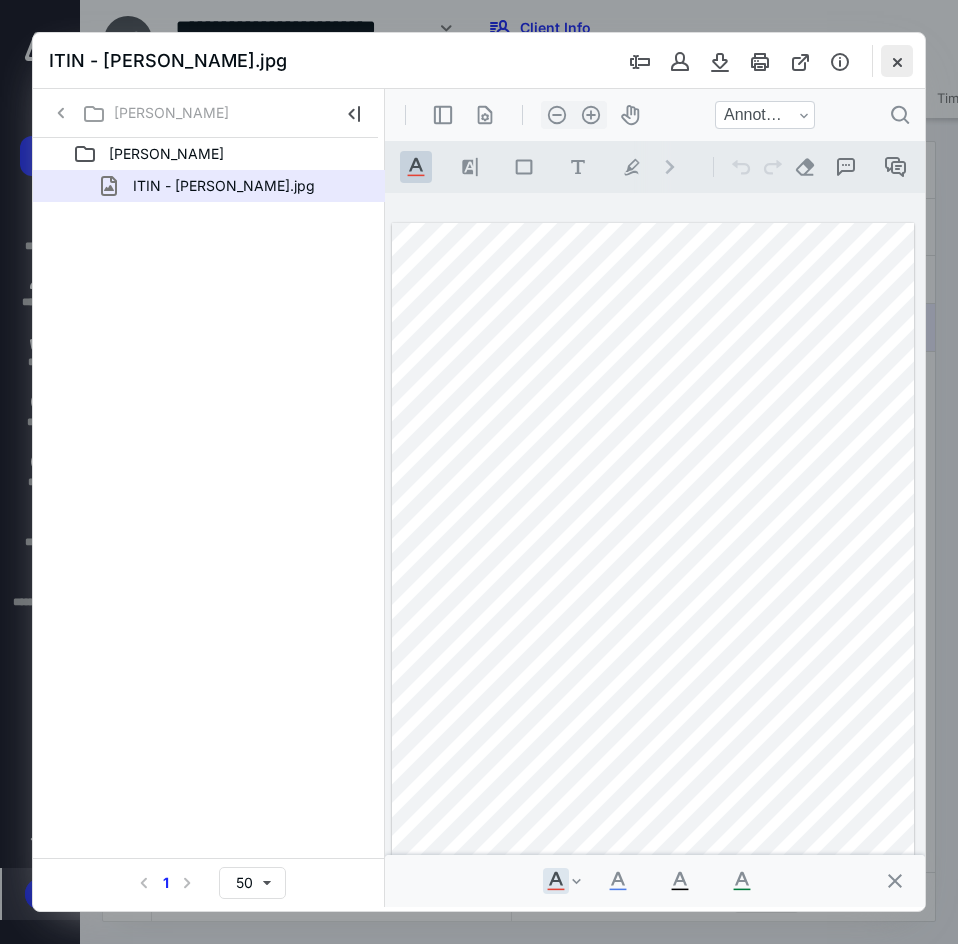 click at bounding box center [897, 61] 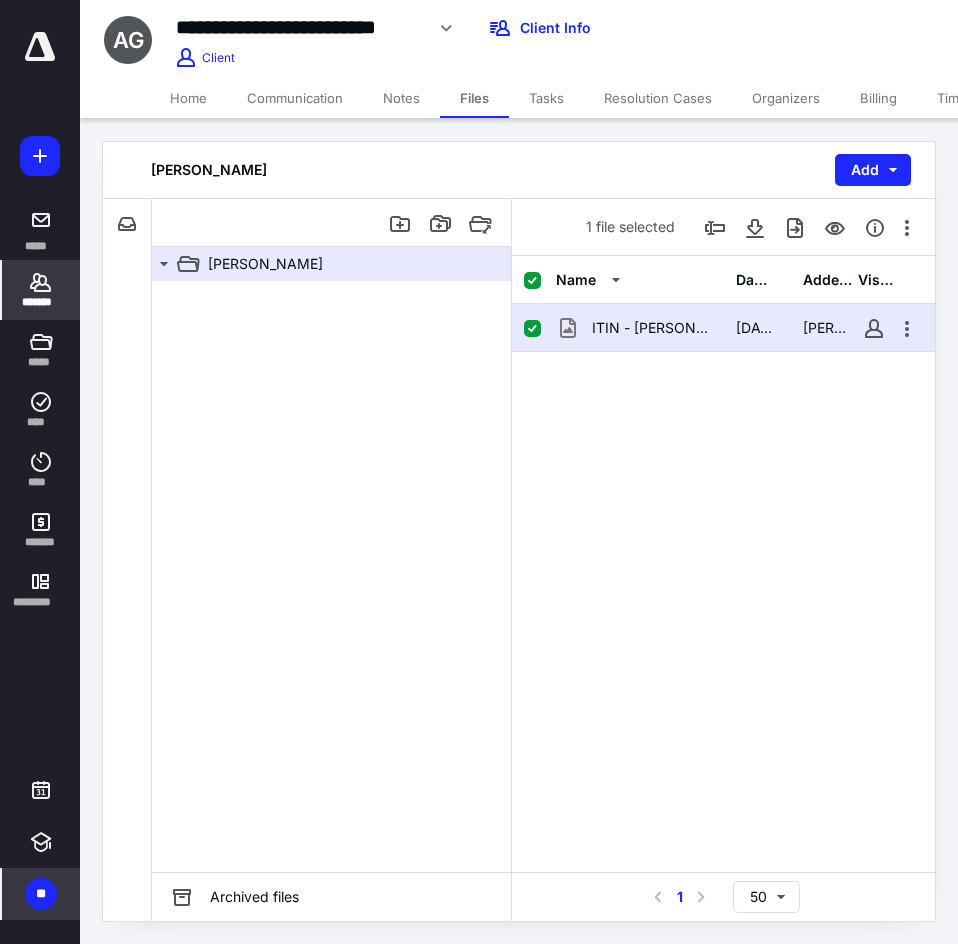 click on "*******" at bounding box center (41, 302) 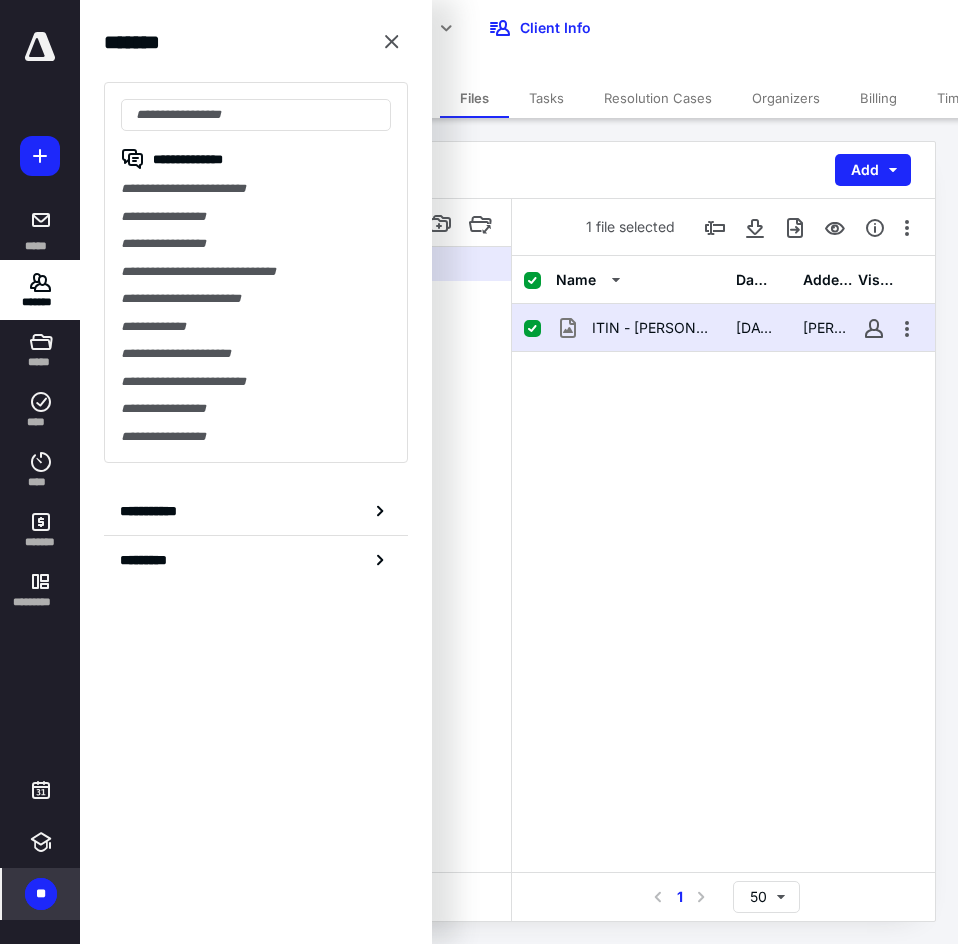 click on "Alvanir Batista Goncalves   Add" at bounding box center (519, 170) 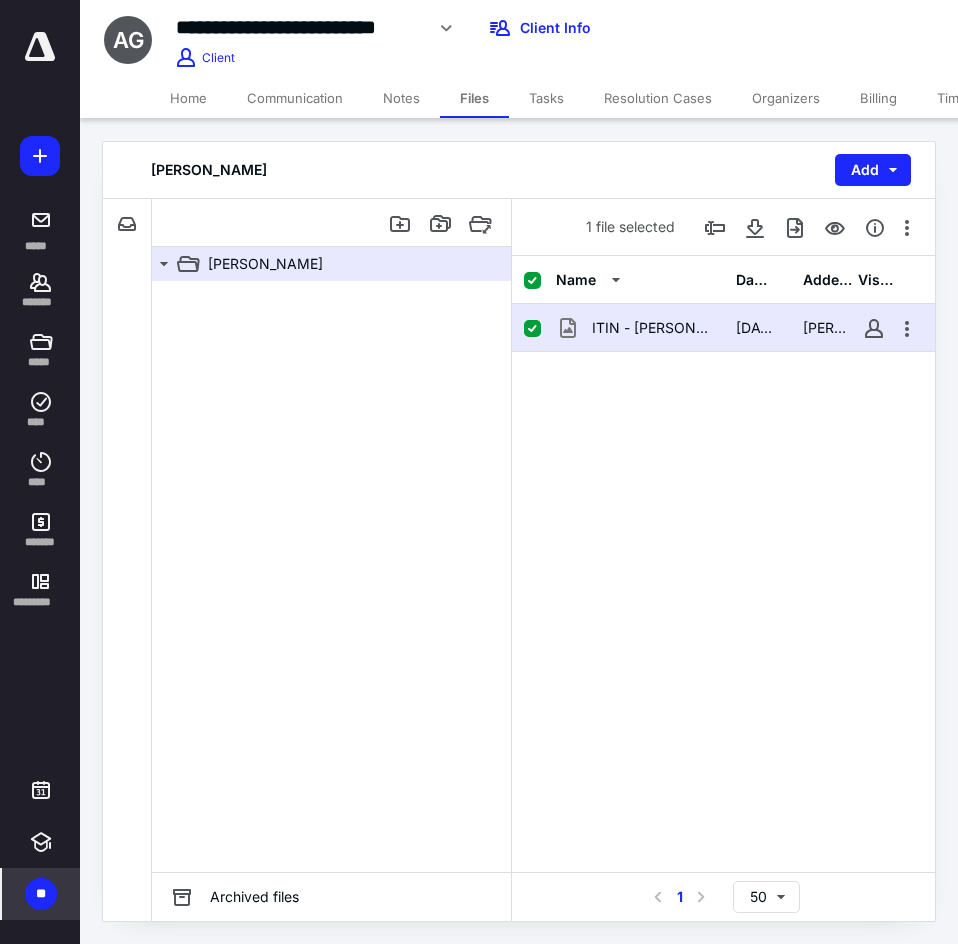 click on "Notes" at bounding box center [401, 98] 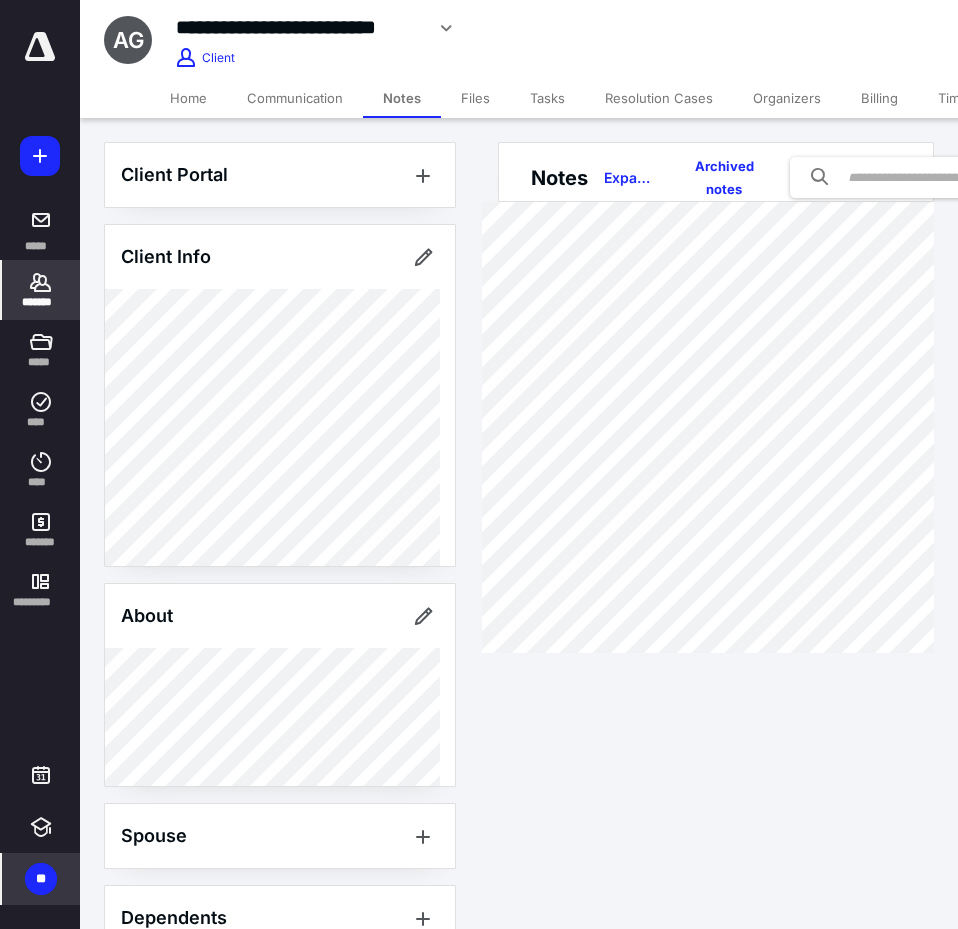 click on "Communication" at bounding box center [295, 98] 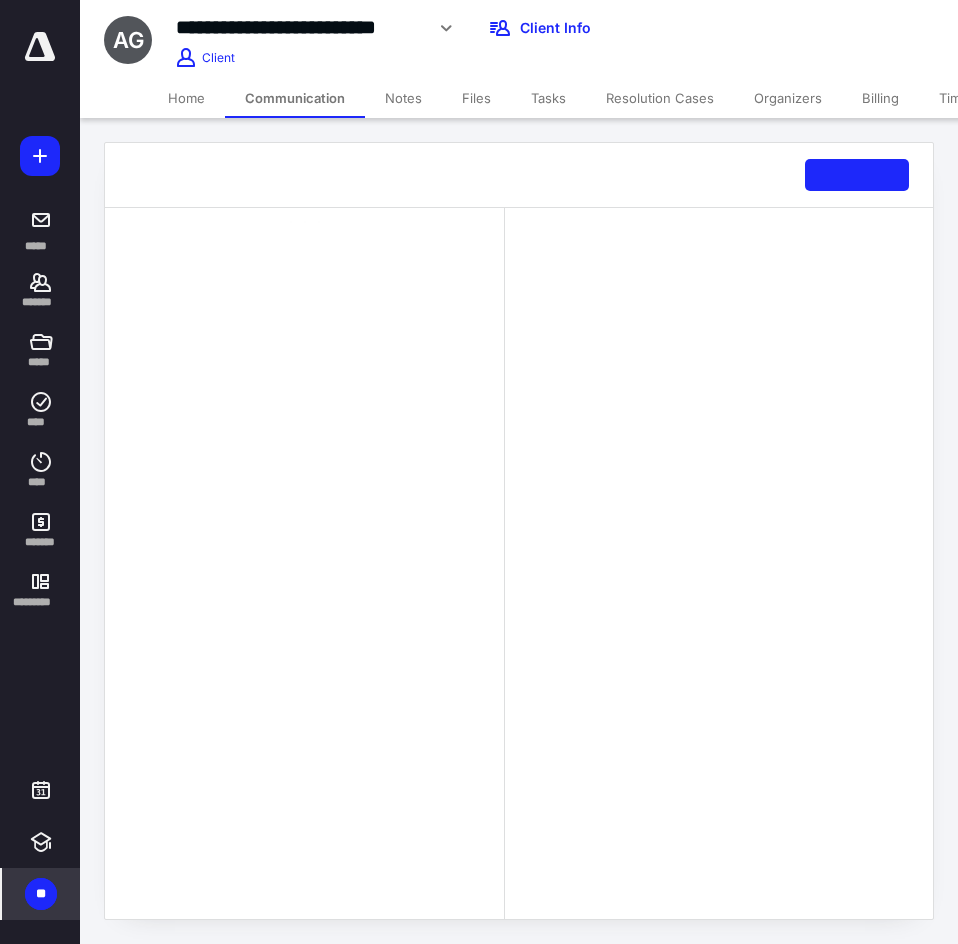 click on "Home" at bounding box center (186, 98) 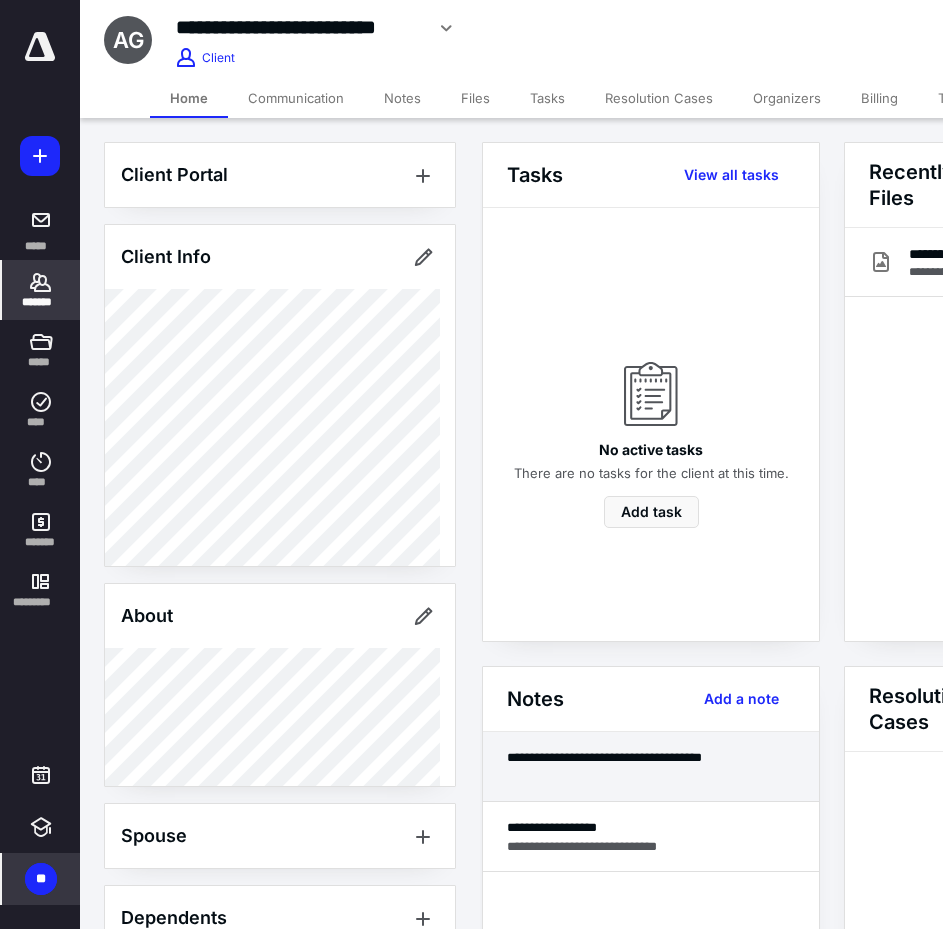 click at bounding box center (651, 776) 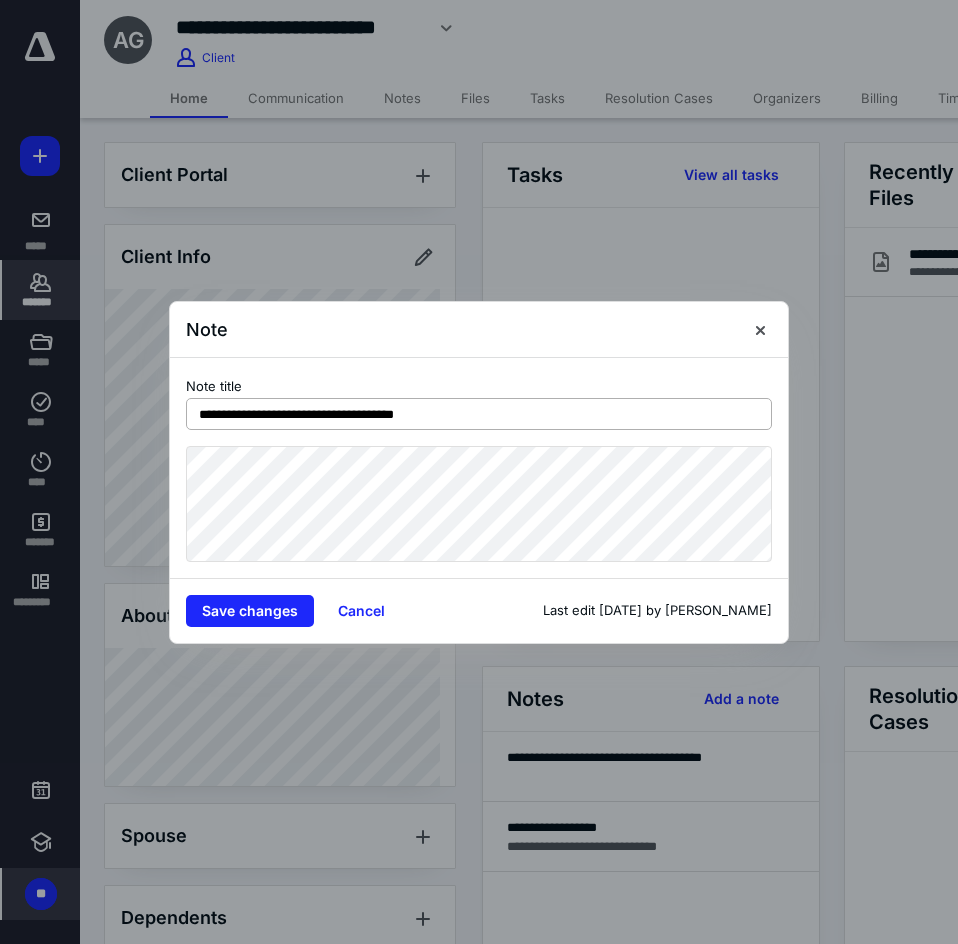 click on "**********" at bounding box center (479, 414) 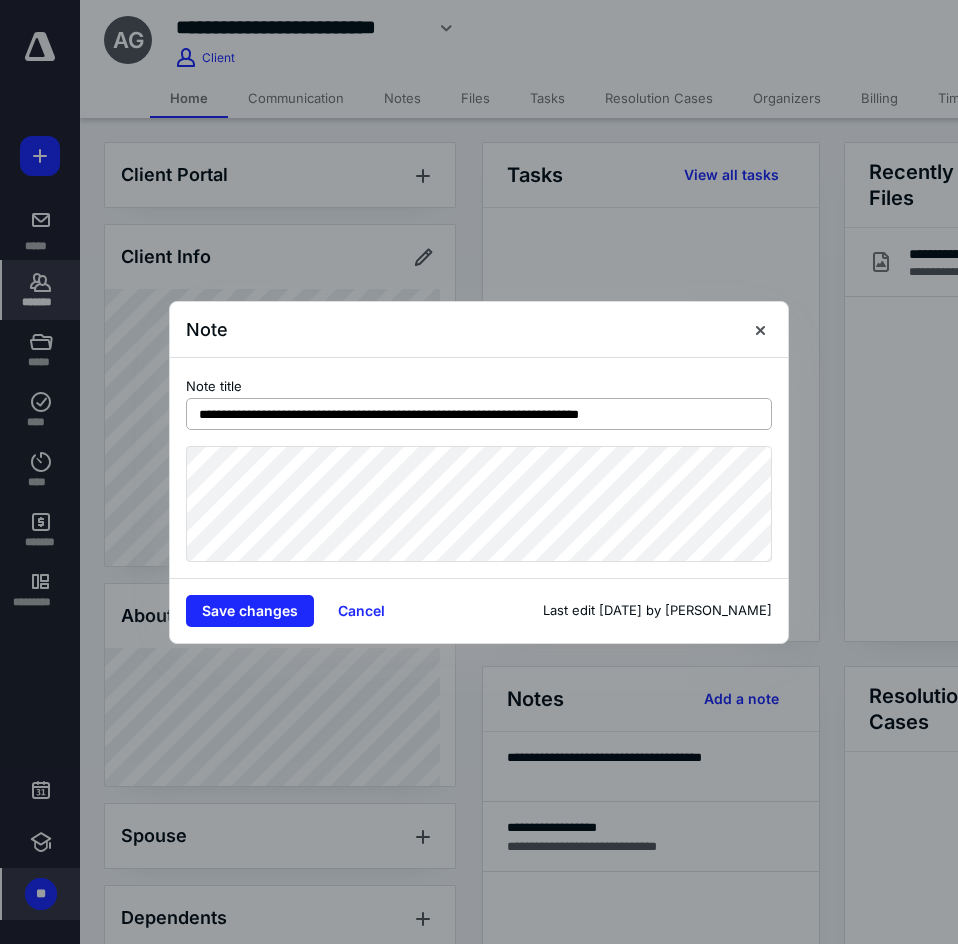 type on "**********" 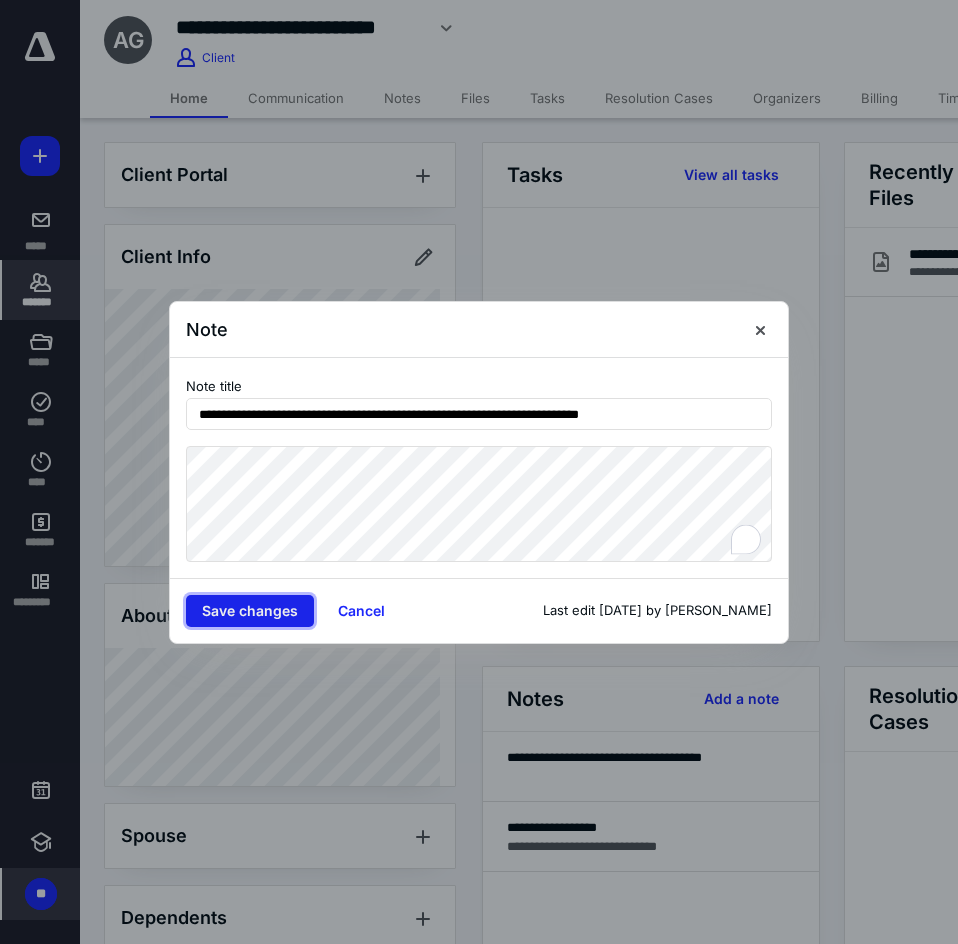 click on "Save changes" at bounding box center (250, 611) 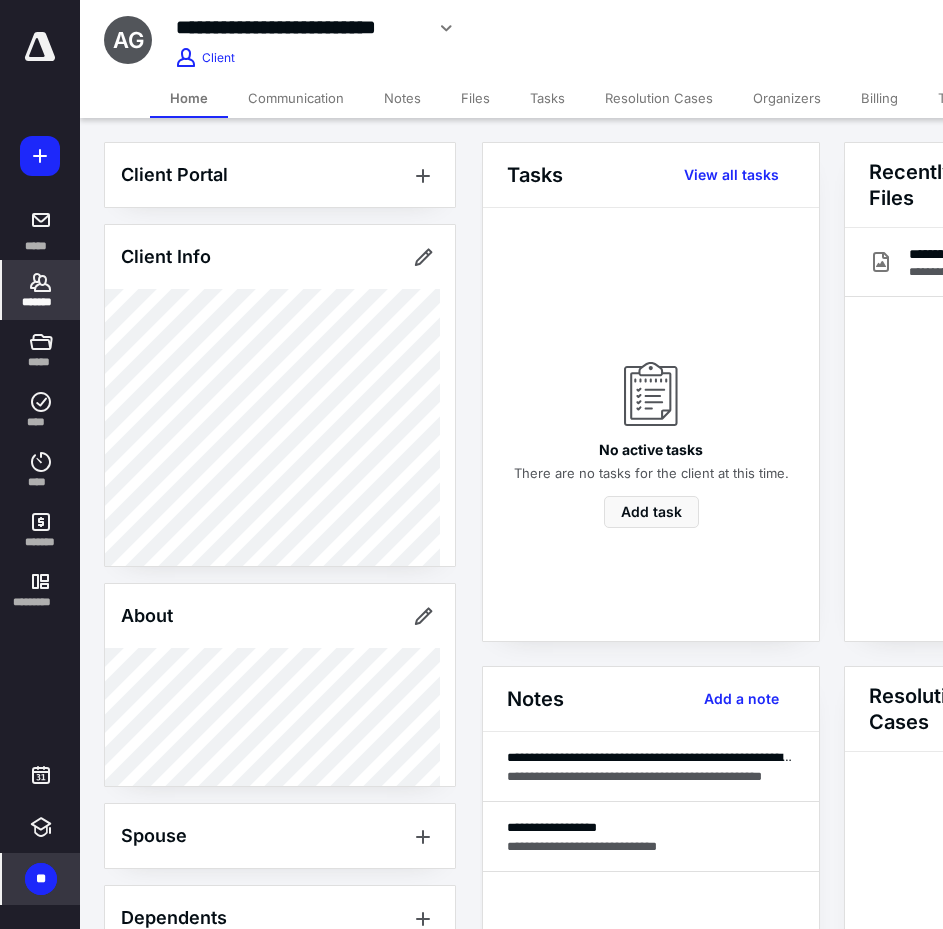 click on "*******" at bounding box center [41, 290] 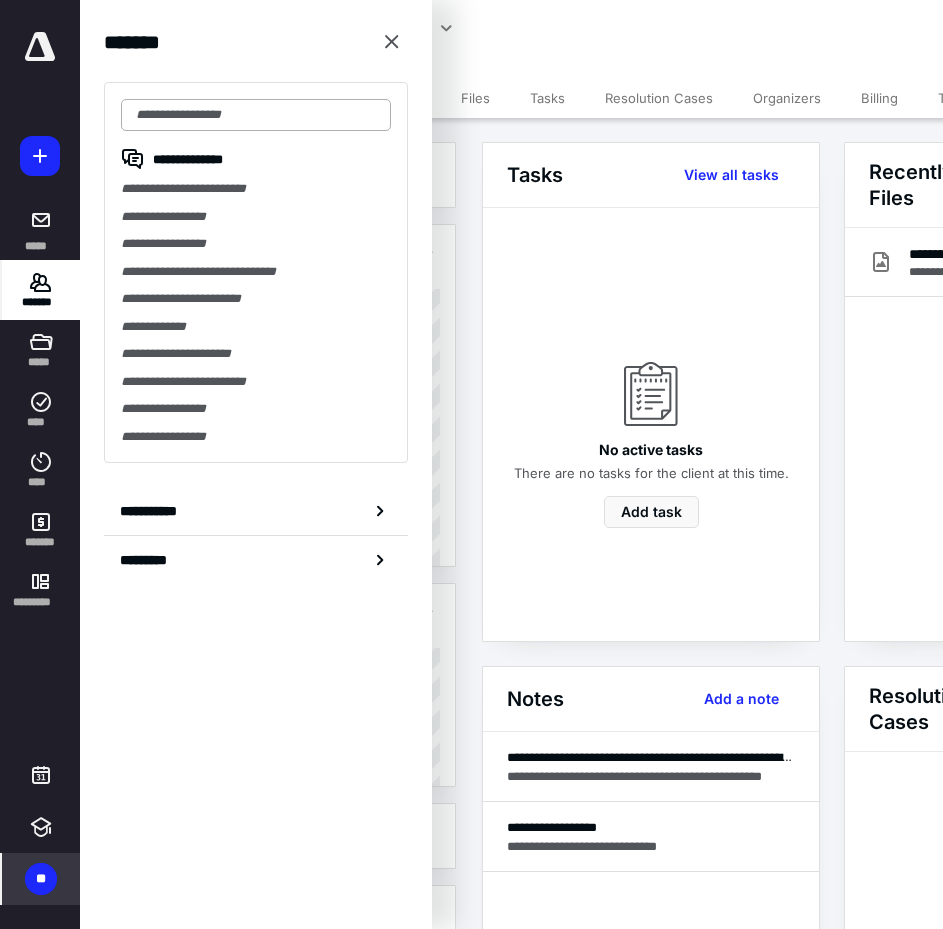 click at bounding box center (256, 115) 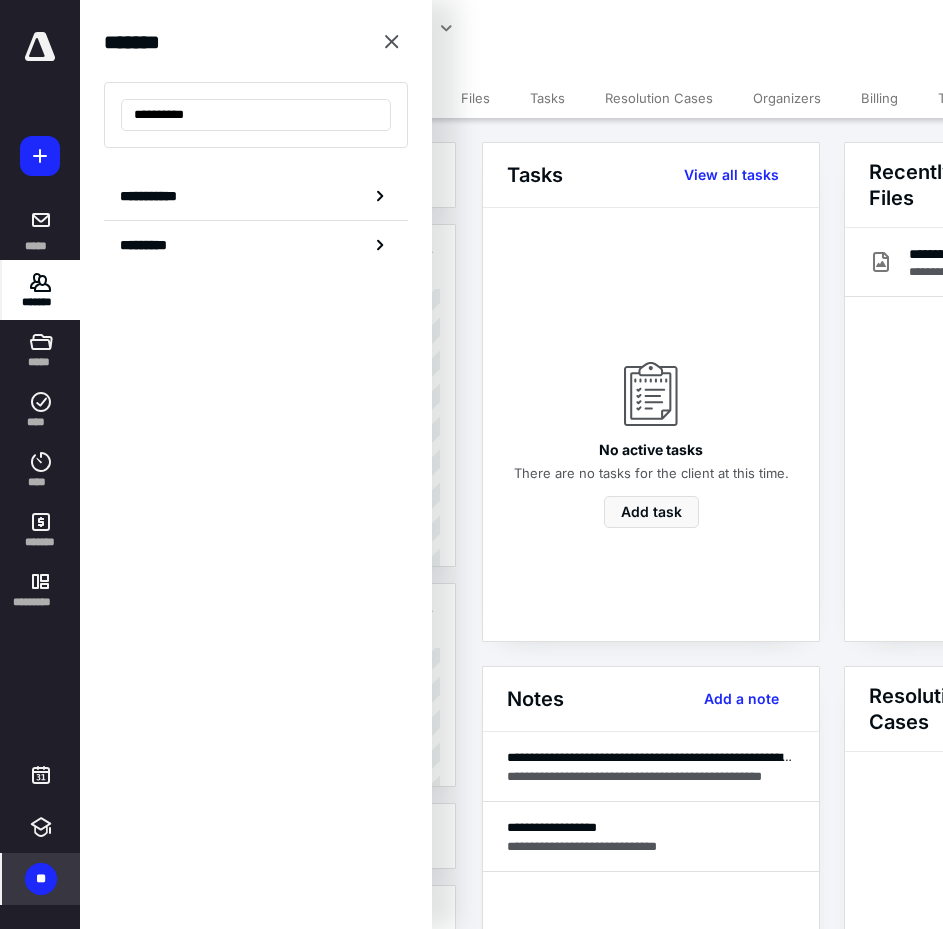 type on "**********" 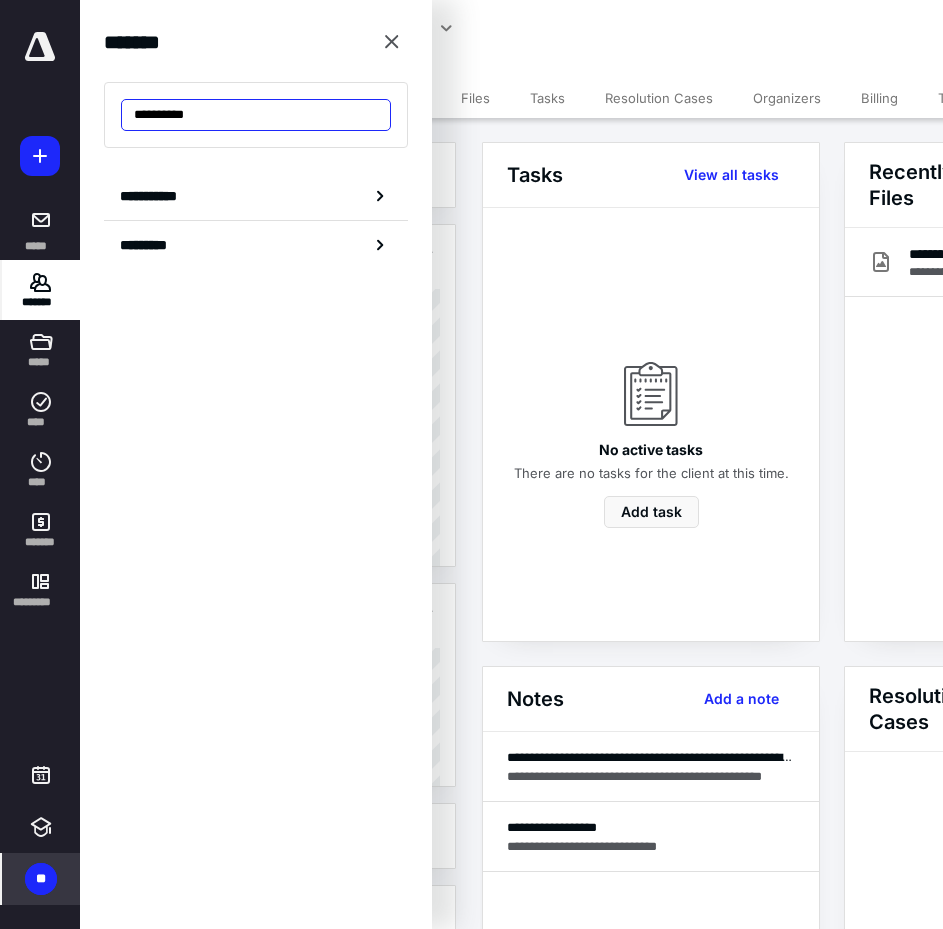 drag, startPoint x: 212, startPoint y: 111, endPoint x: 11, endPoint y: 83, distance: 202.94087 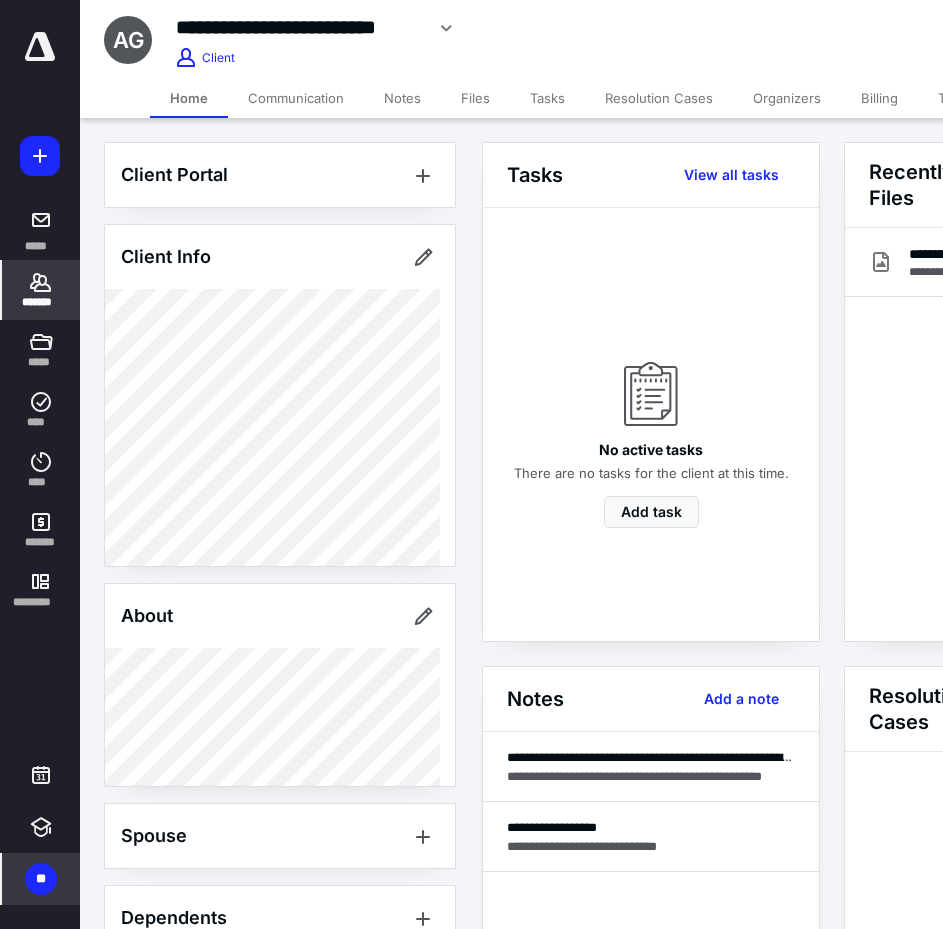 click on "*******" at bounding box center [41, 290] 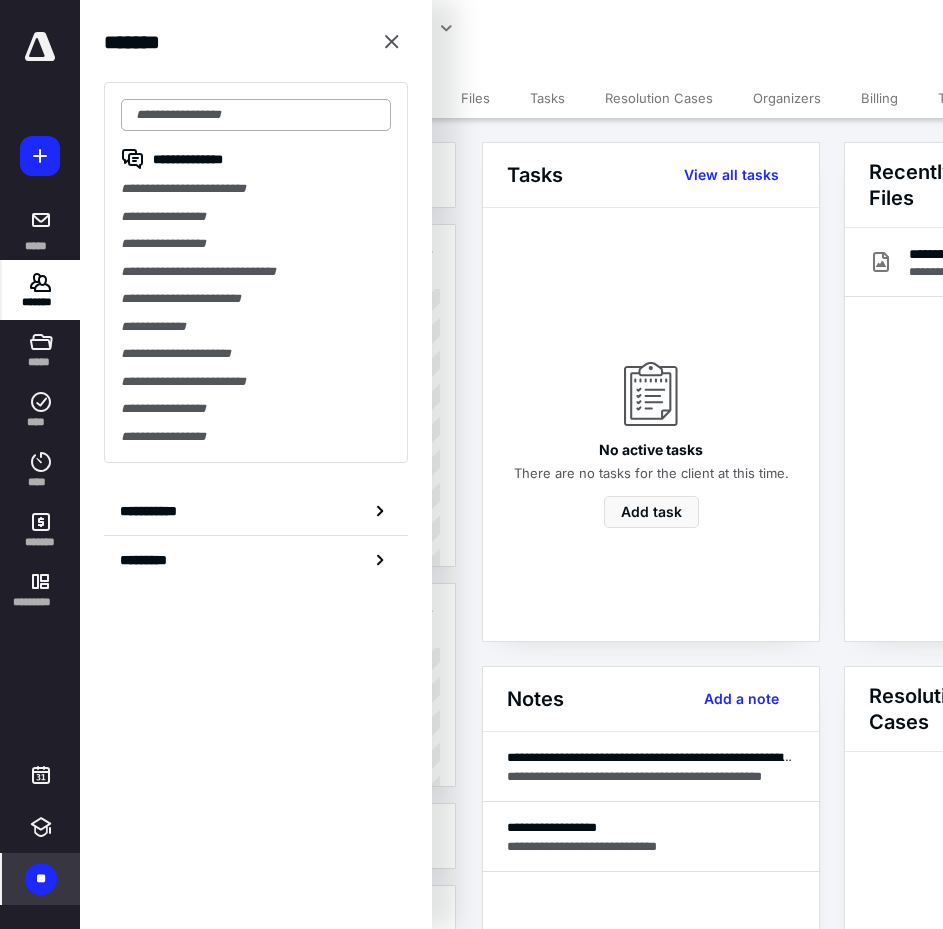 click at bounding box center (256, 115) 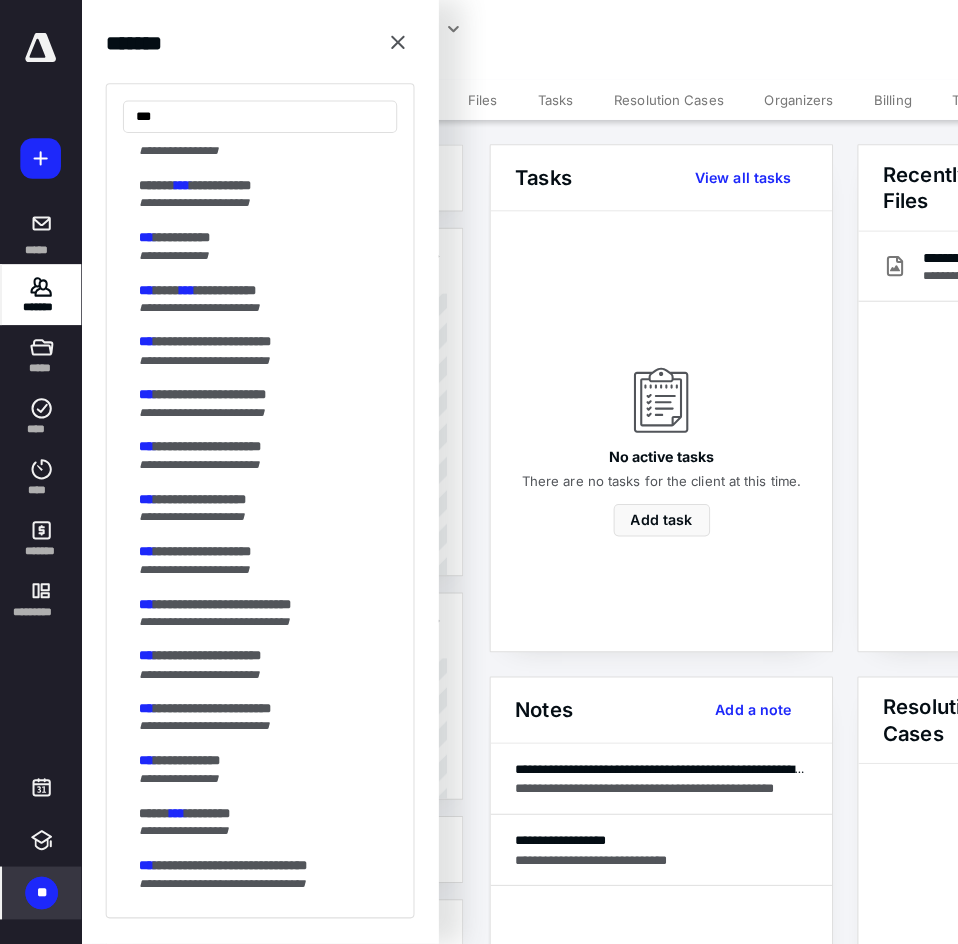scroll, scrollTop: 600, scrollLeft: 0, axis: vertical 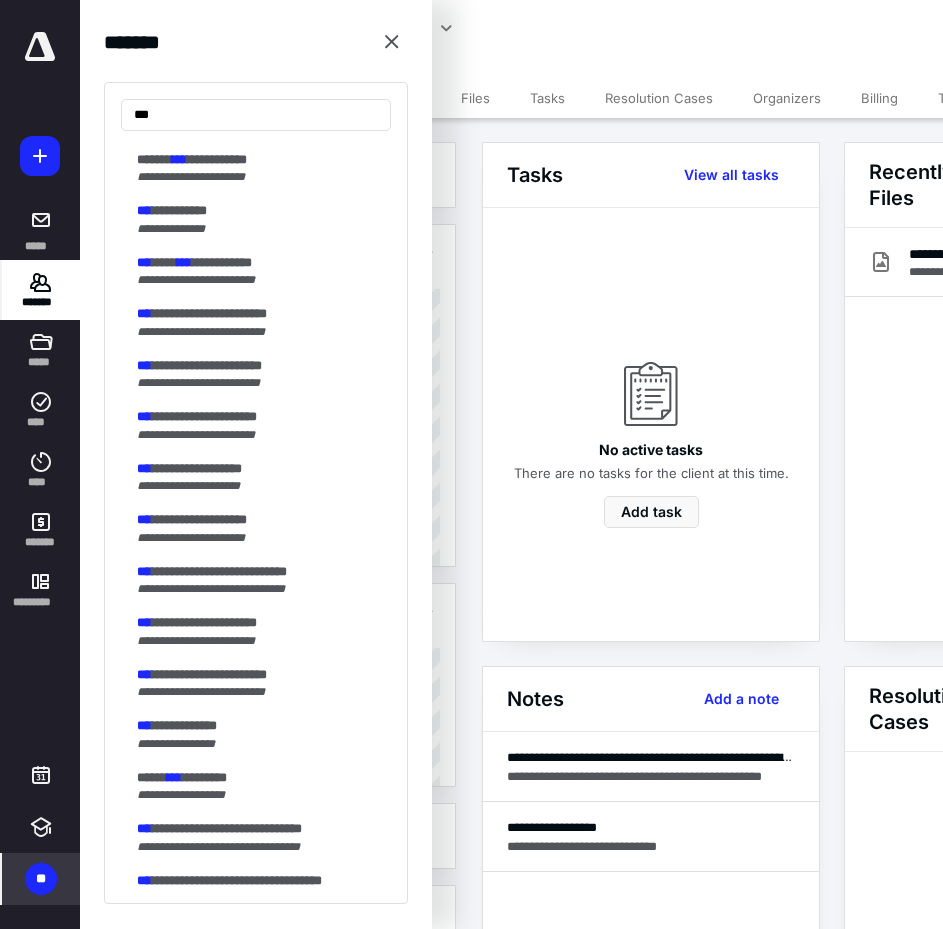 type on "***" 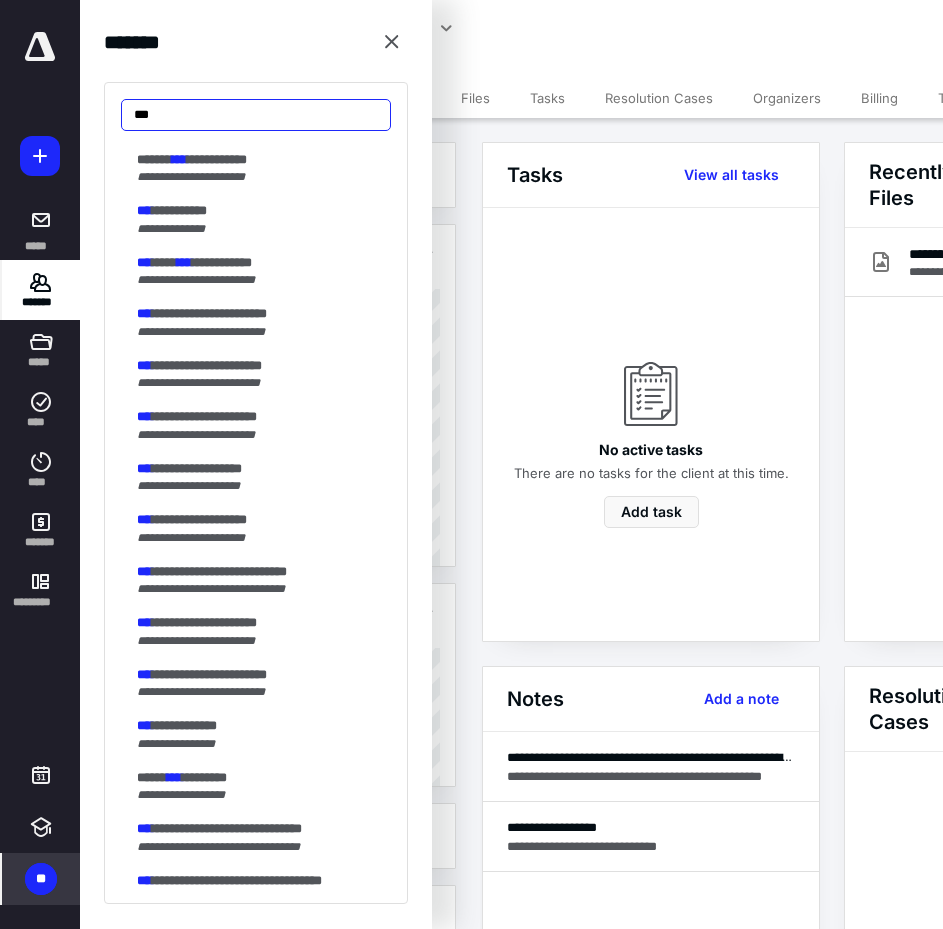 drag, startPoint x: 160, startPoint y: 113, endPoint x: 73, endPoint y: 105, distance: 87.36704 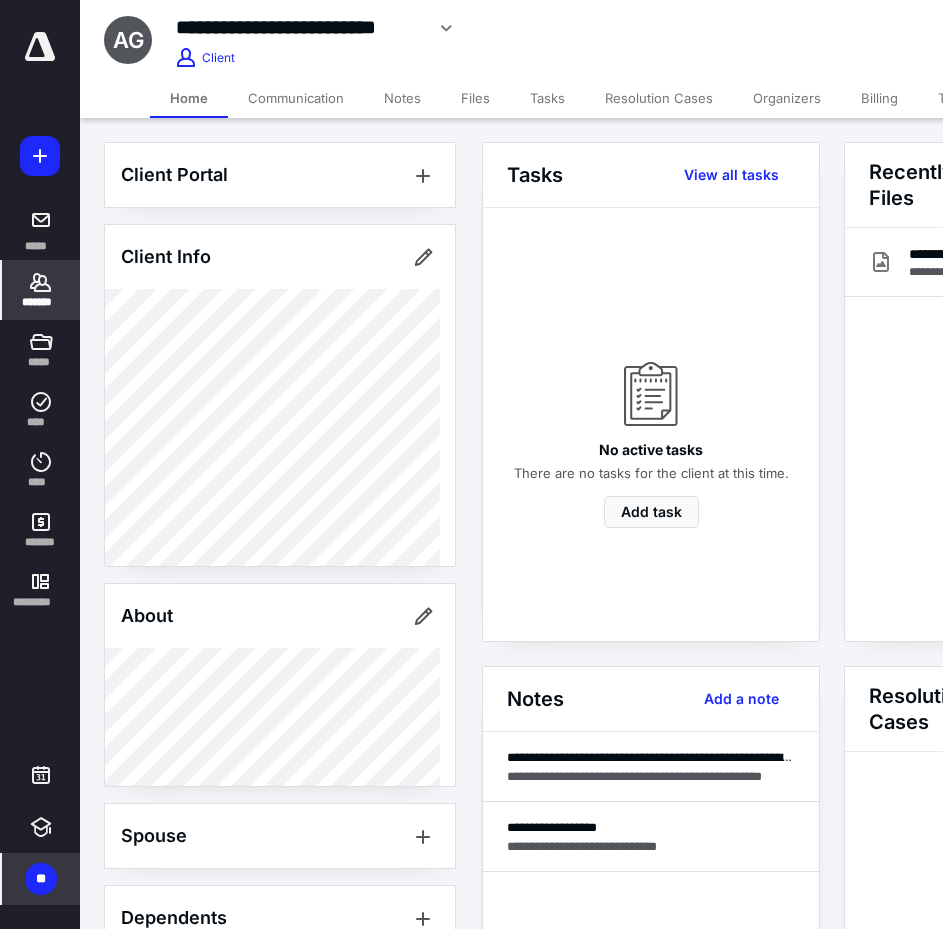 click 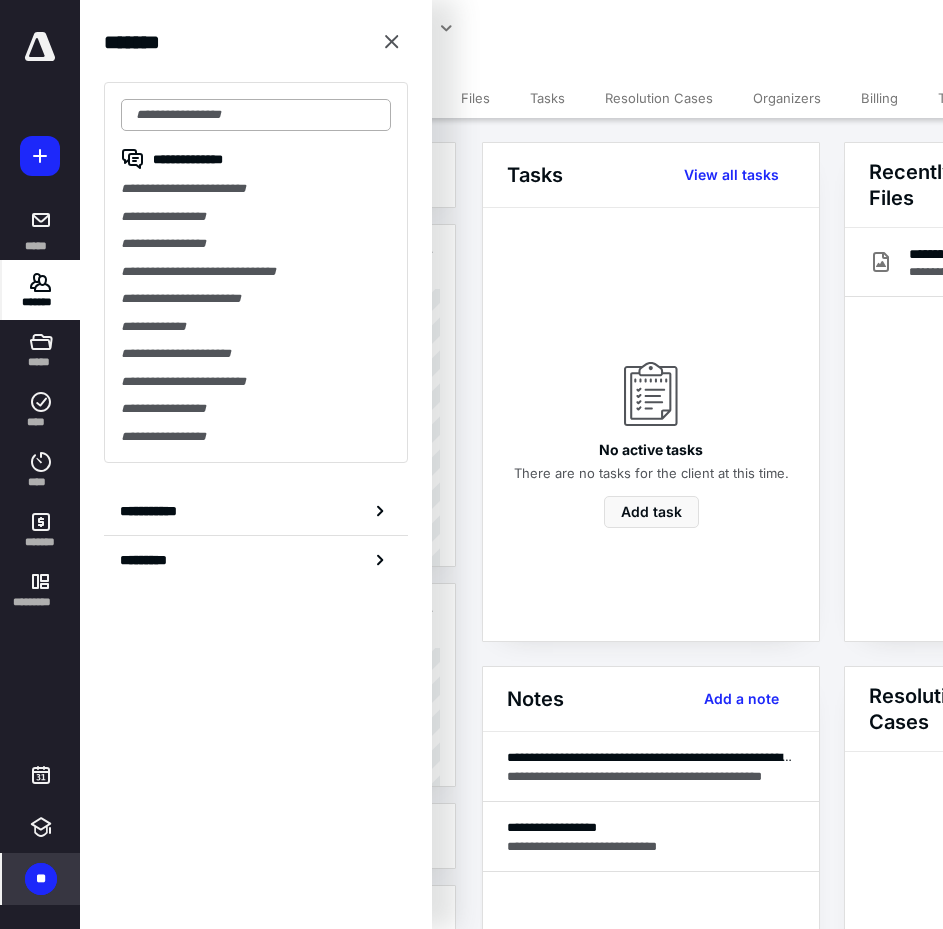 click at bounding box center [256, 115] 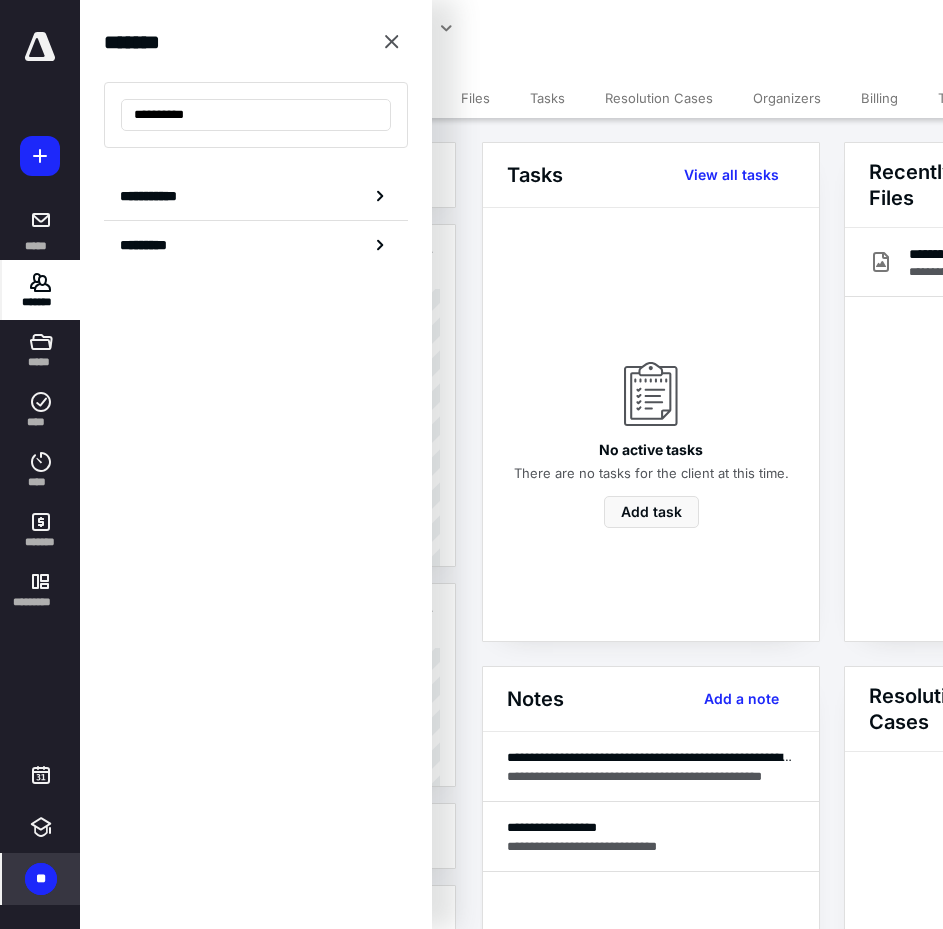 type on "**********" 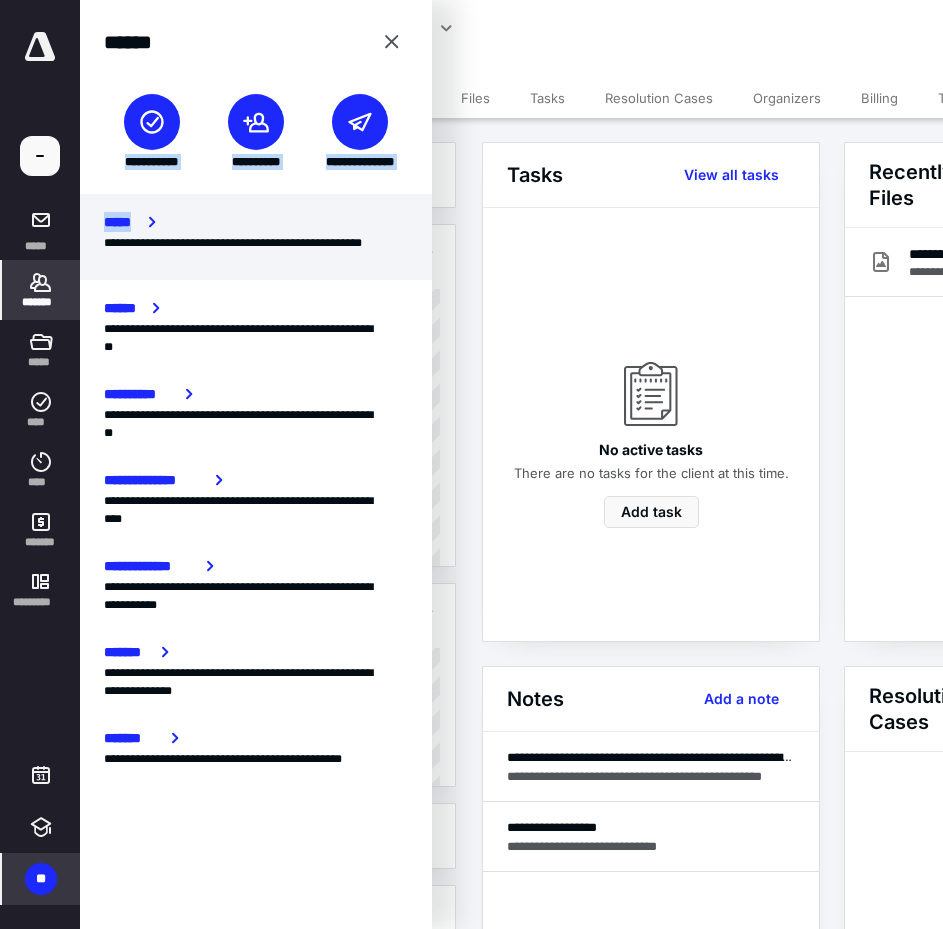 drag, startPoint x: 165, startPoint y: 139, endPoint x: 229, endPoint y: 203, distance: 90.50967 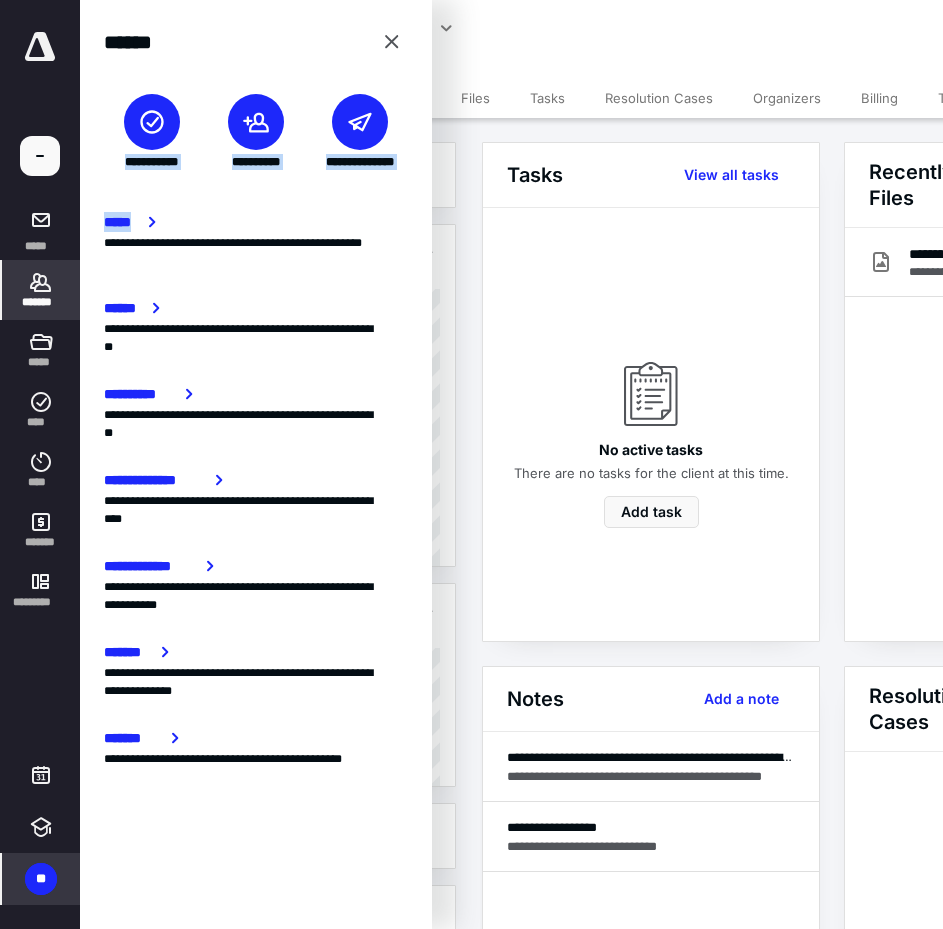 click at bounding box center [256, 122] 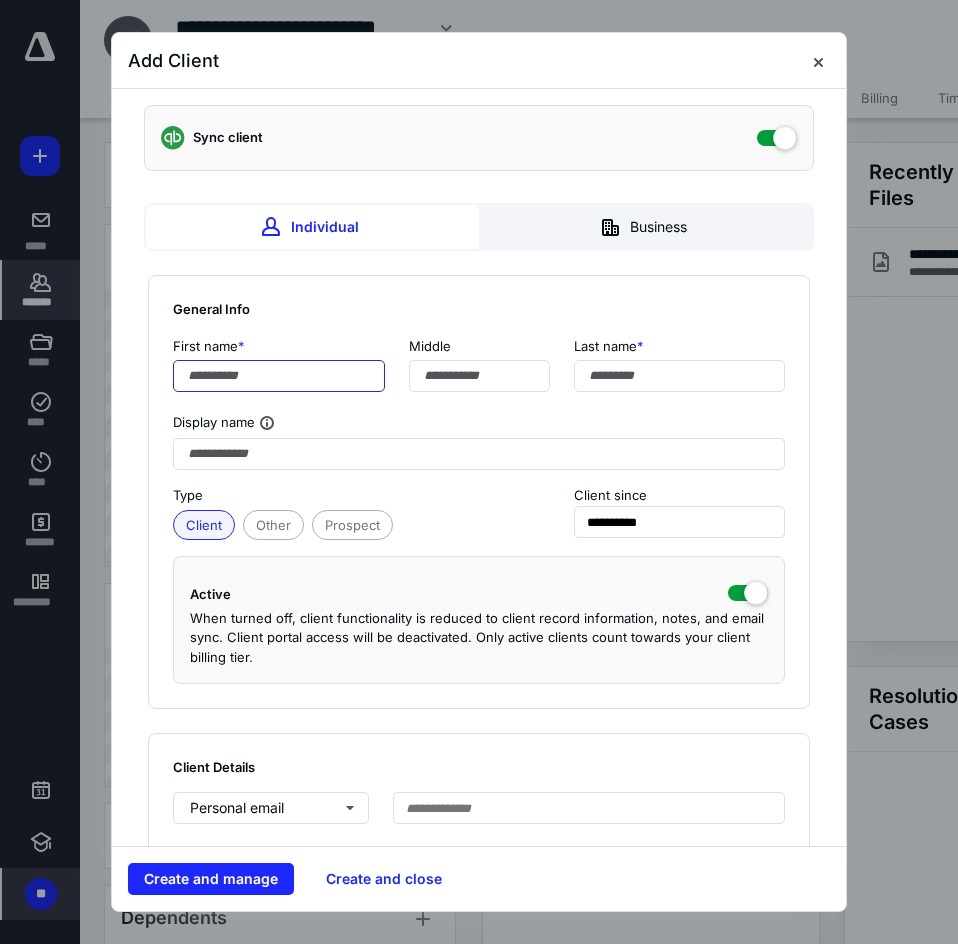 click at bounding box center (279, 376) 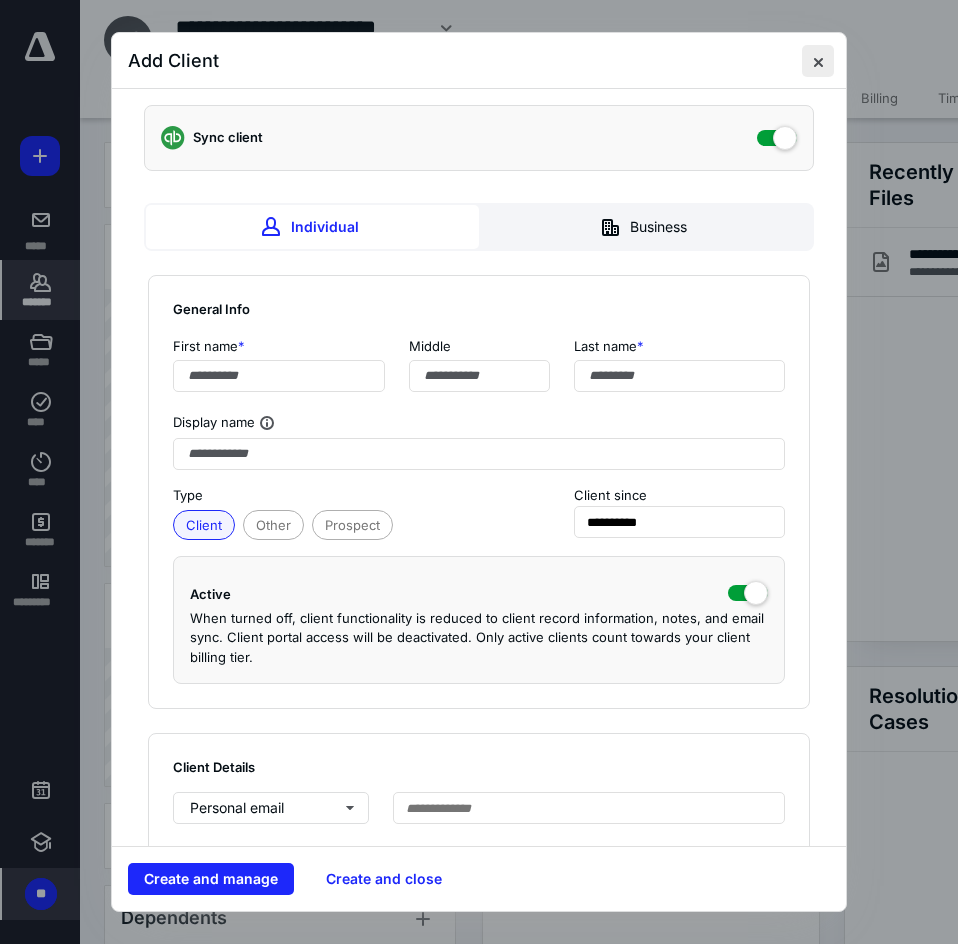 click at bounding box center (818, 61) 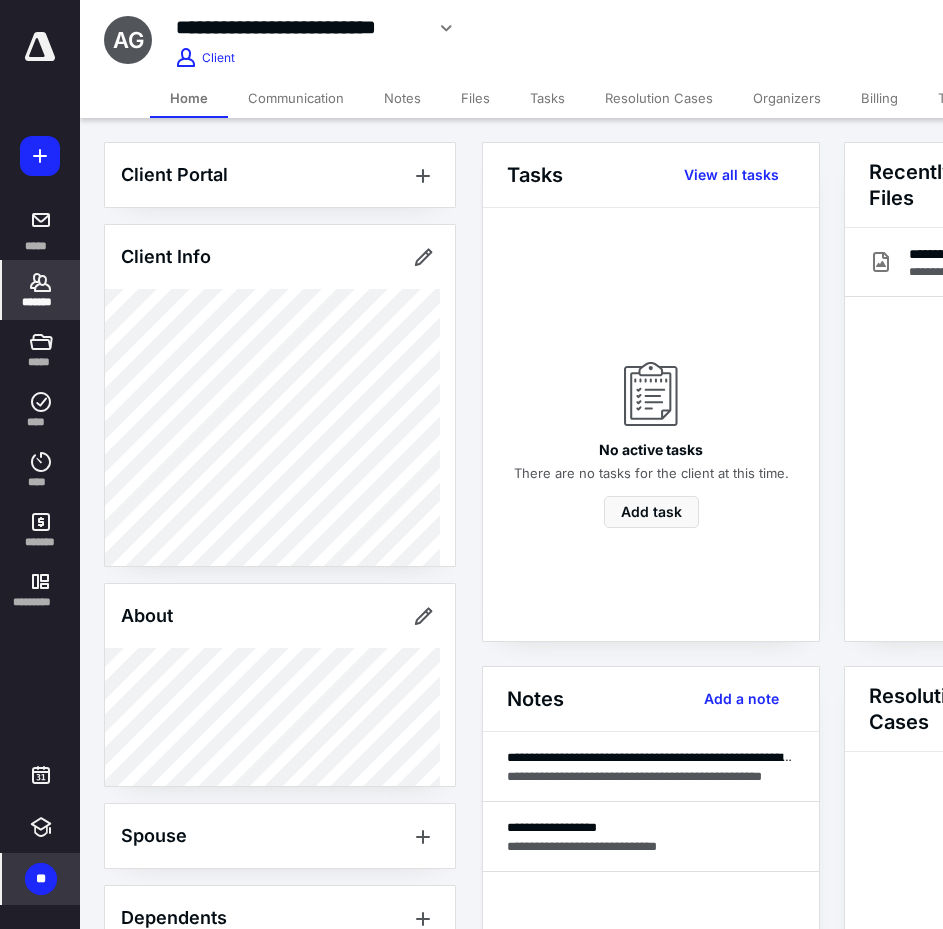click on "*******" at bounding box center [41, 302] 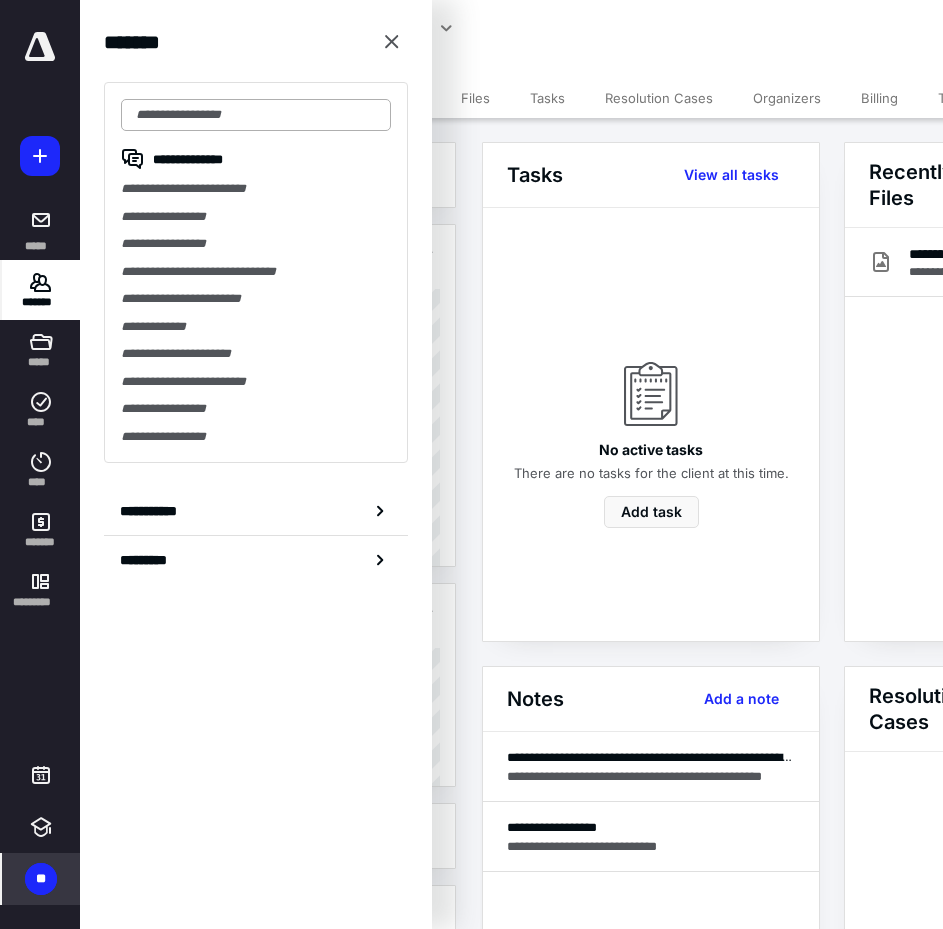 click at bounding box center [256, 115] 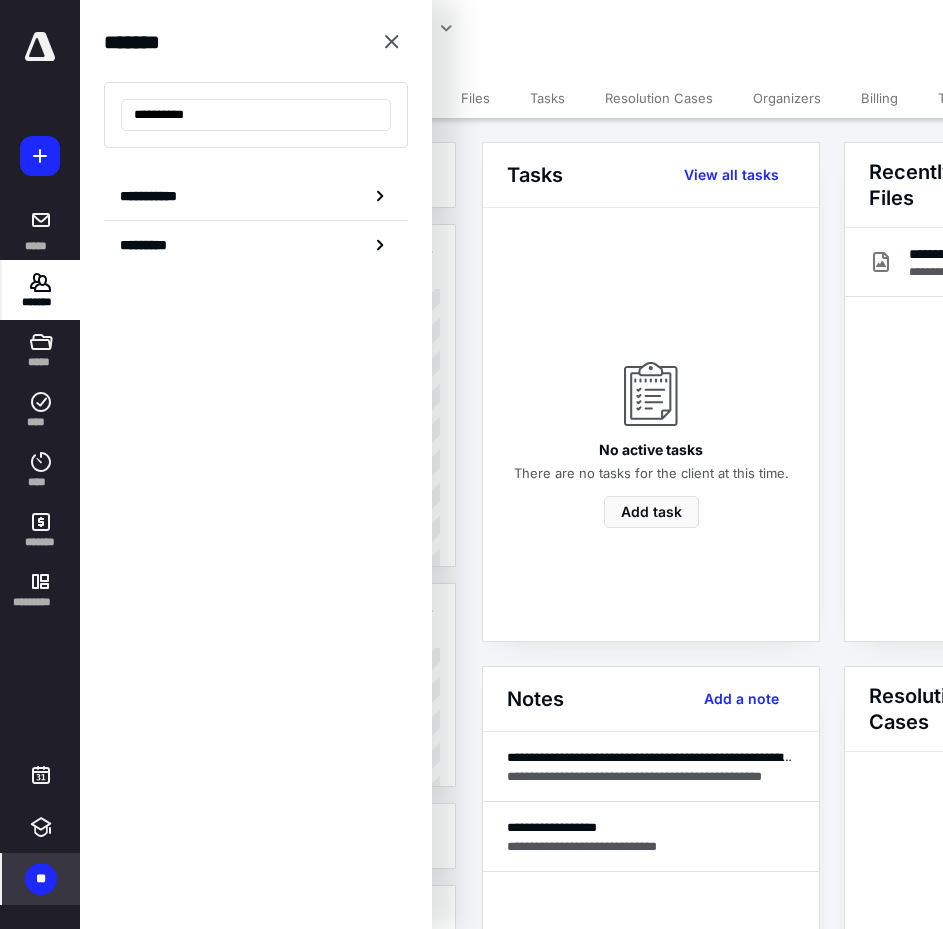 drag, startPoint x: 239, startPoint y: 112, endPoint x: 6, endPoint y: 121, distance: 233.17375 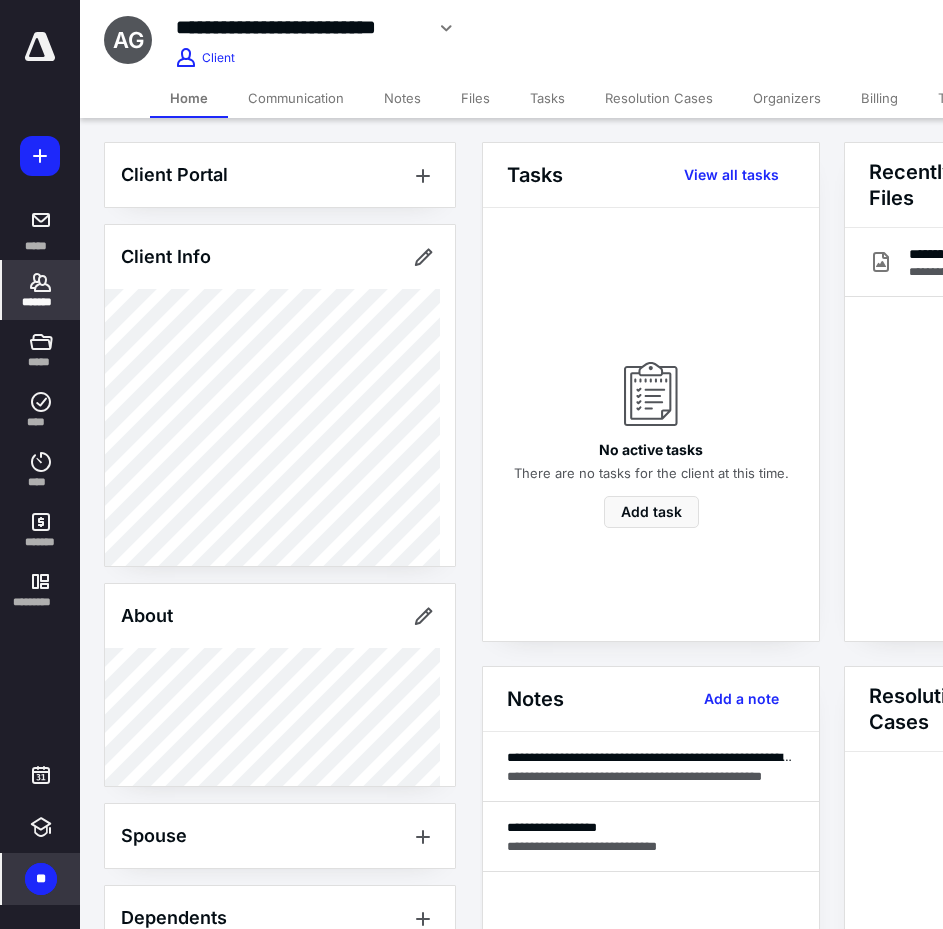 click 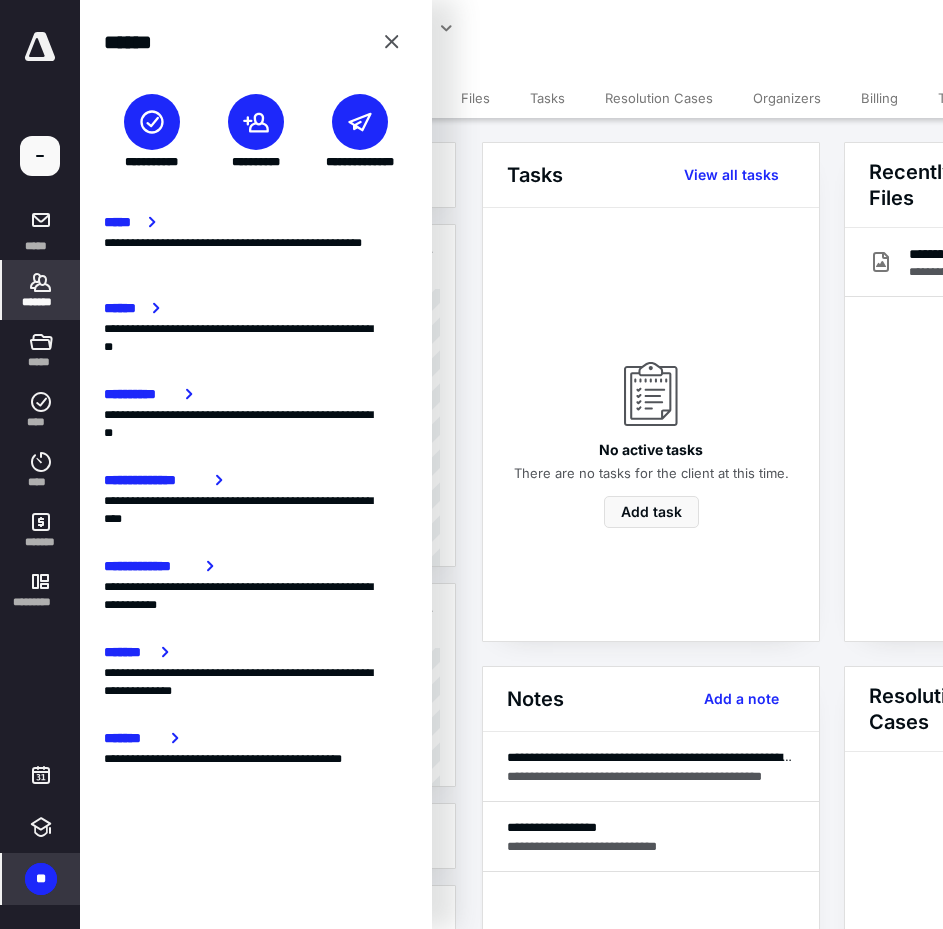 click 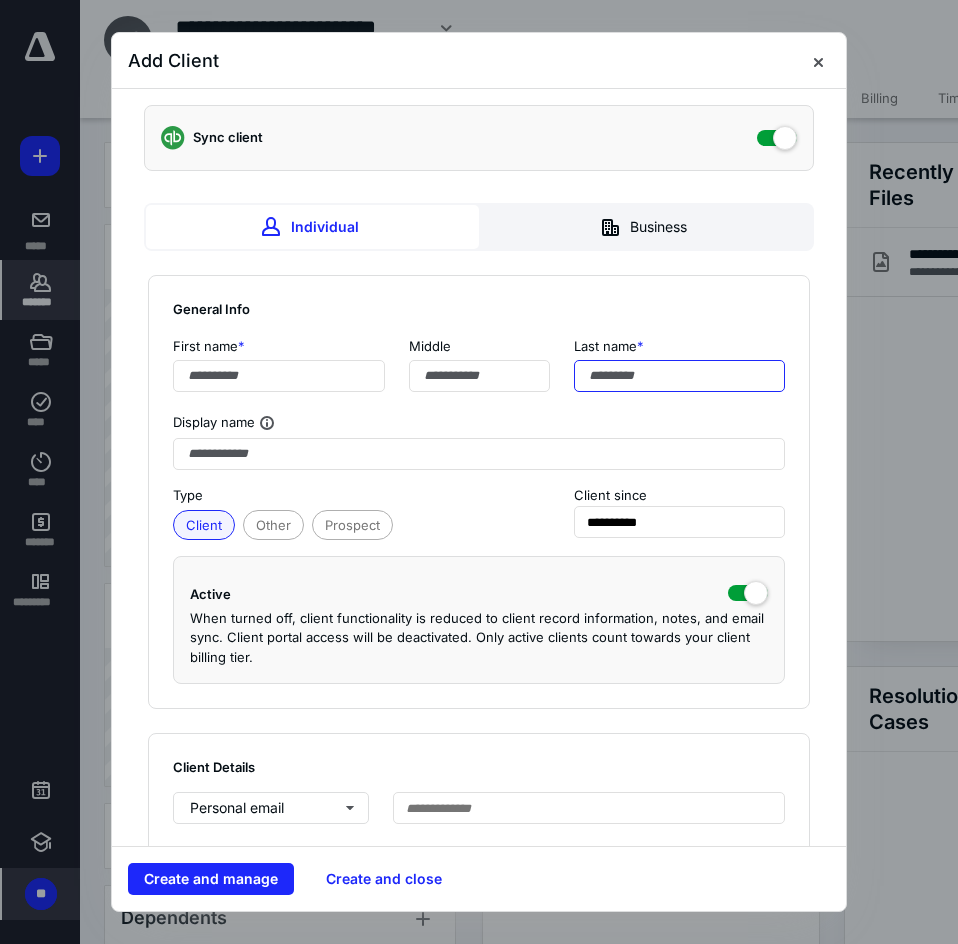 click at bounding box center [680, 376] 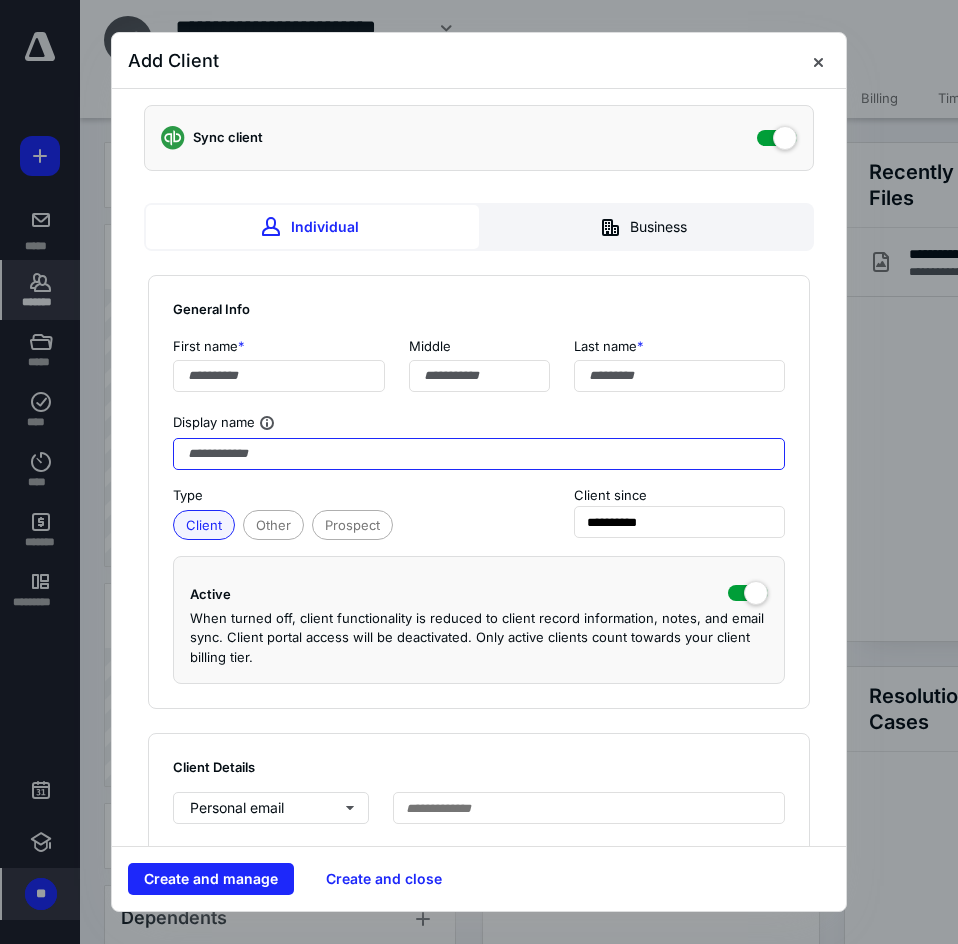 click at bounding box center [479, 454] 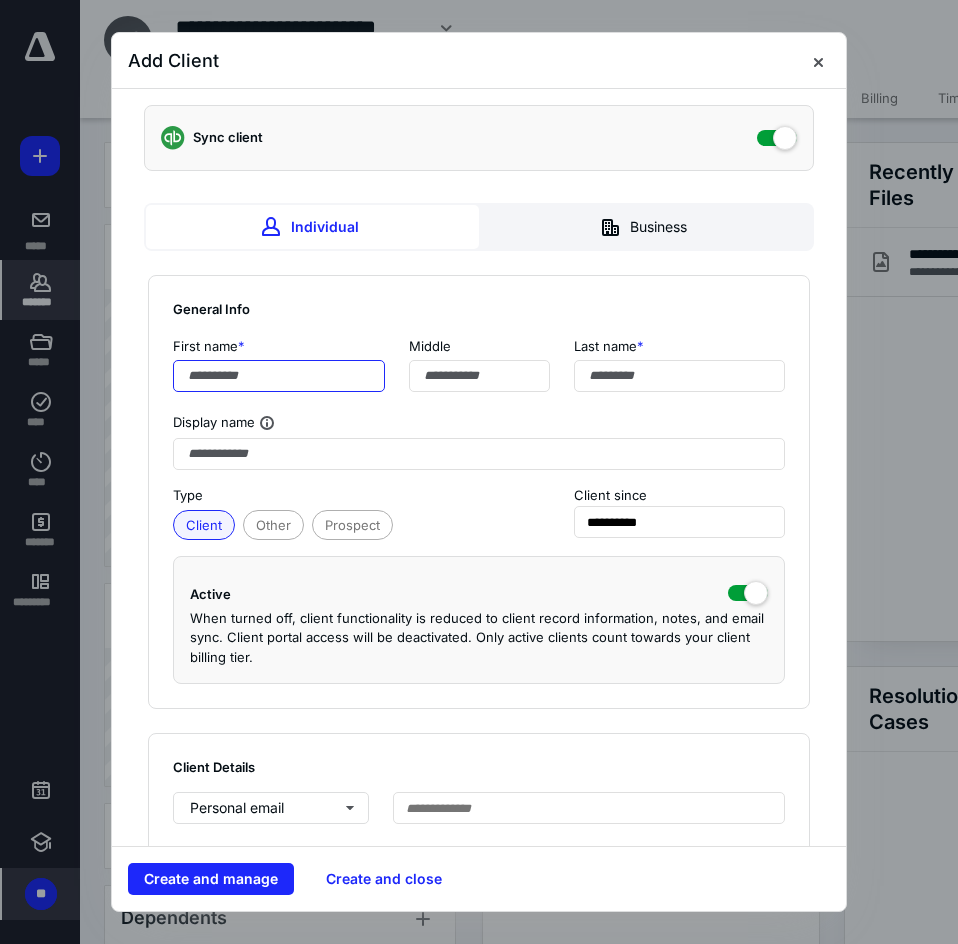 click at bounding box center [279, 376] 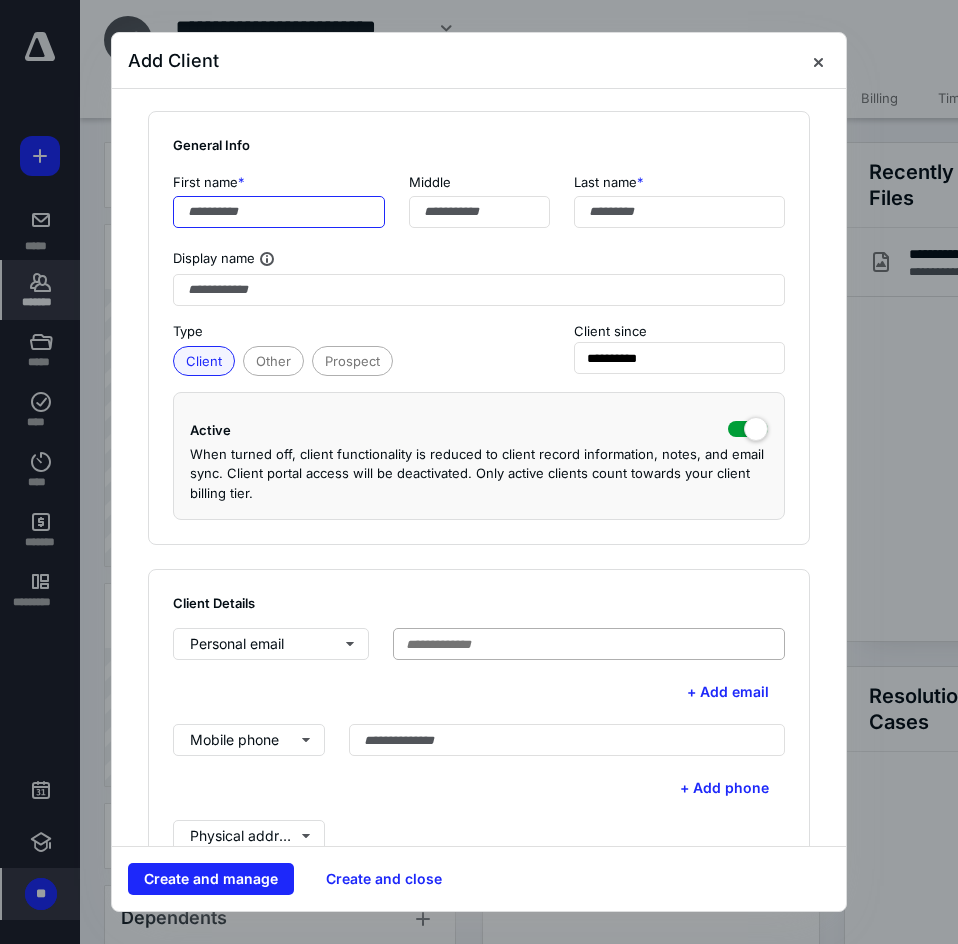 scroll, scrollTop: 200, scrollLeft: 0, axis: vertical 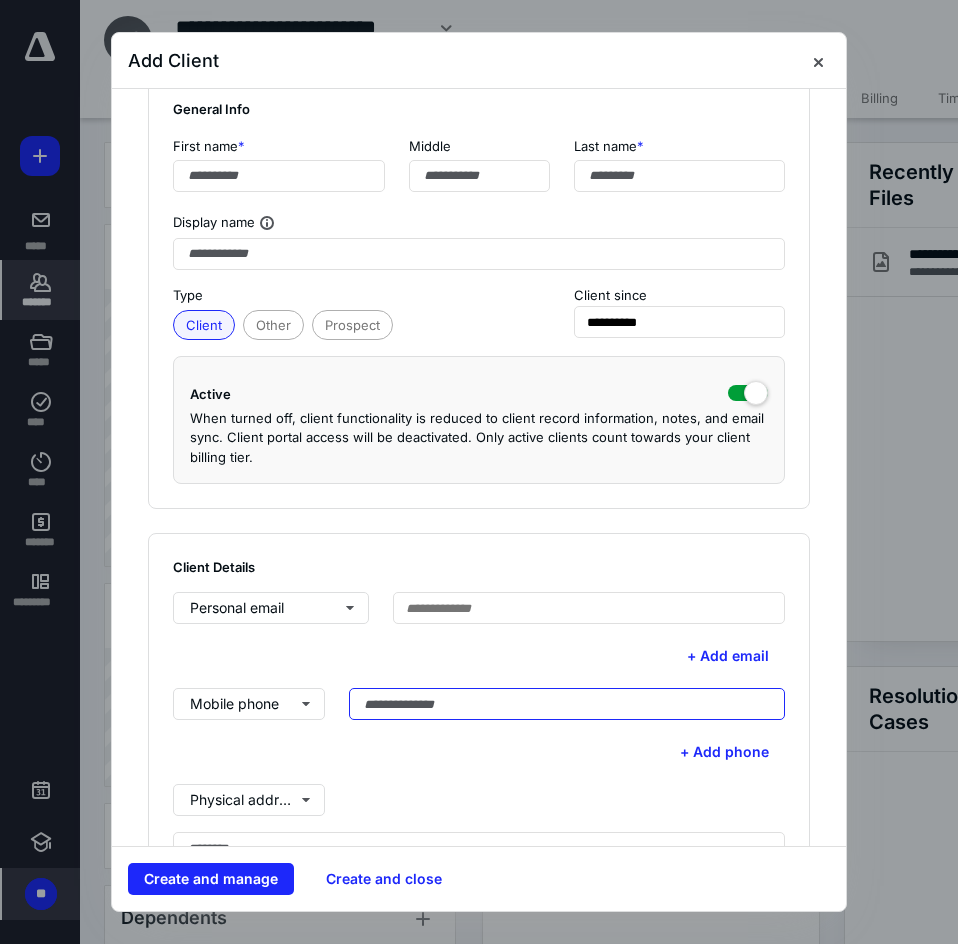 click at bounding box center (567, 704) 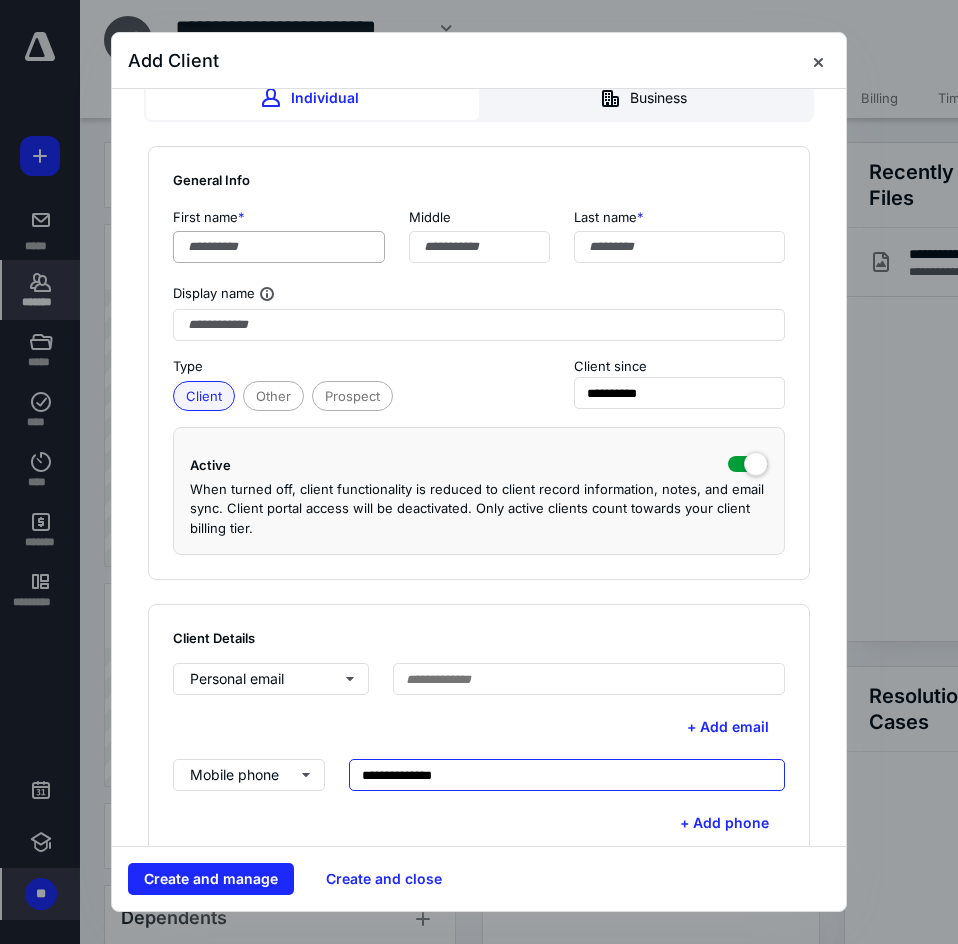 scroll, scrollTop: 0, scrollLeft: 0, axis: both 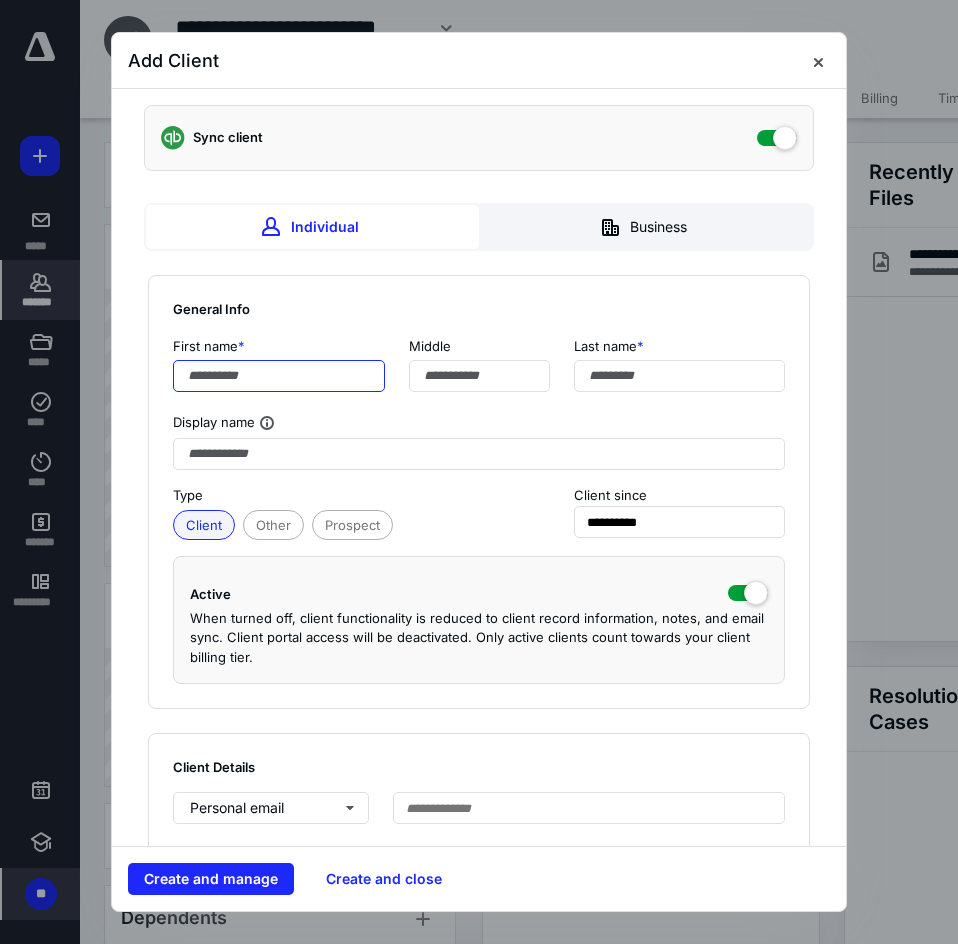 click at bounding box center (279, 376) 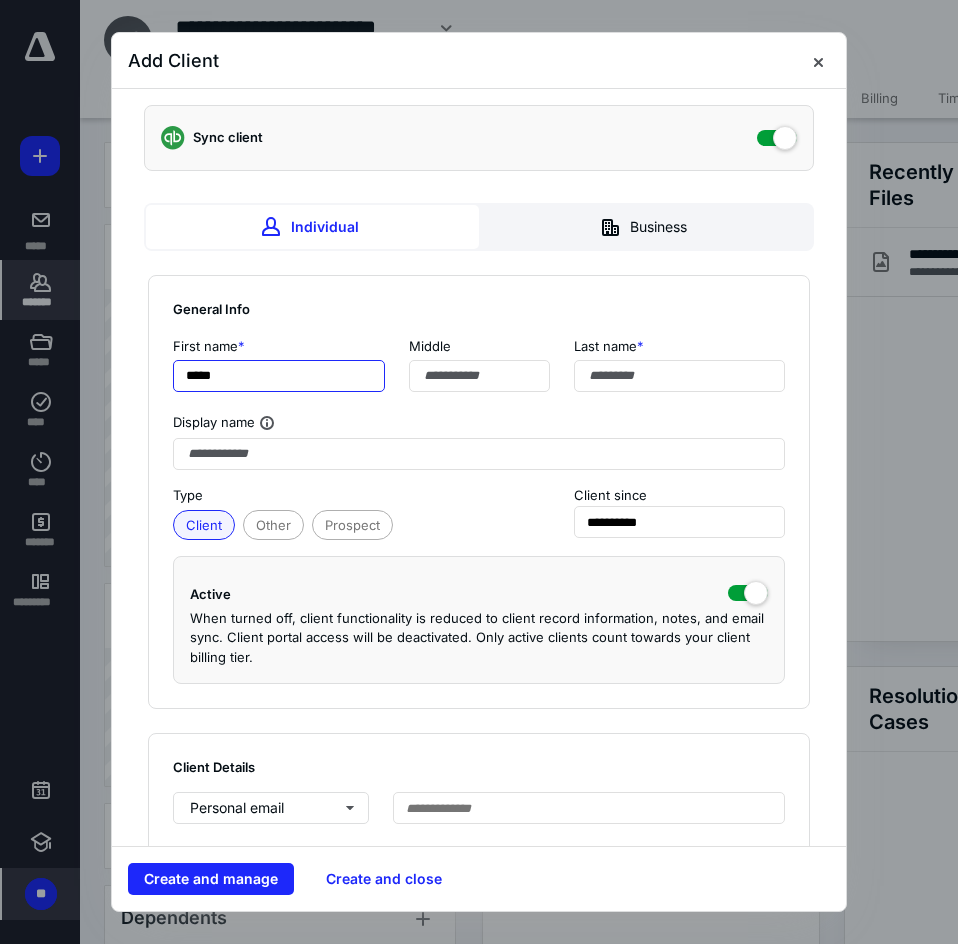 type on "*****" 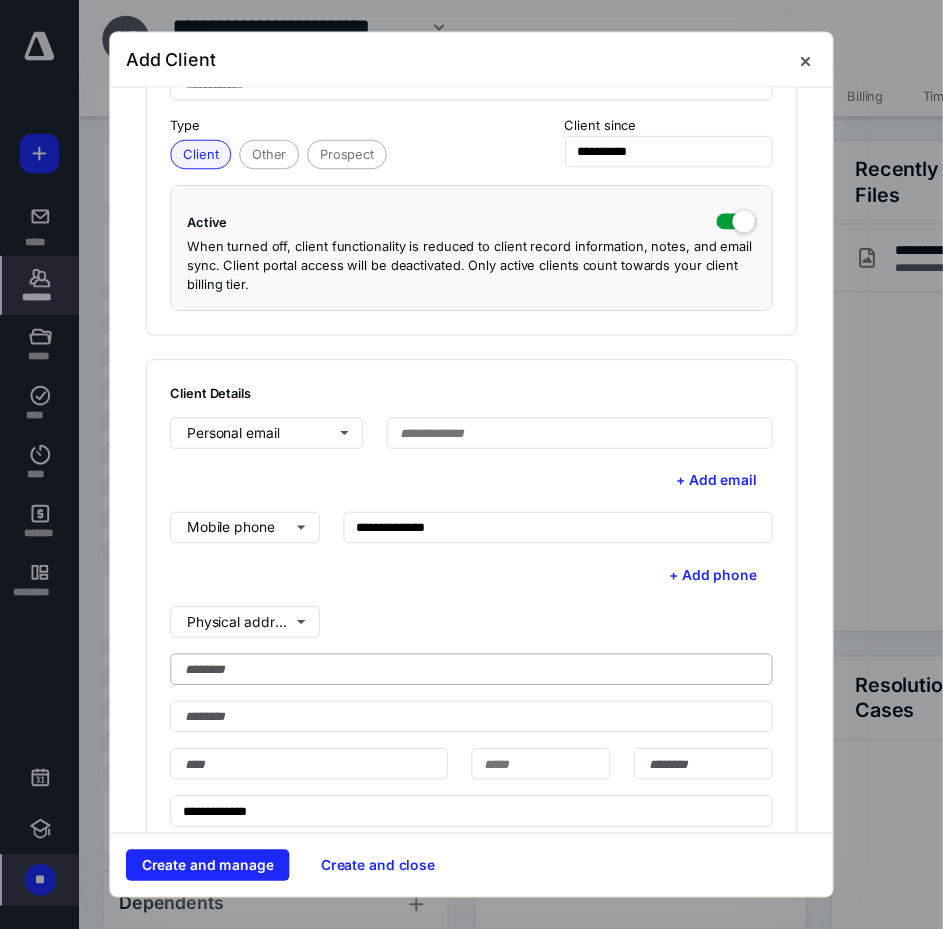 scroll, scrollTop: 400, scrollLeft: 0, axis: vertical 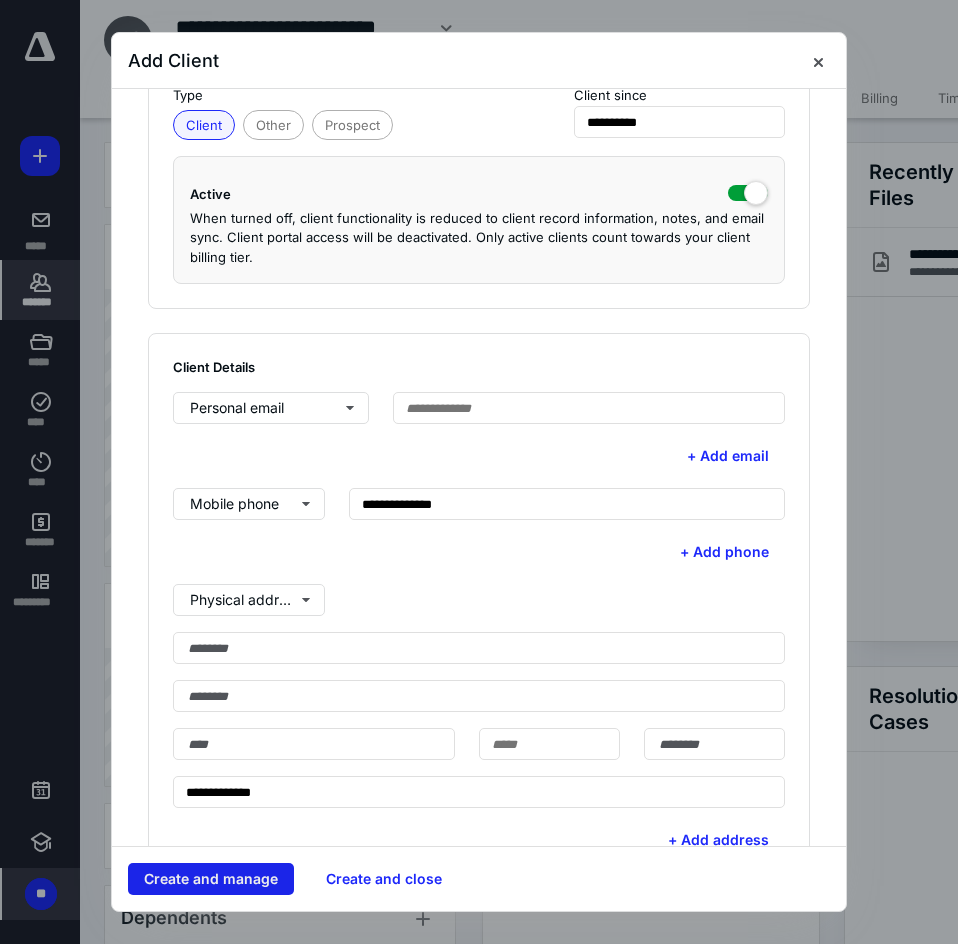 type on "**********" 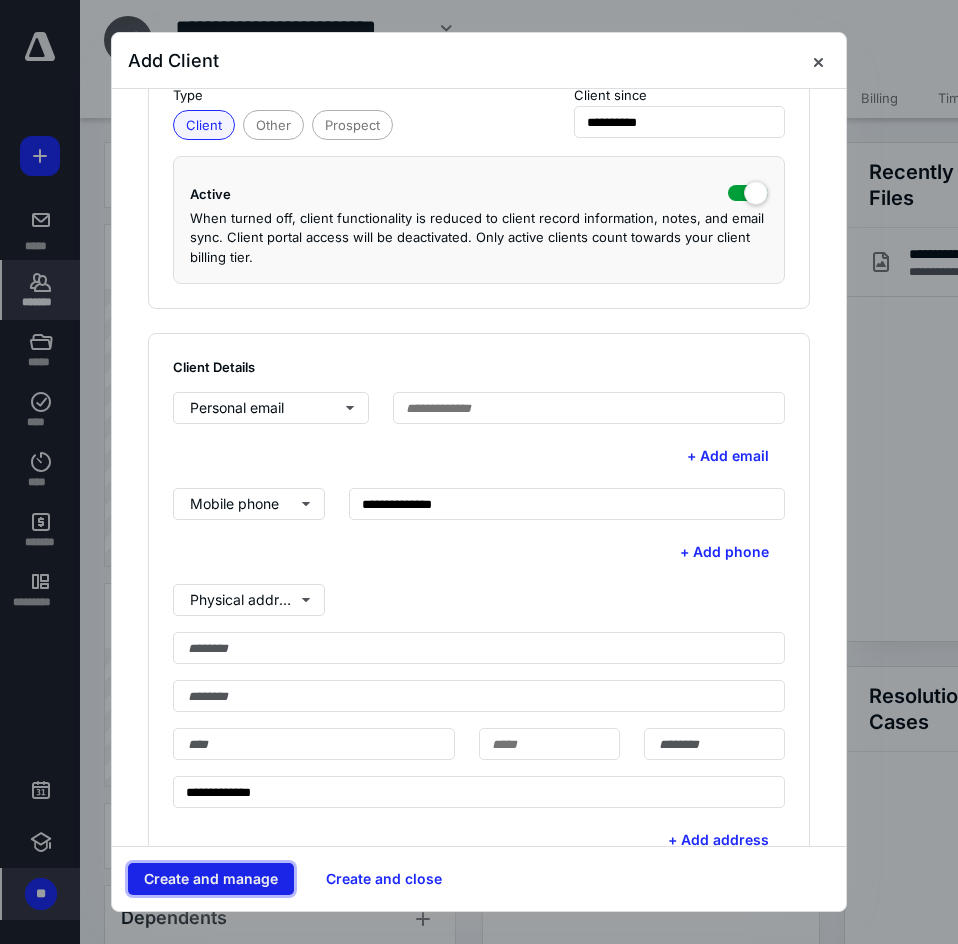 click on "Create and manage" at bounding box center (211, 879) 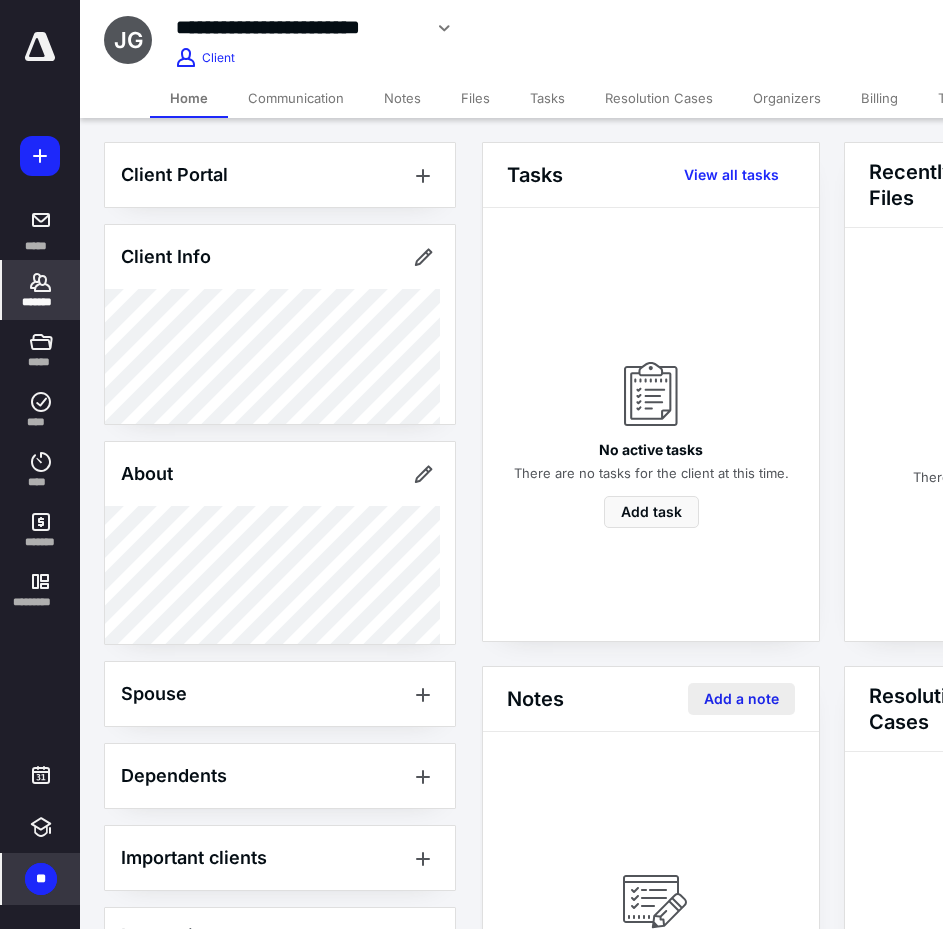 click on "Add a note" at bounding box center [741, 699] 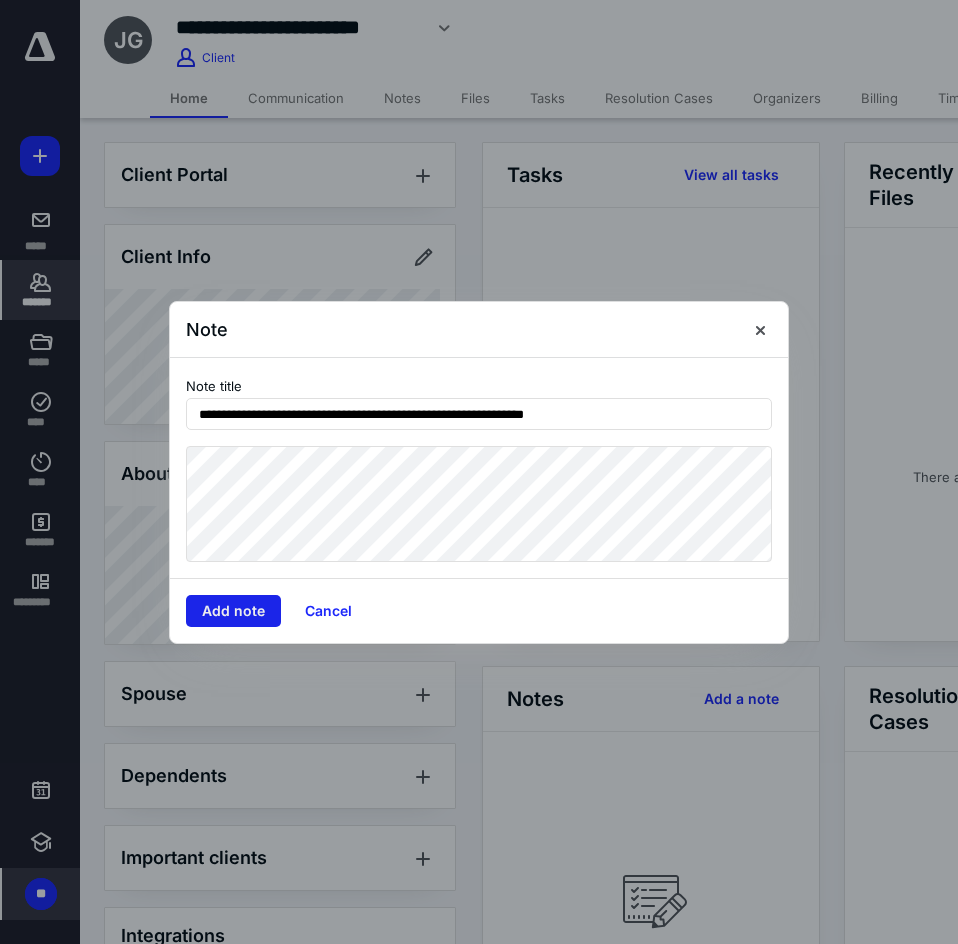 type on "**********" 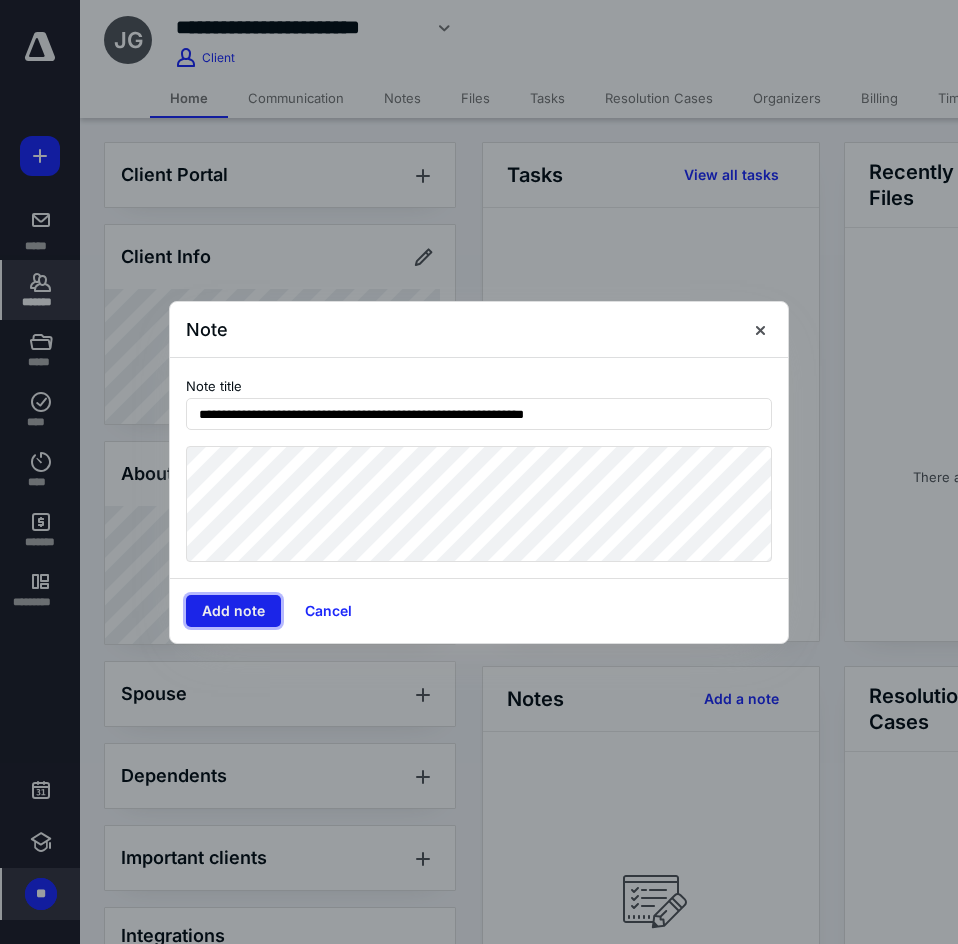 click on "Add note" at bounding box center (233, 611) 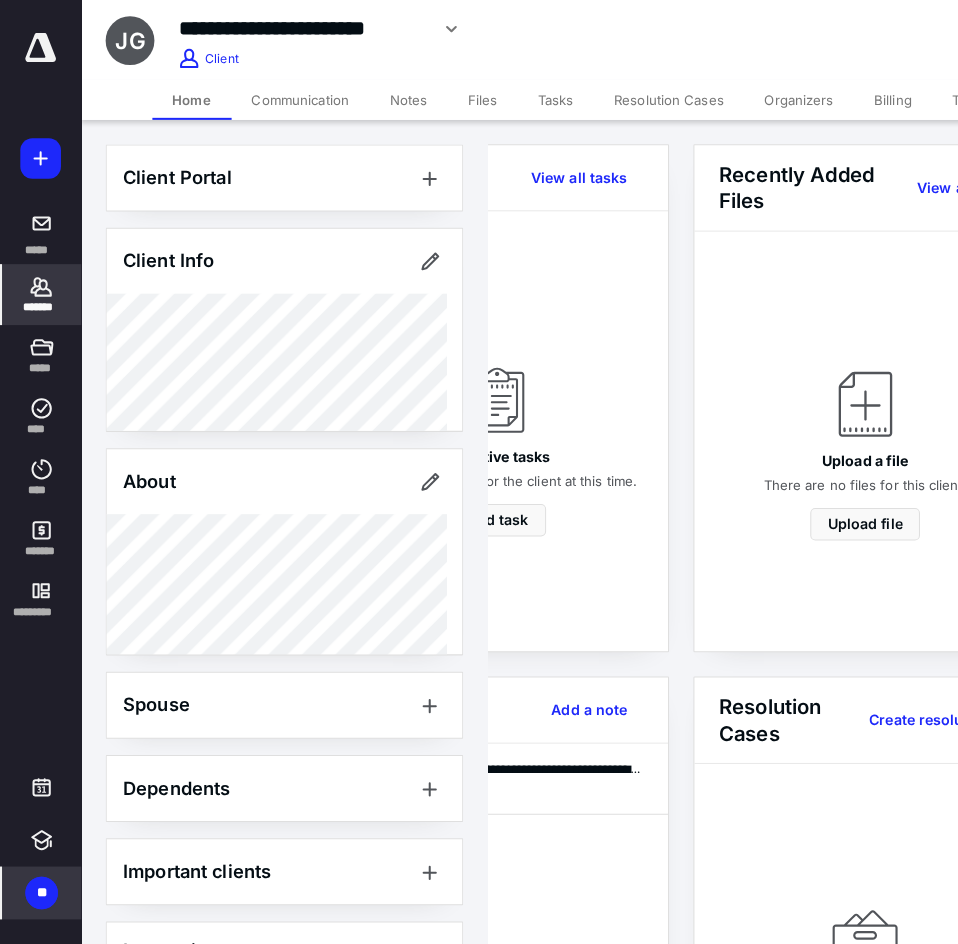 scroll, scrollTop: 0, scrollLeft: 0, axis: both 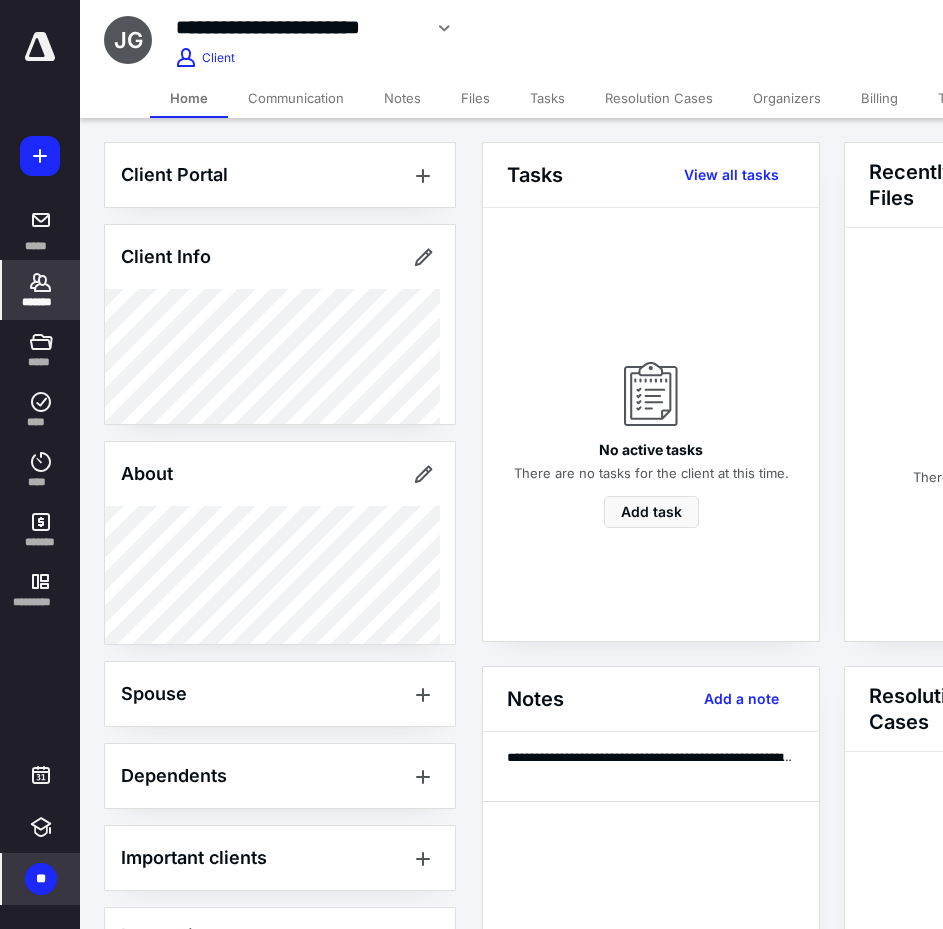 click 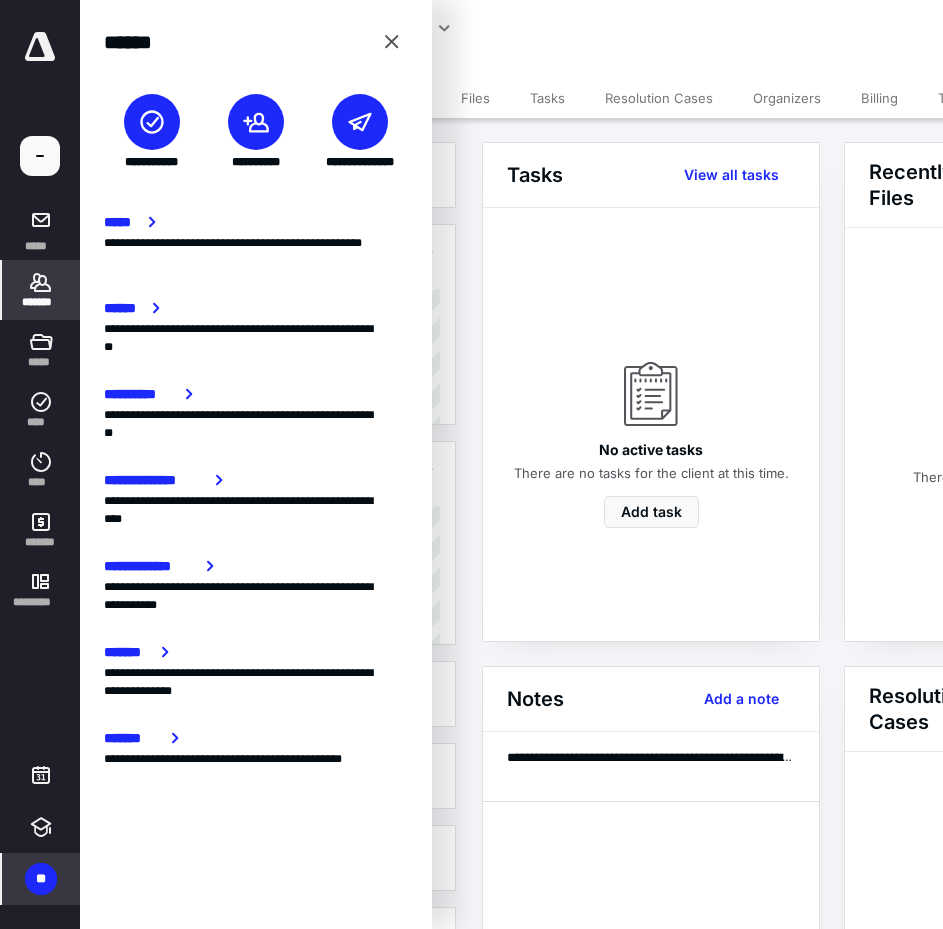 click at bounding box center (256, 122) 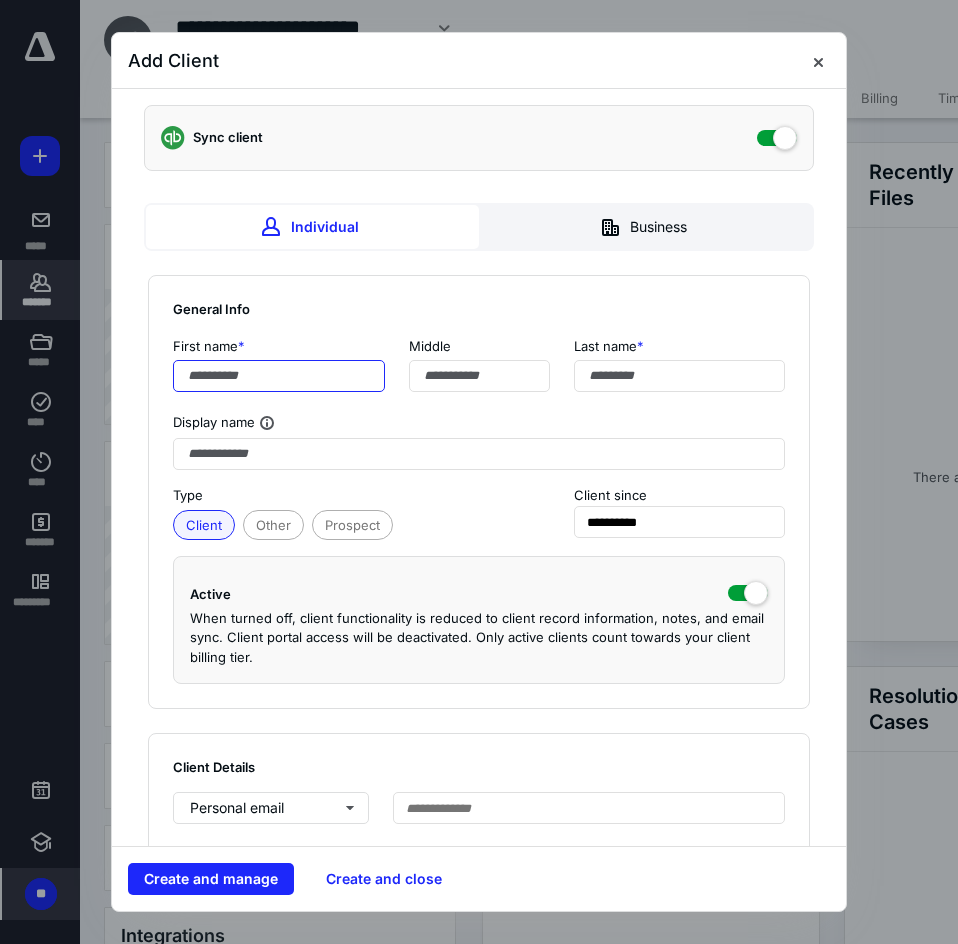 click on "First name *" at bounding box center (279, 363) 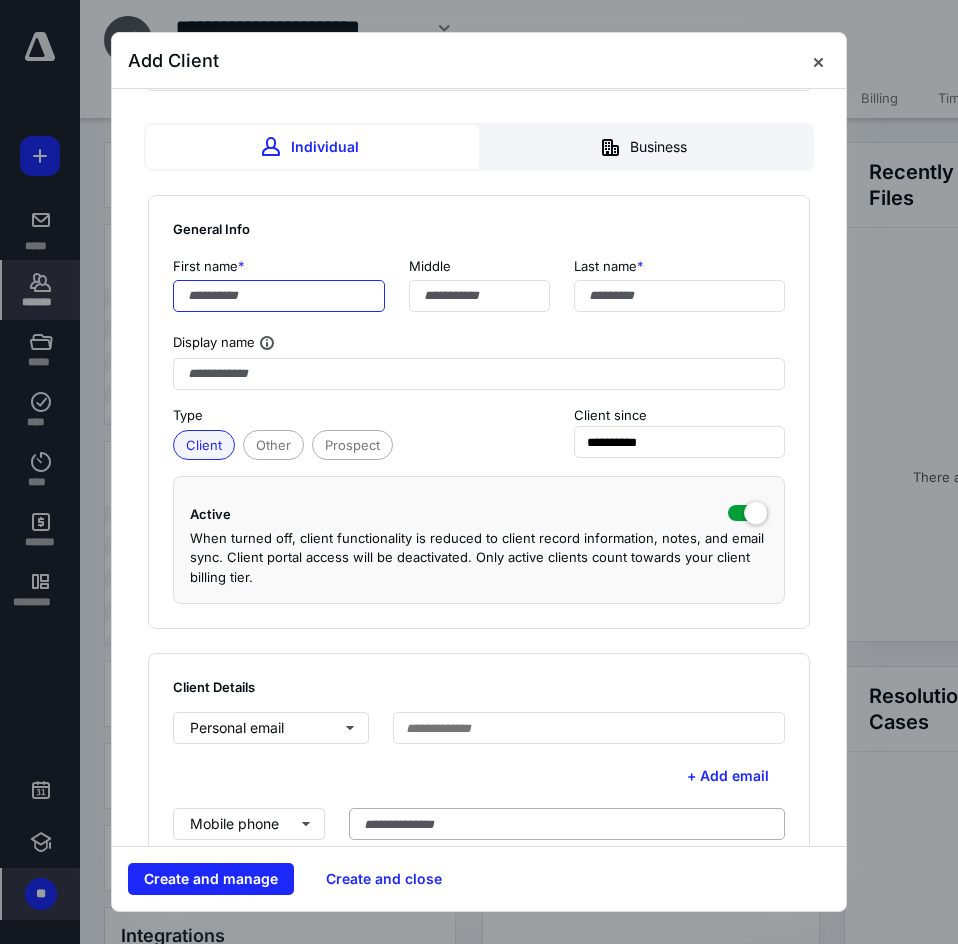 scroll, scrollTop: 200, scrollLeft: 0, axis: vertical 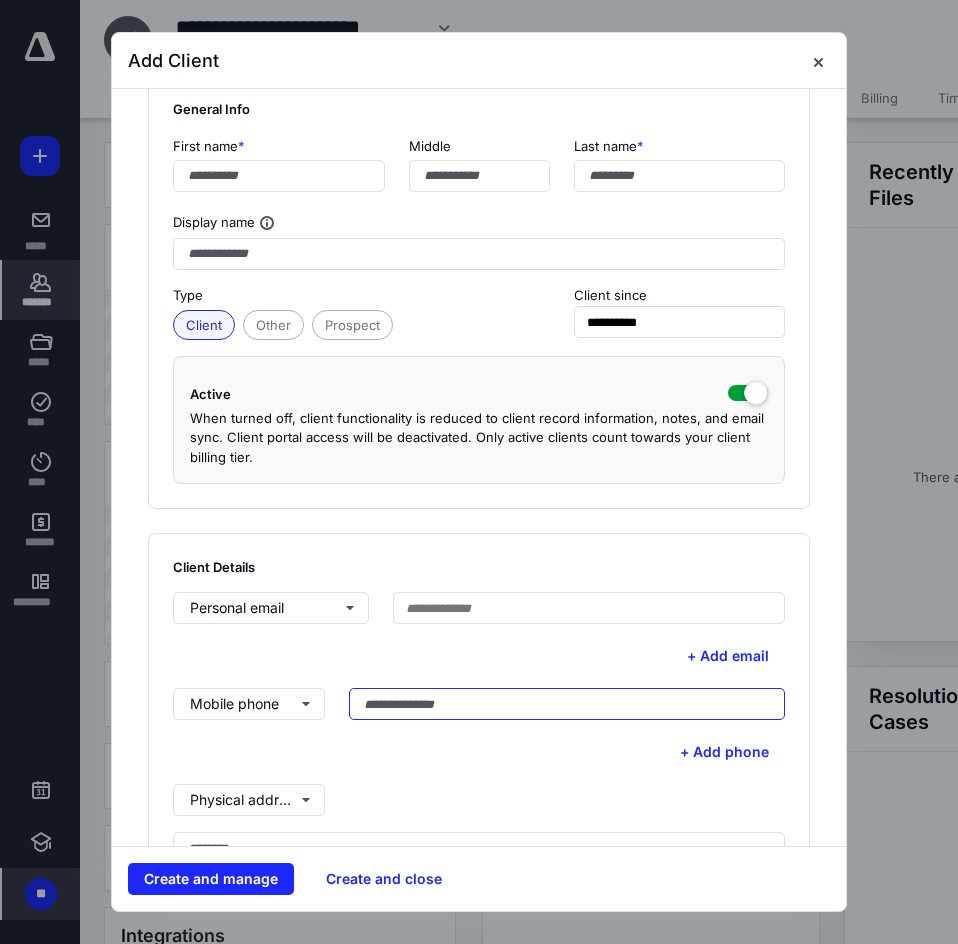 click at bounding box center (567, 704) 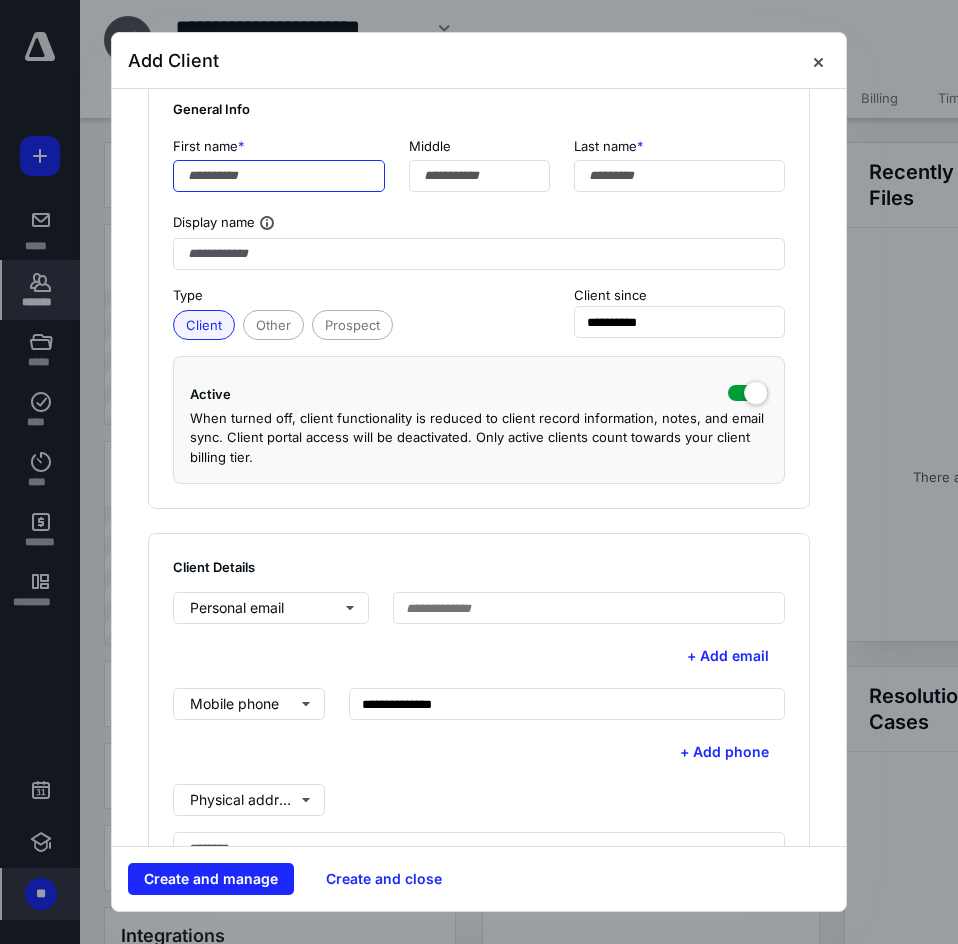 click at bounding box center [279, 176] 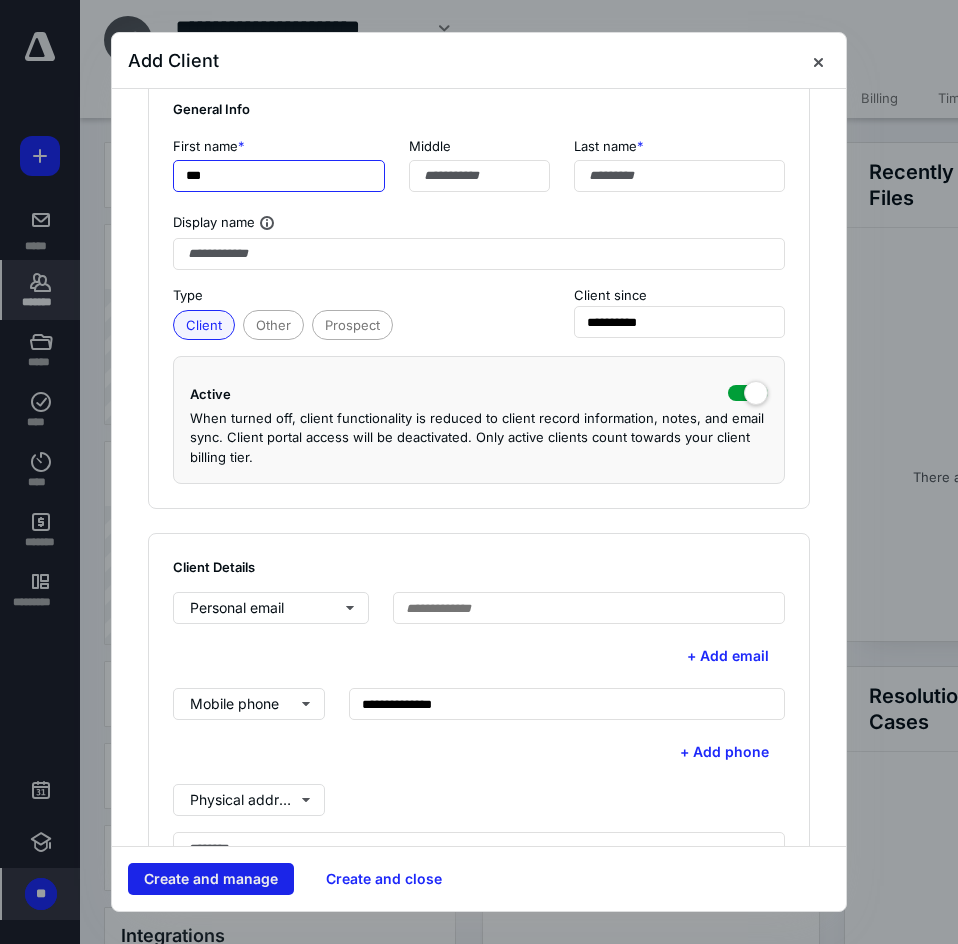 type on "***" 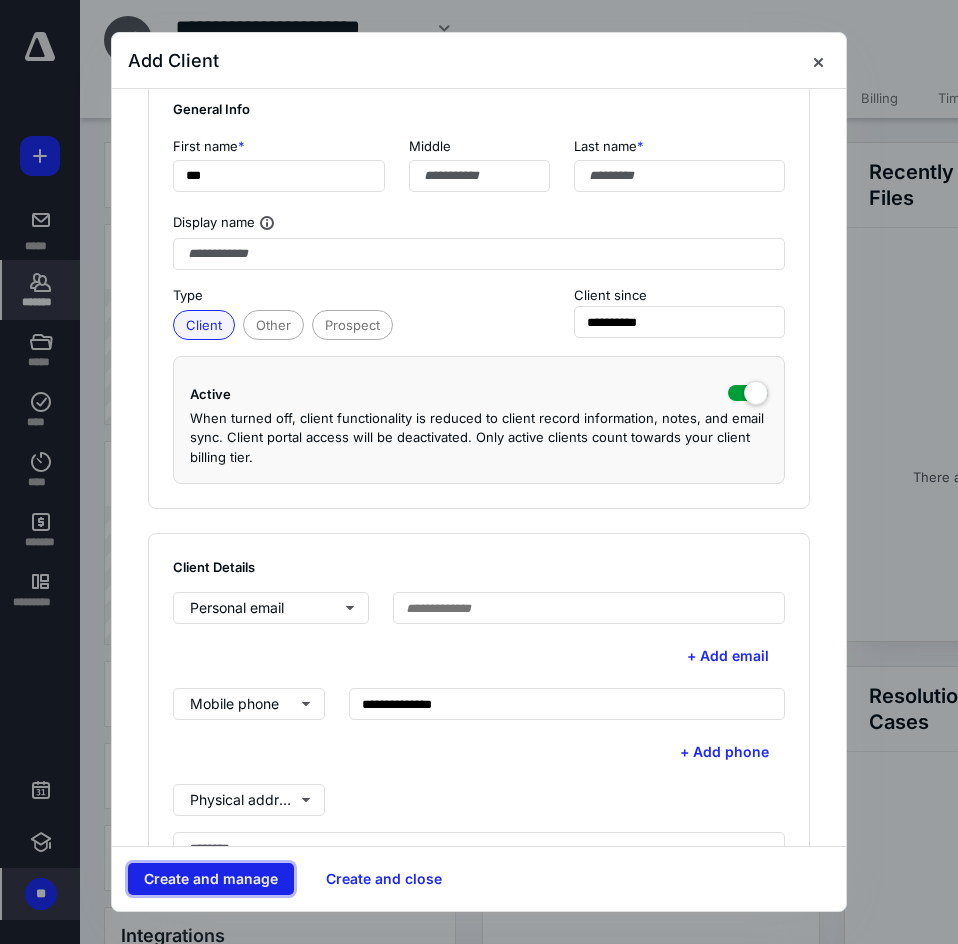 click on "Create and manage" at bounding box center [211, 879] 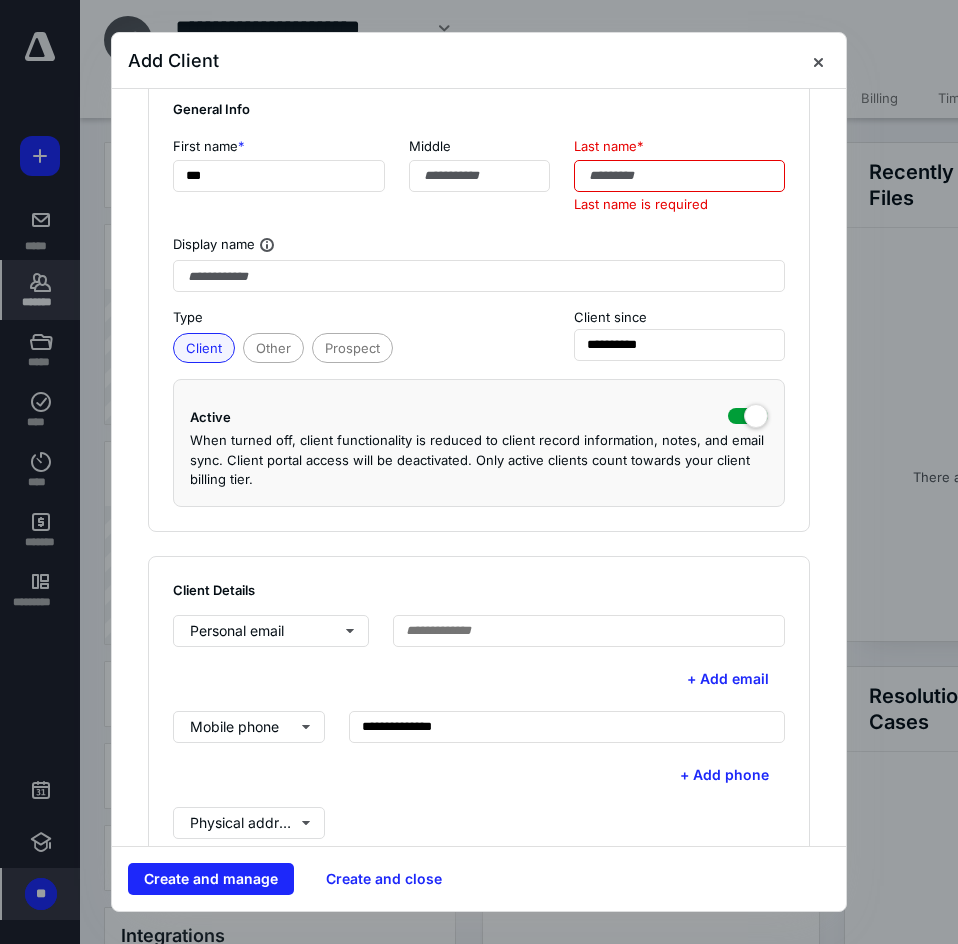 click at bounding box center (680, 176) 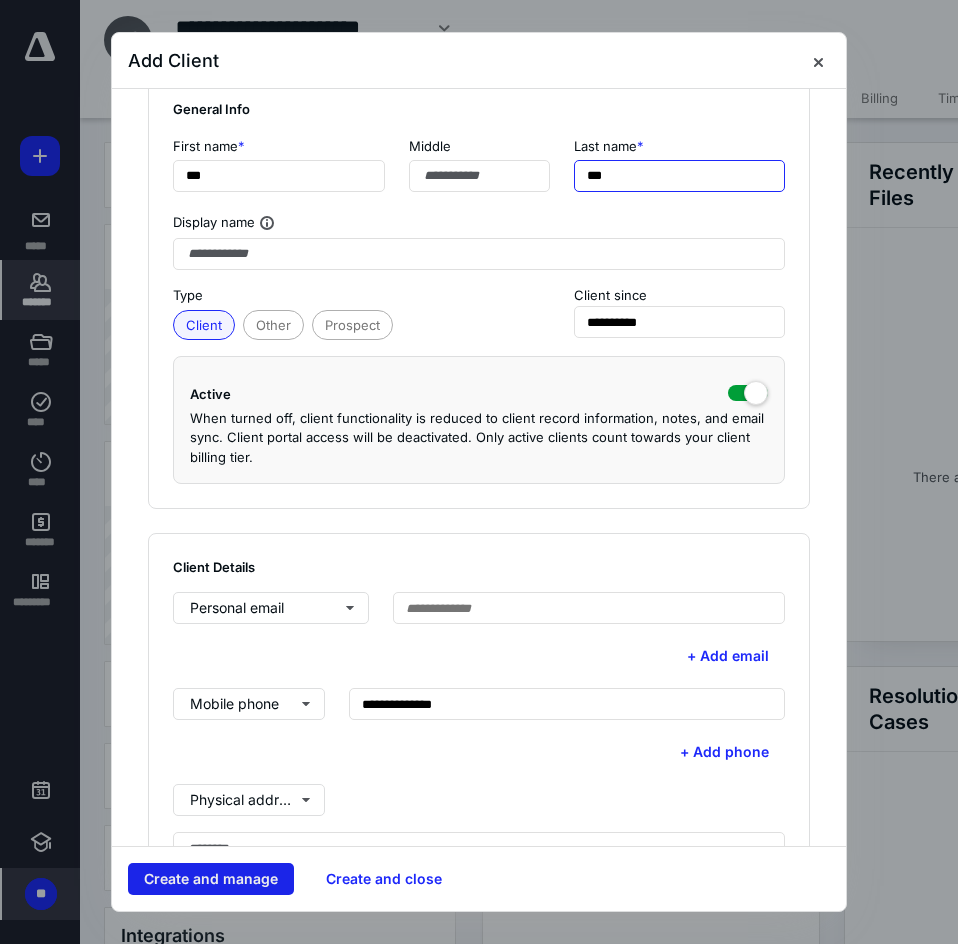 type on "***" 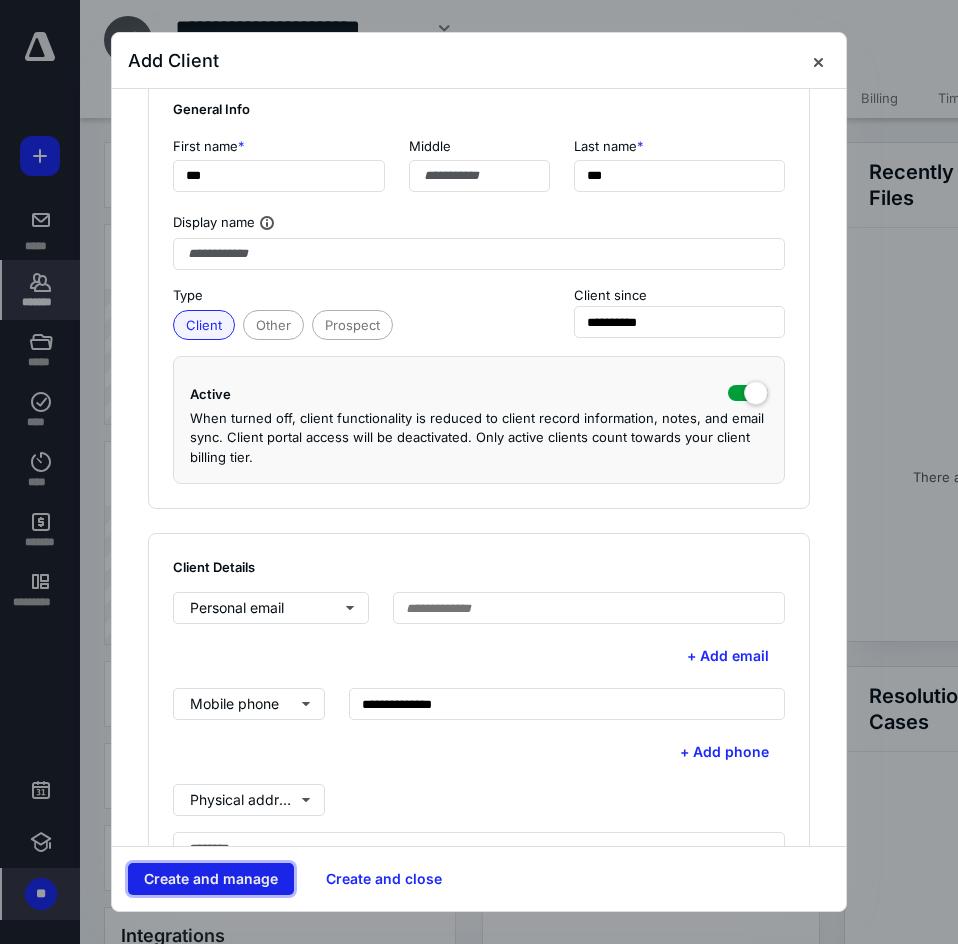 click on "Create and manage" at bounding box center (211, 879) 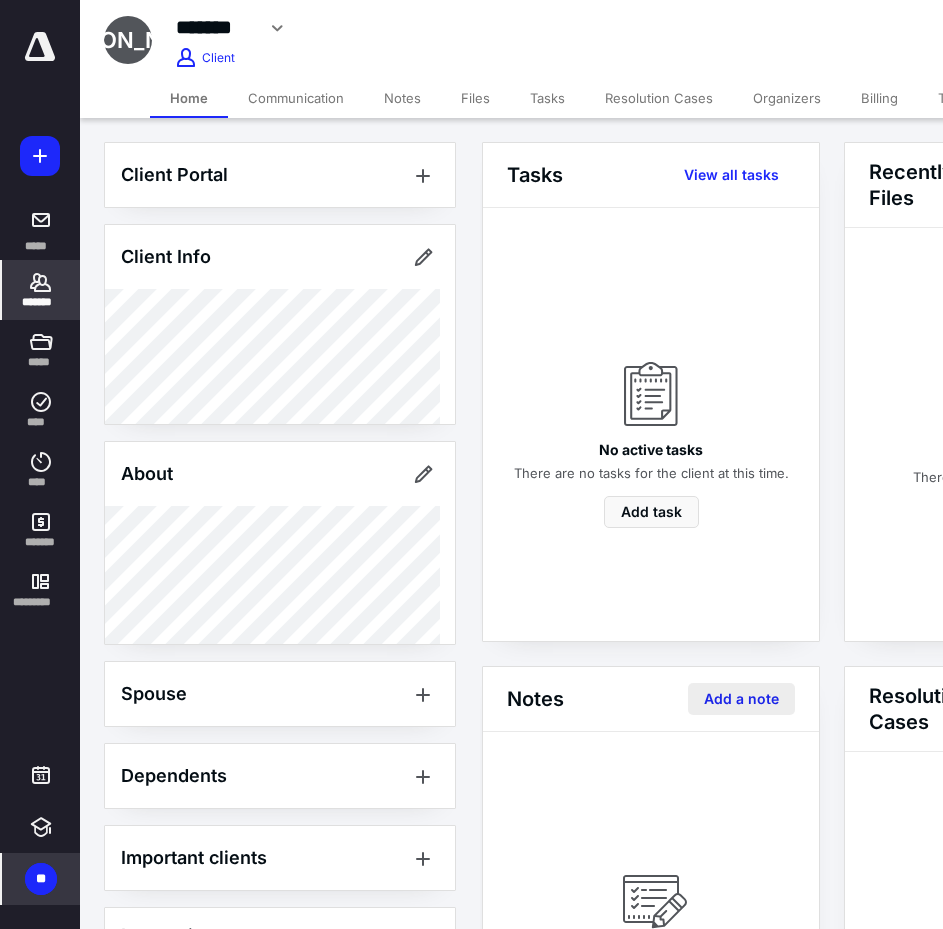 click on "Add a note" at bounding box center [741, 699] 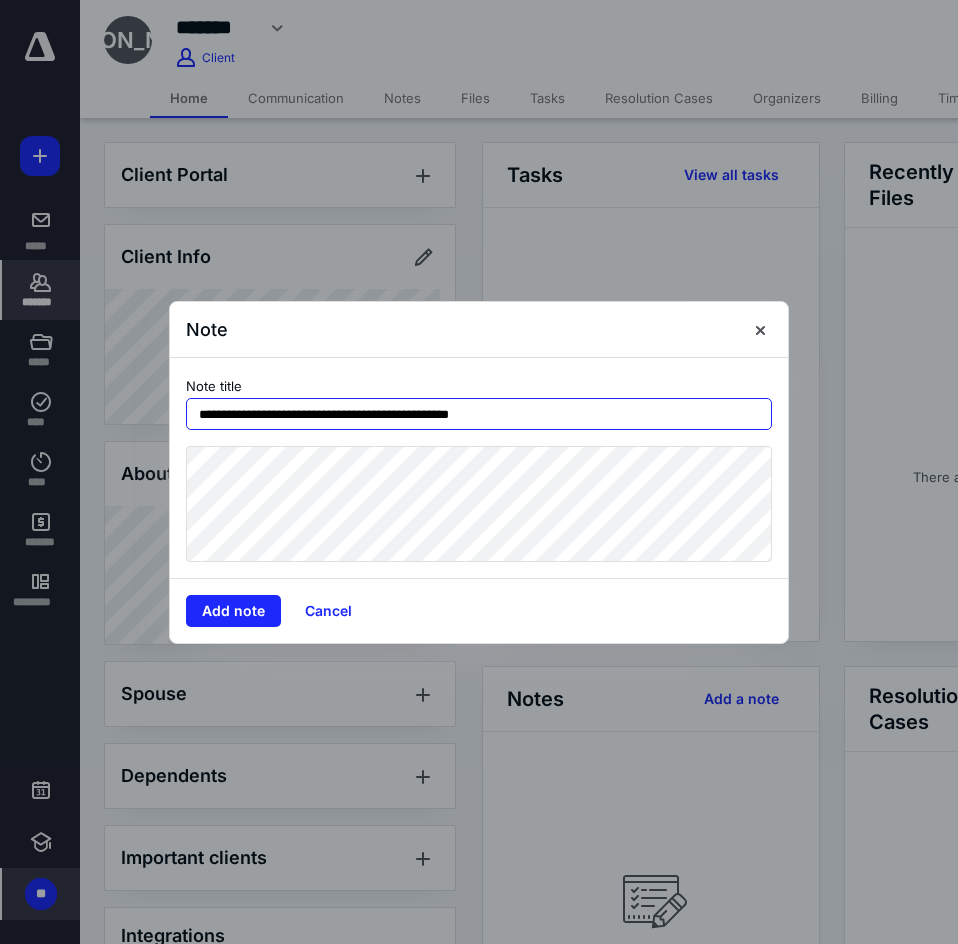 drag, startPoint x: 408, startPoint y: 413, endPoint x: 421, endPoint y: 413, distance: 13 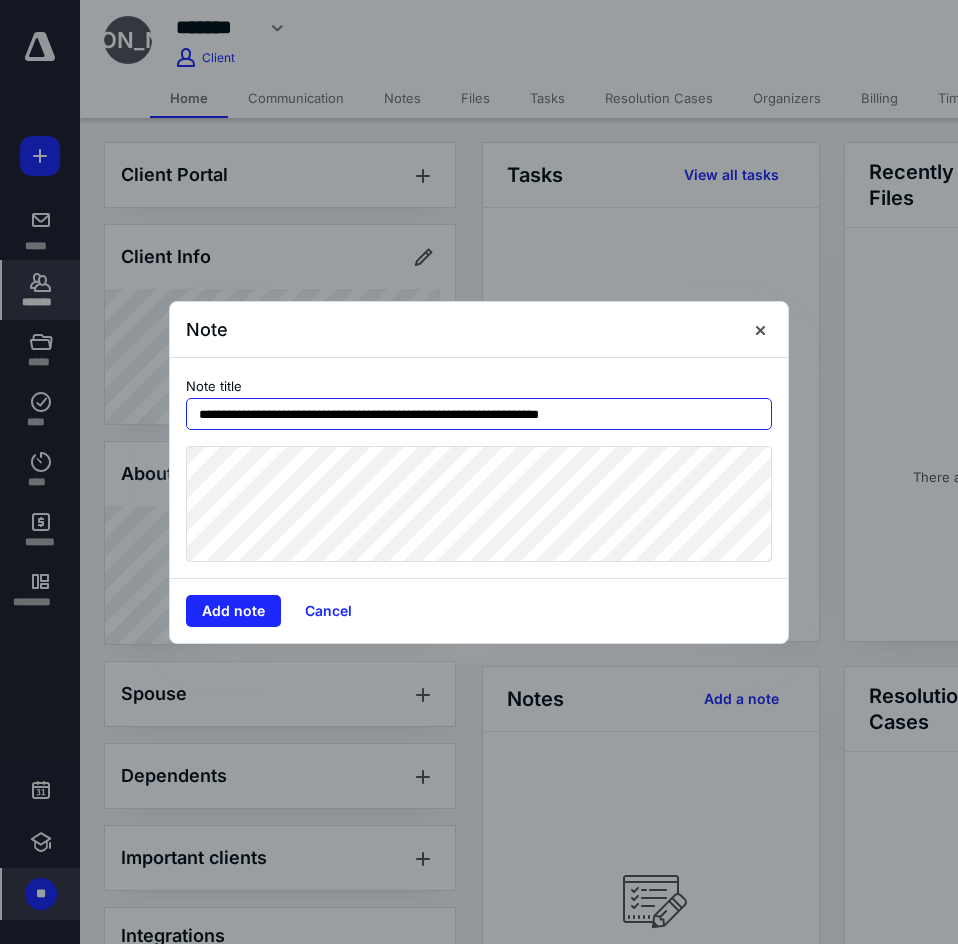 click on "**********" at bounding box center [479, 414] 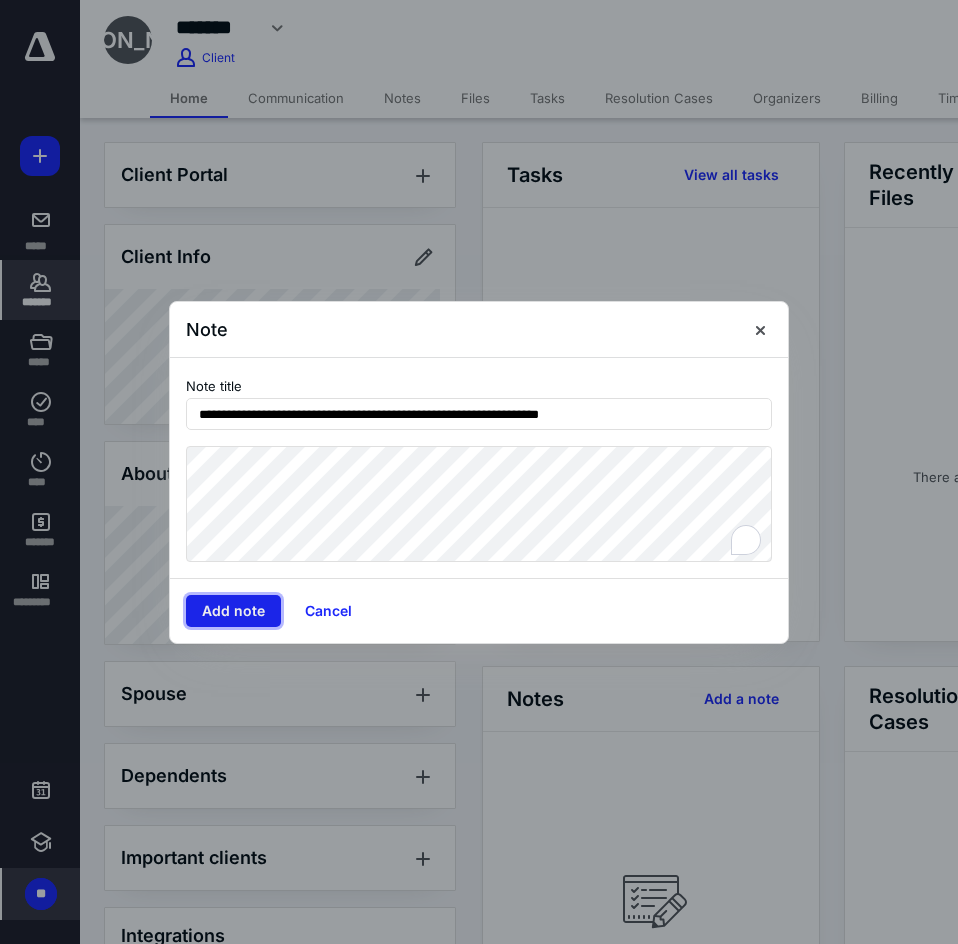 click on "Add note" at bounding box center [233, 611] 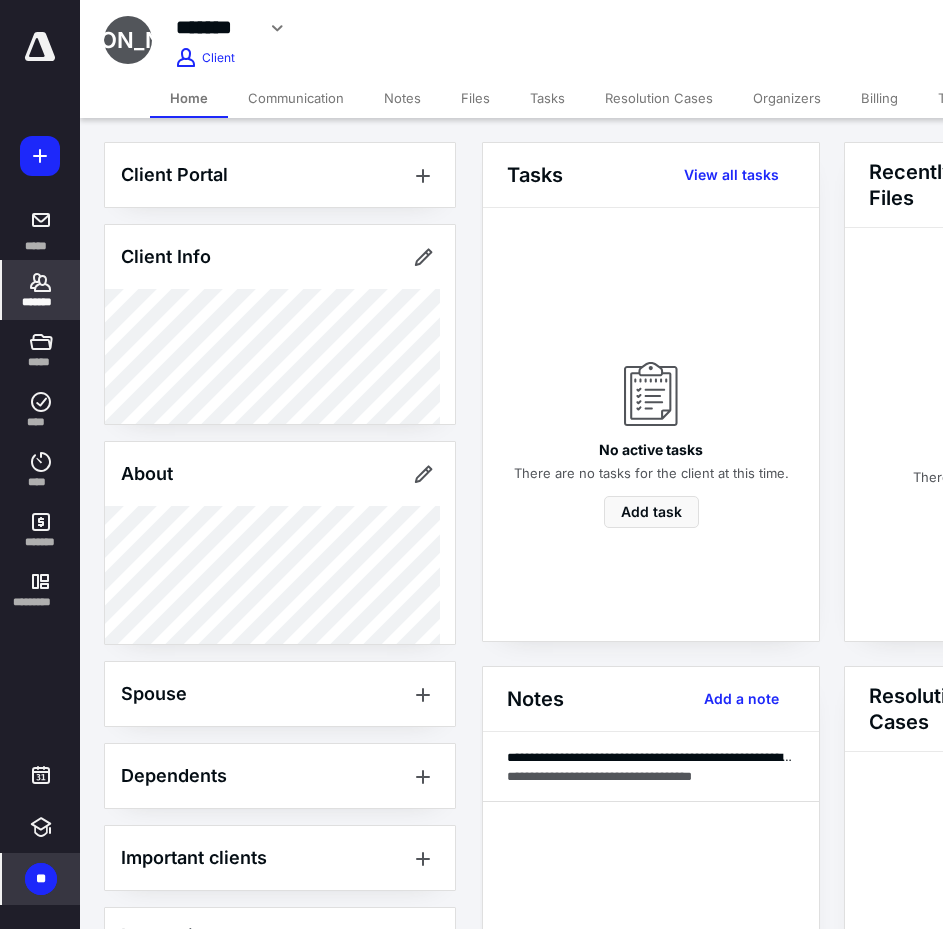 click 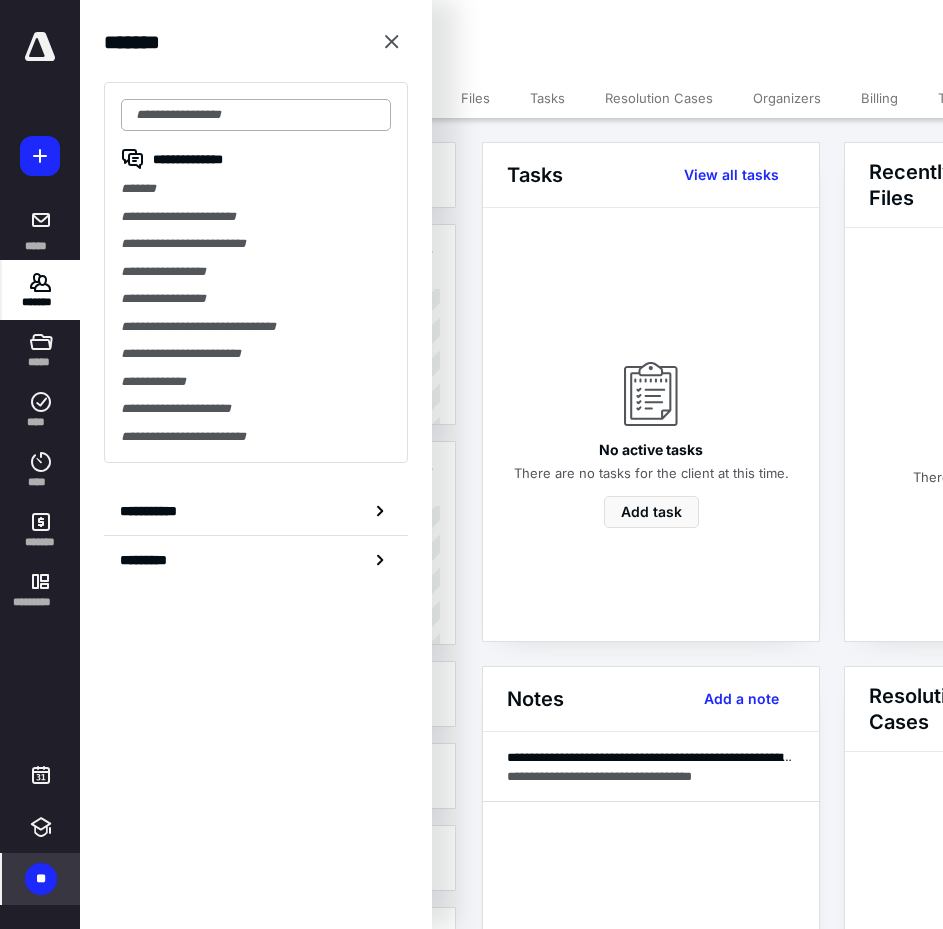 click at bounding box center [256, 115] 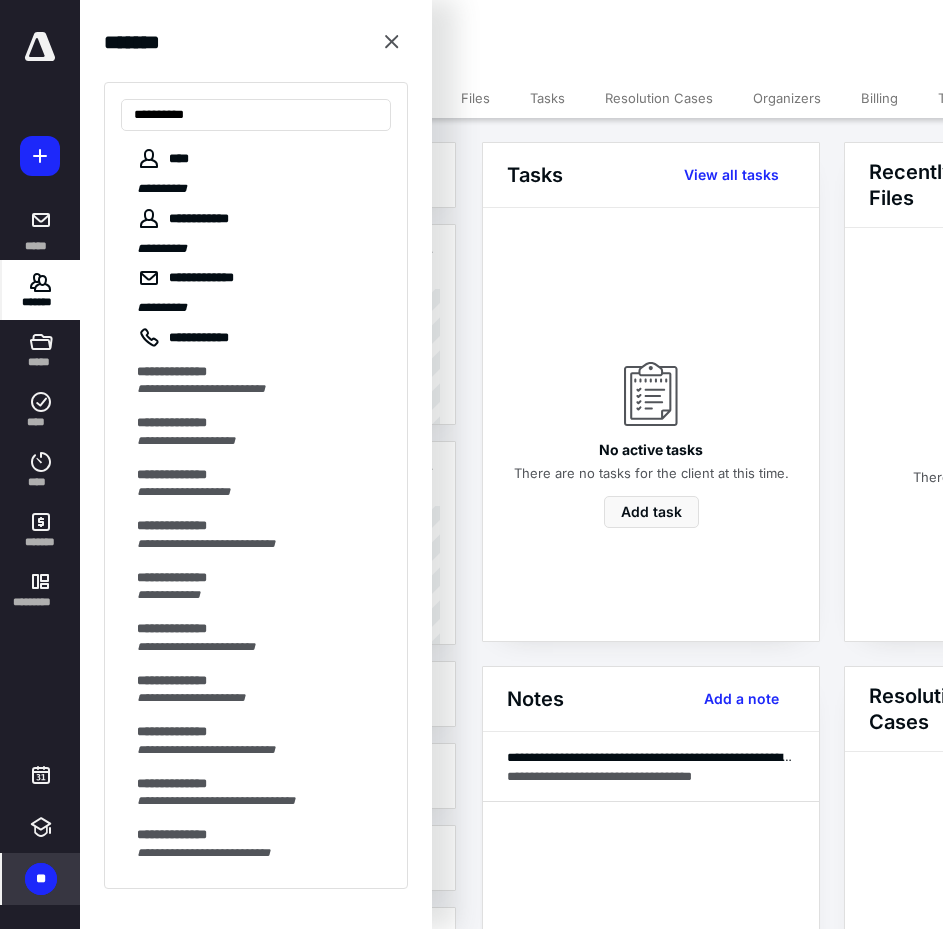 drag, startPoint x: 204, startPoint y: 114, endPoint x: 114, endPoint y: 103, distance: 90.66973 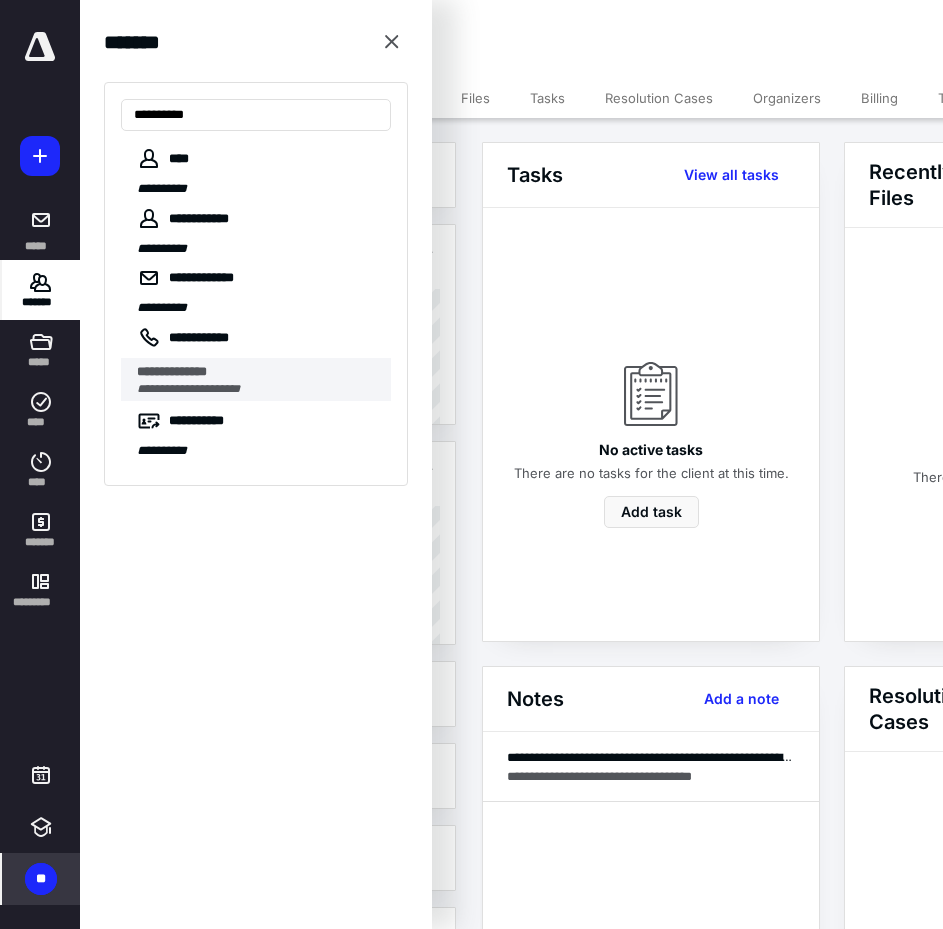 type on "**********" 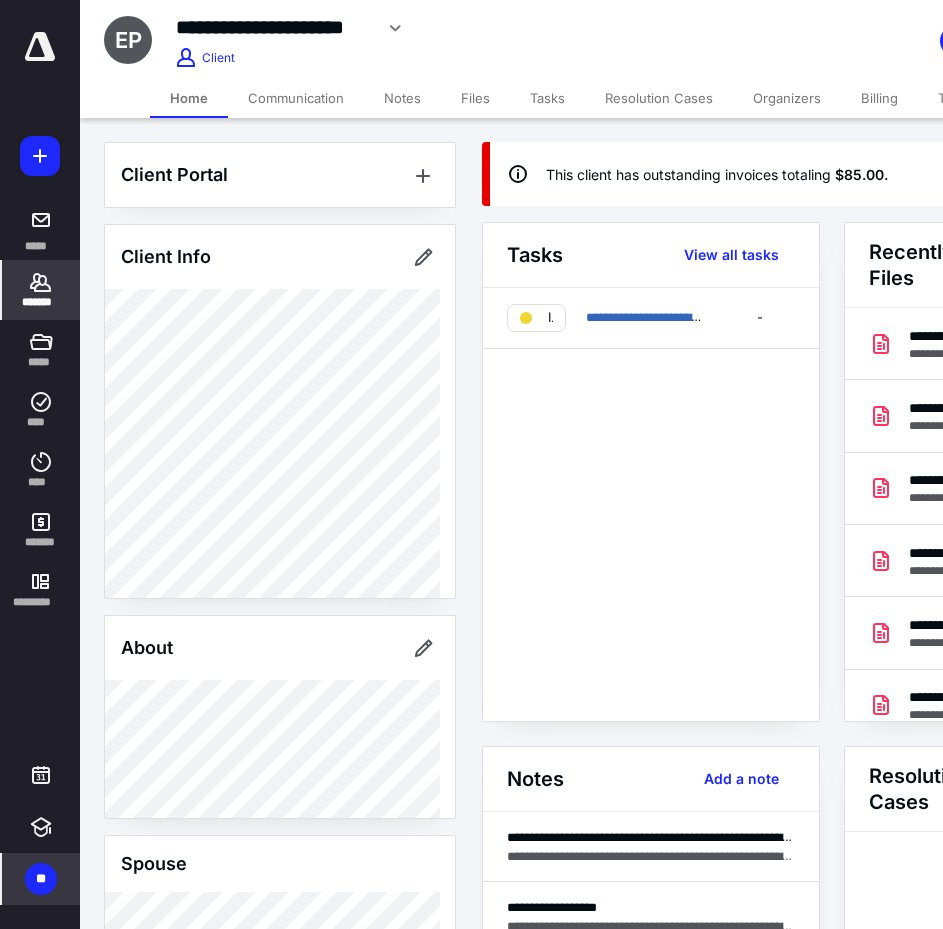 drag, startPoint x: 379, startPoint y: 25, endPoint x: 367, endPoint y: 58, distance: 35.1141 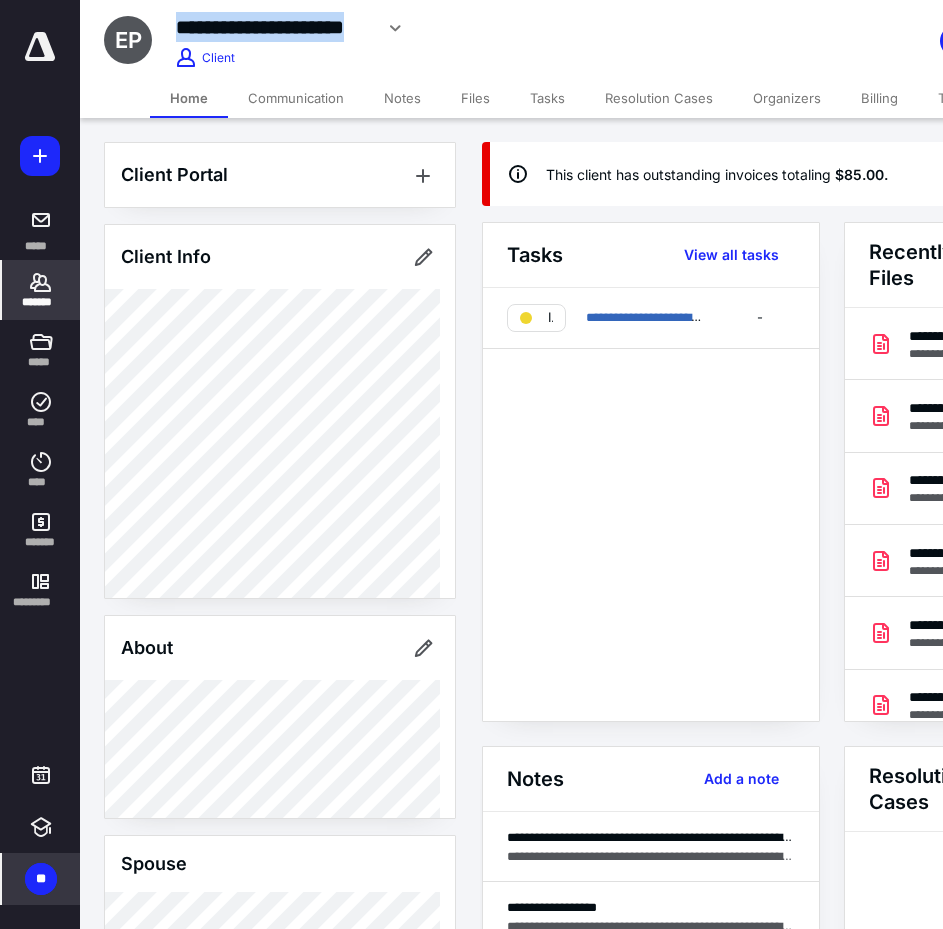 drag, startPoint x: 369, startPoint y: 32, endPoint x: 181, endPoint y: 42, distance: 188.26576 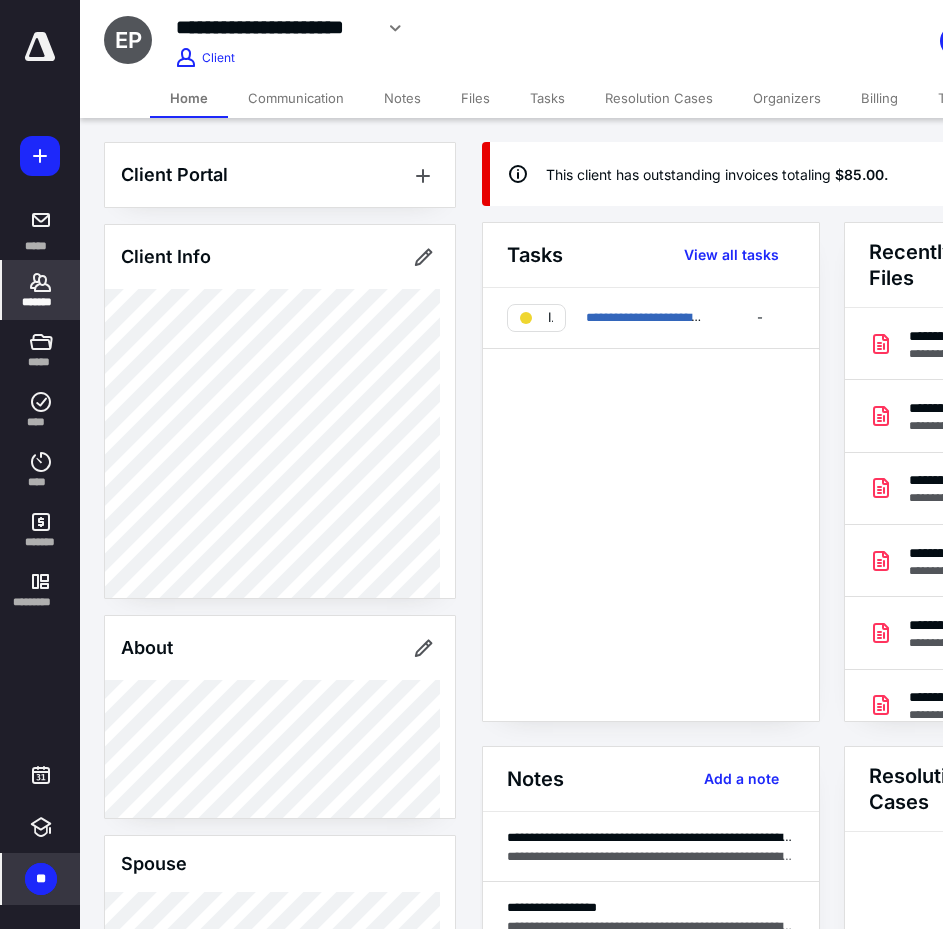 click 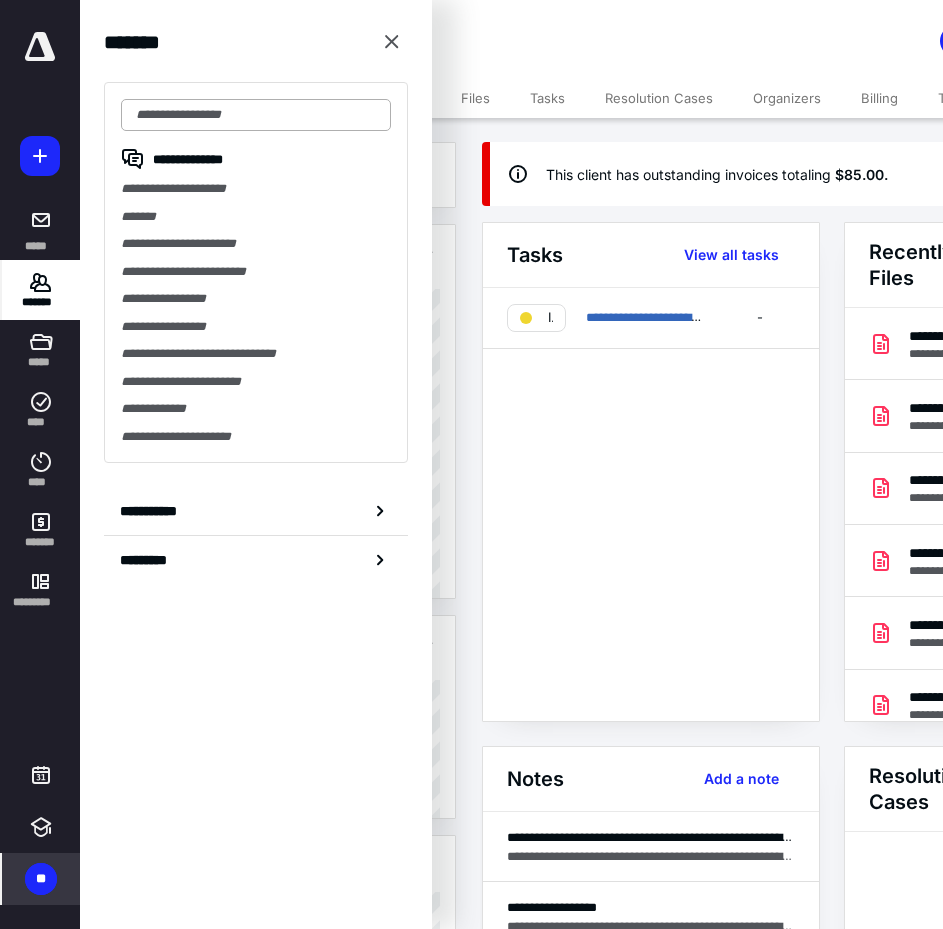 click at bounding box center [256, 115] 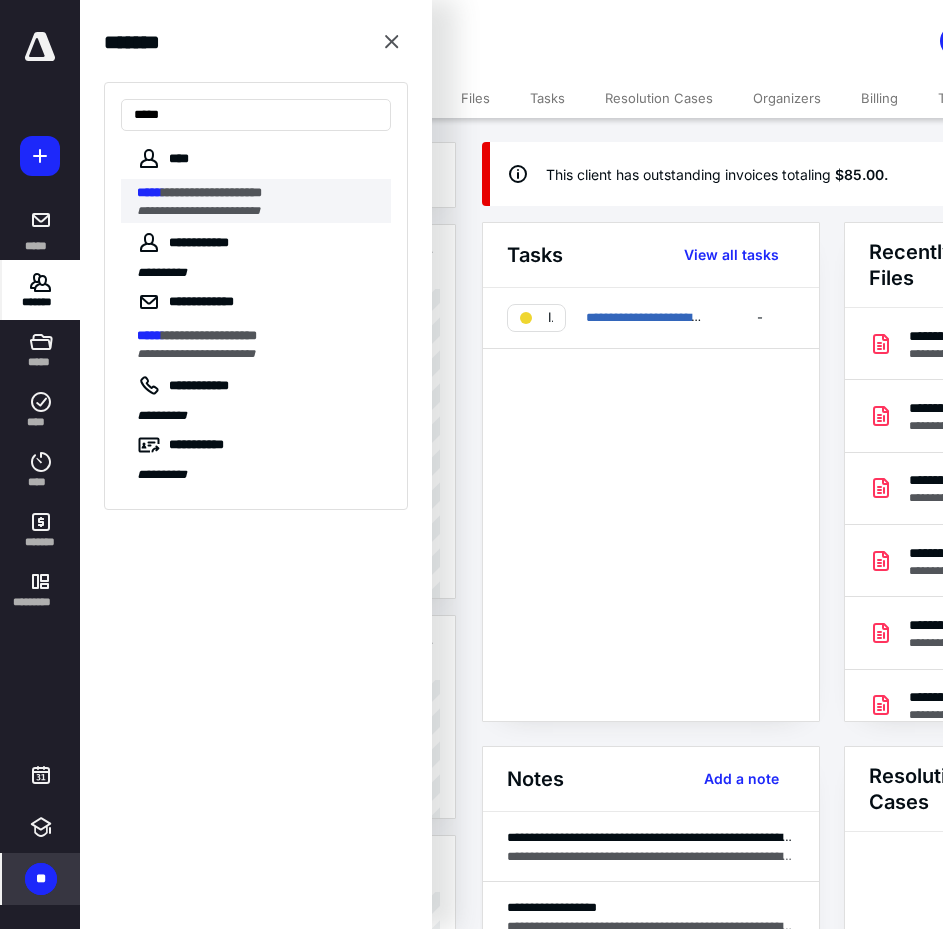 type on "*****" 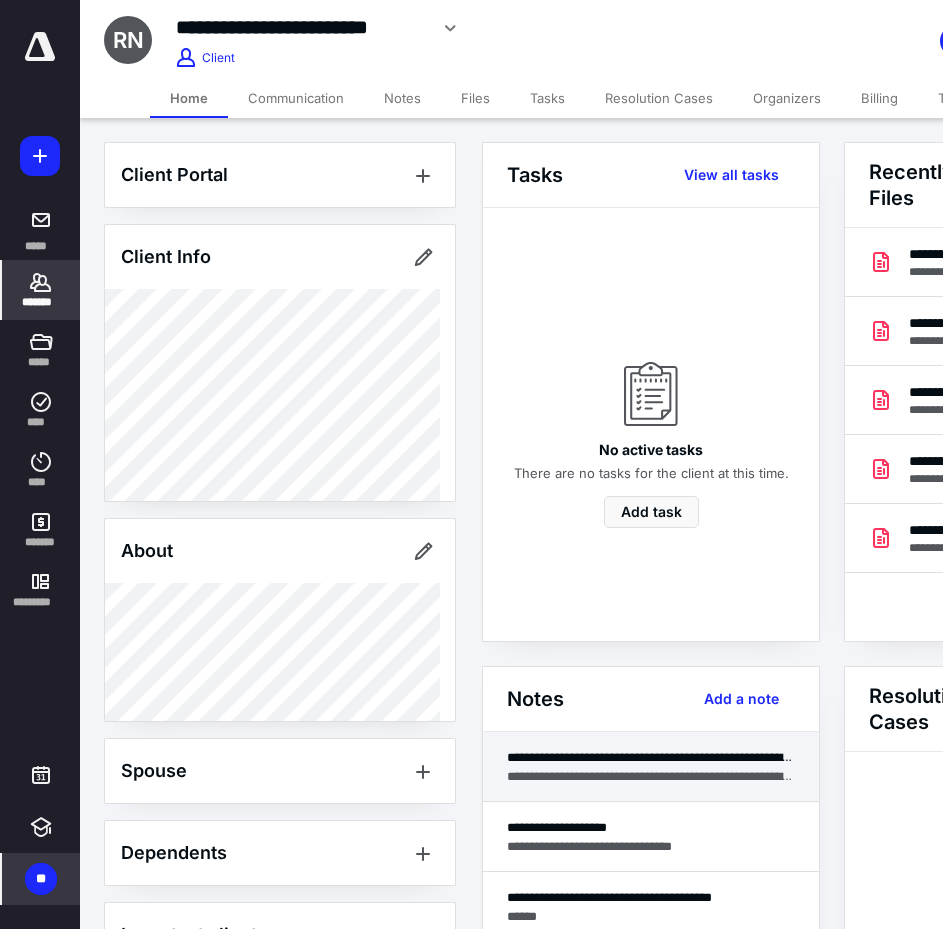 click on "**********" at bounding box center (651, 776) 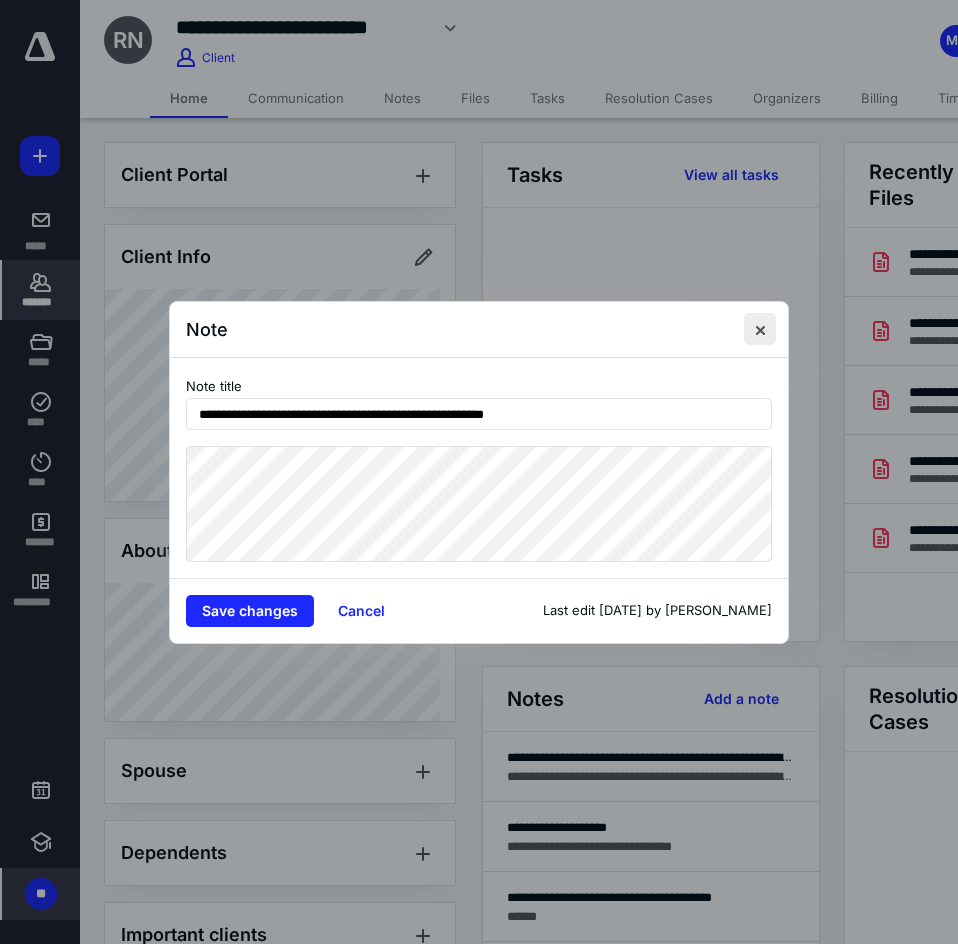 click at bounding box center (760, 329) 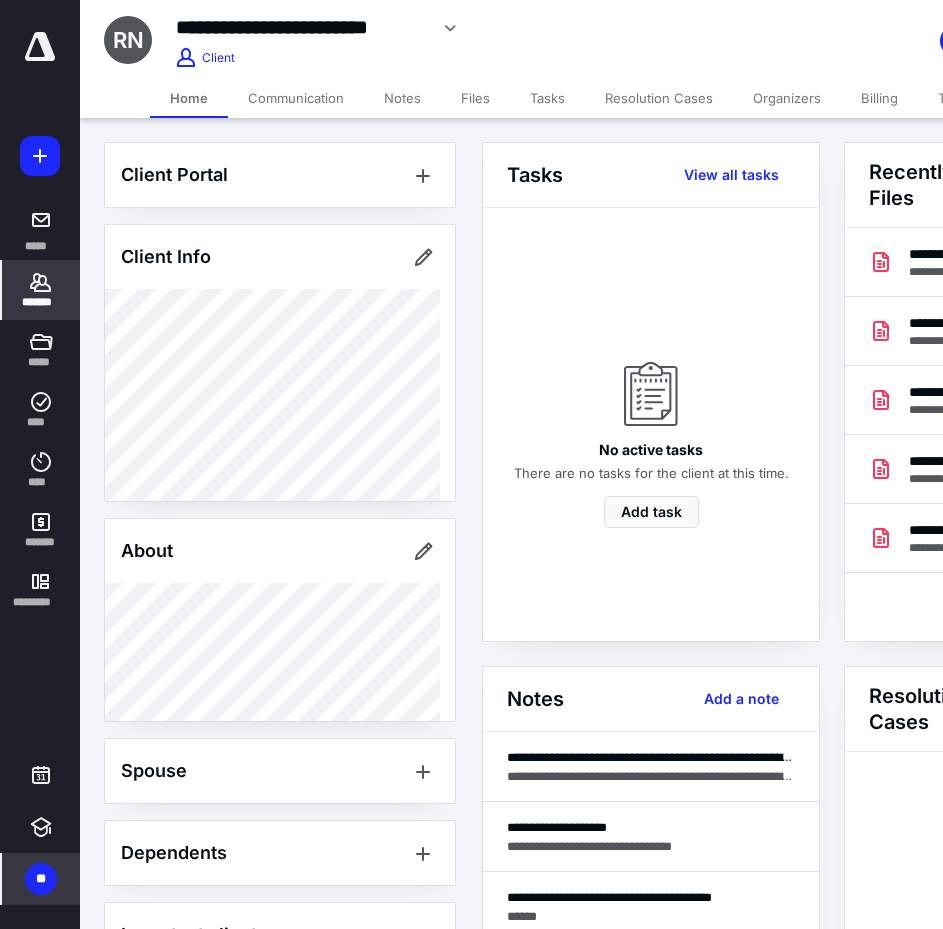 click on "Files" at bounding box center (475, 98) 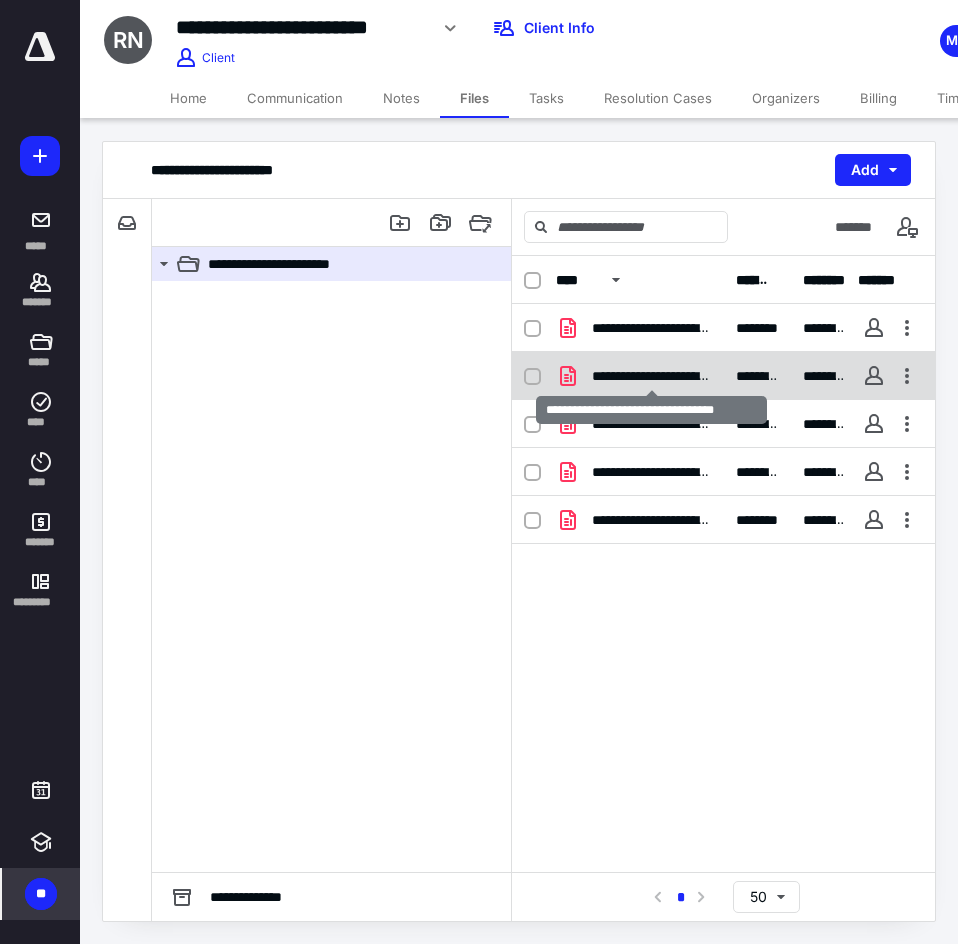click on "**********" at bounding box center (652, 376) 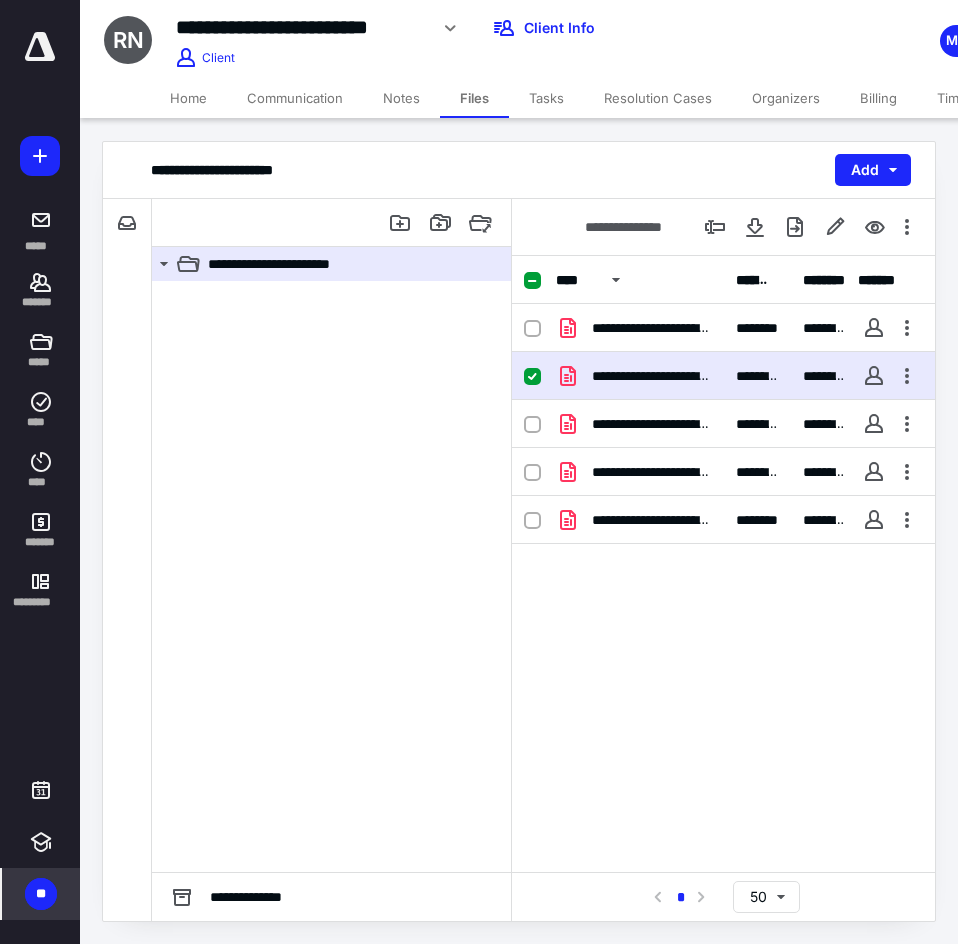 click 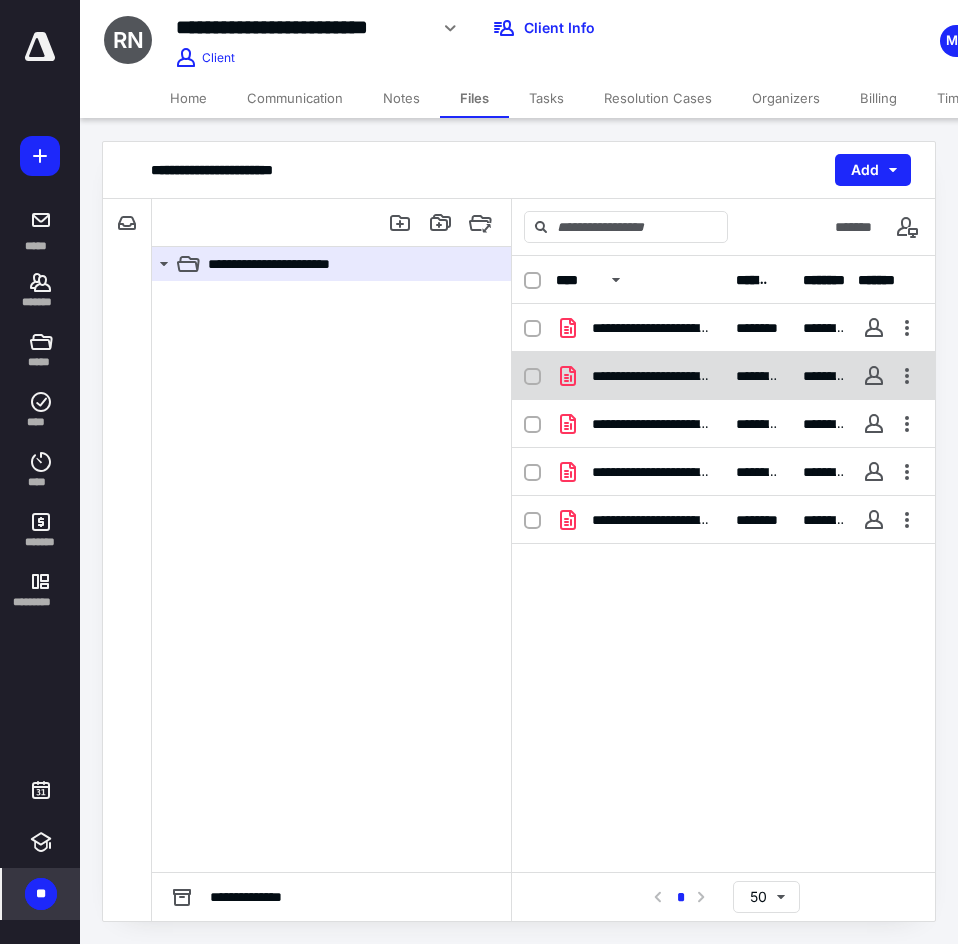click on "**********" at bounding box center (652, 376) 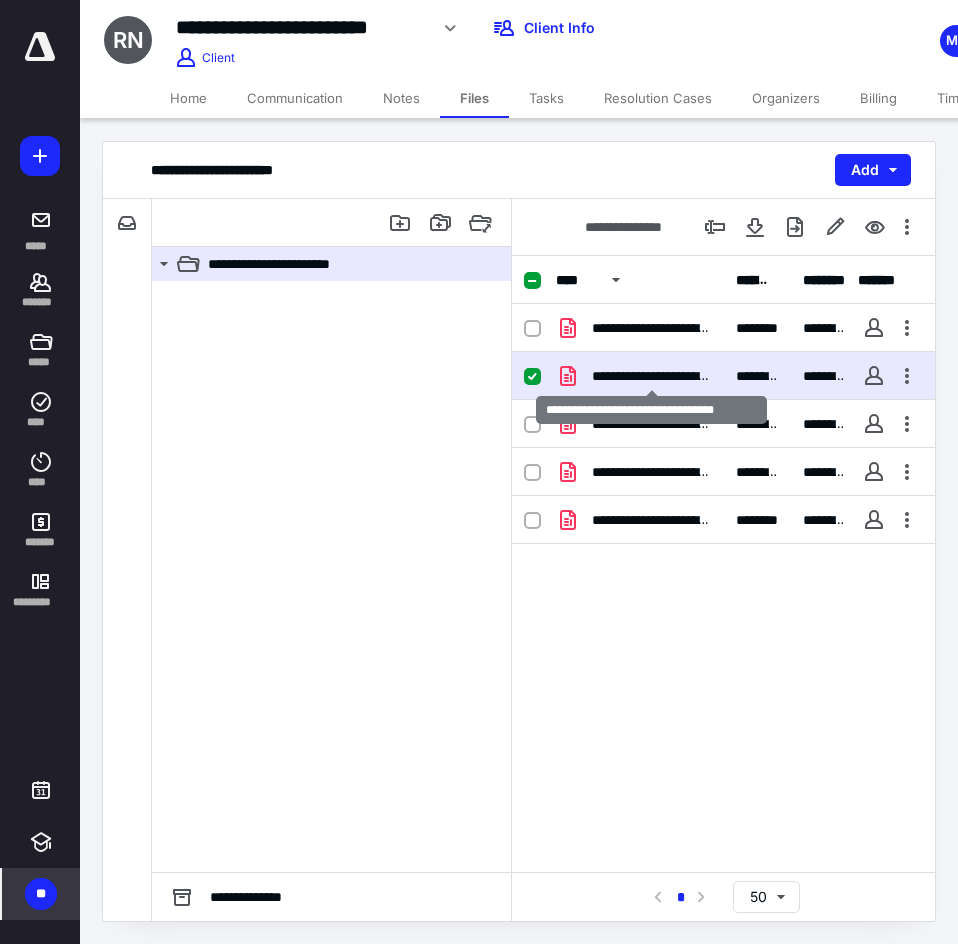 click on "**********" at bounding box center (652, 376) 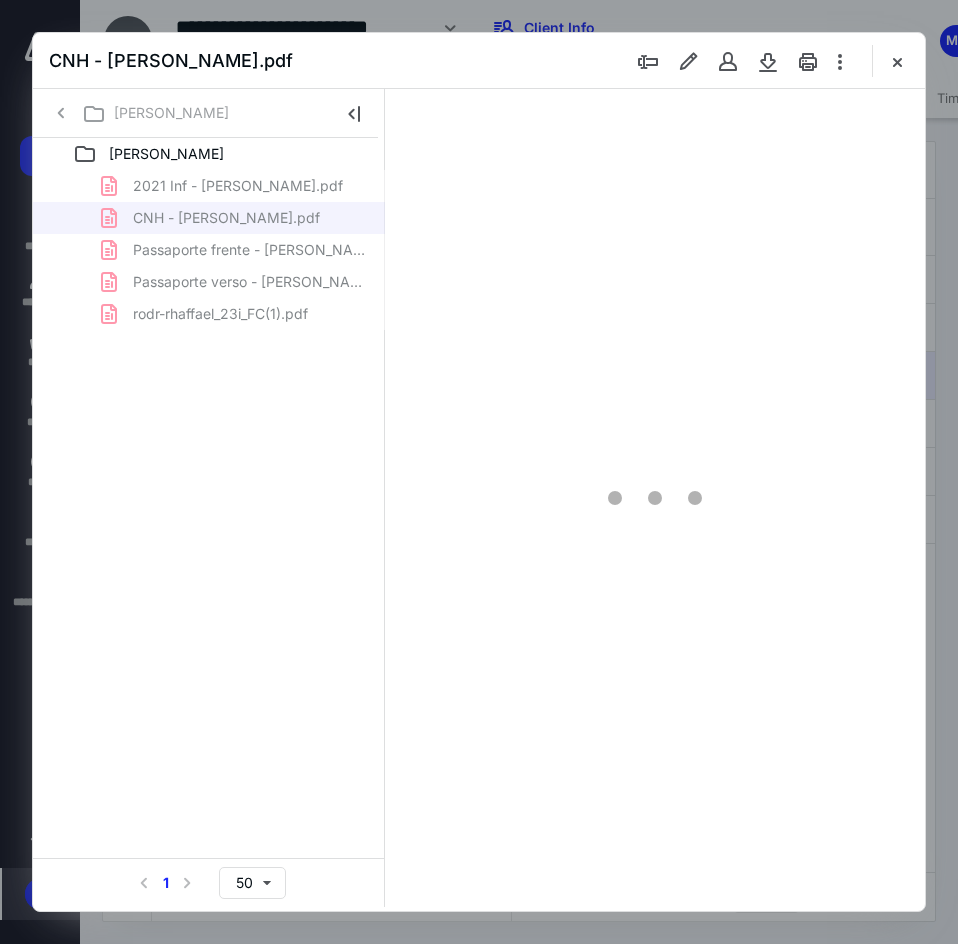 scroll, scrollTop: 0, scrollLeft: 0, axis: both 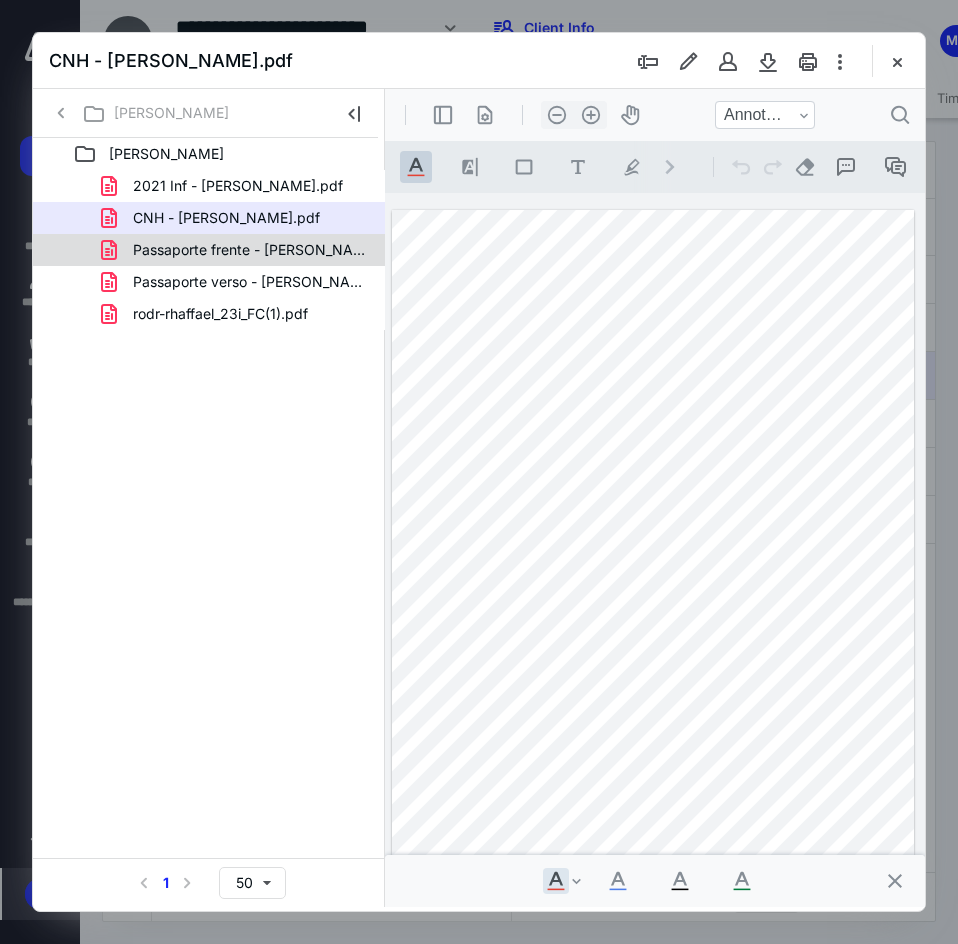 click on "Passaporte frente - Rhaffael Rodrigues Nunes.pdf" at bounding box center [249, 250] 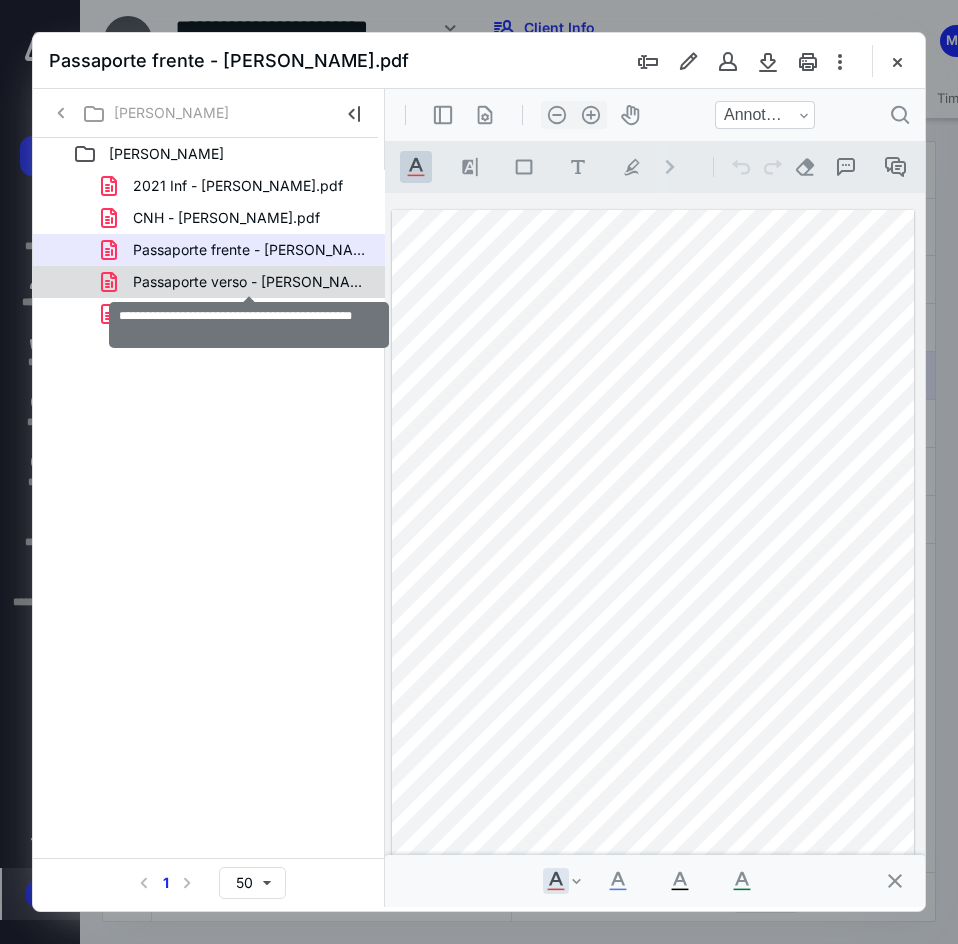 click on "Passaporte verso - Rhaffael Rodrigues Nunes.pdf" at bounding box center (249, 282) 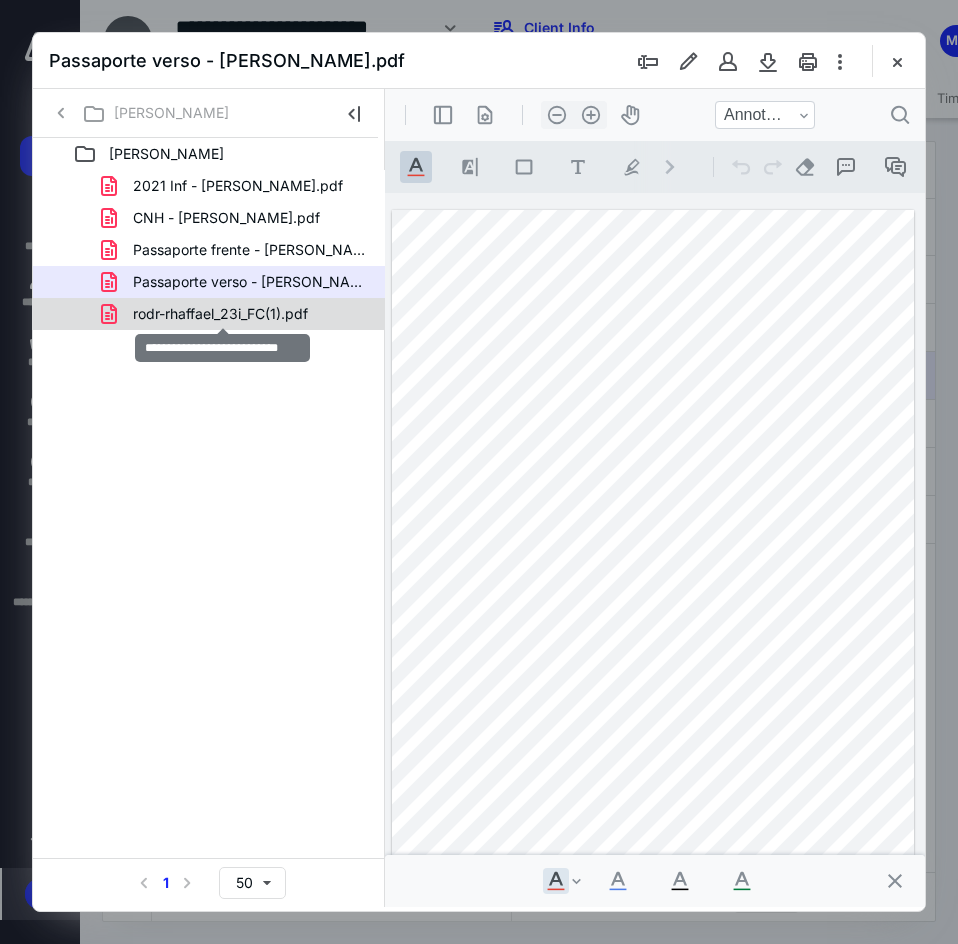 click on "rodr-rhaffael_23i_FC(1).pdf" at bounding box center [220, 314] 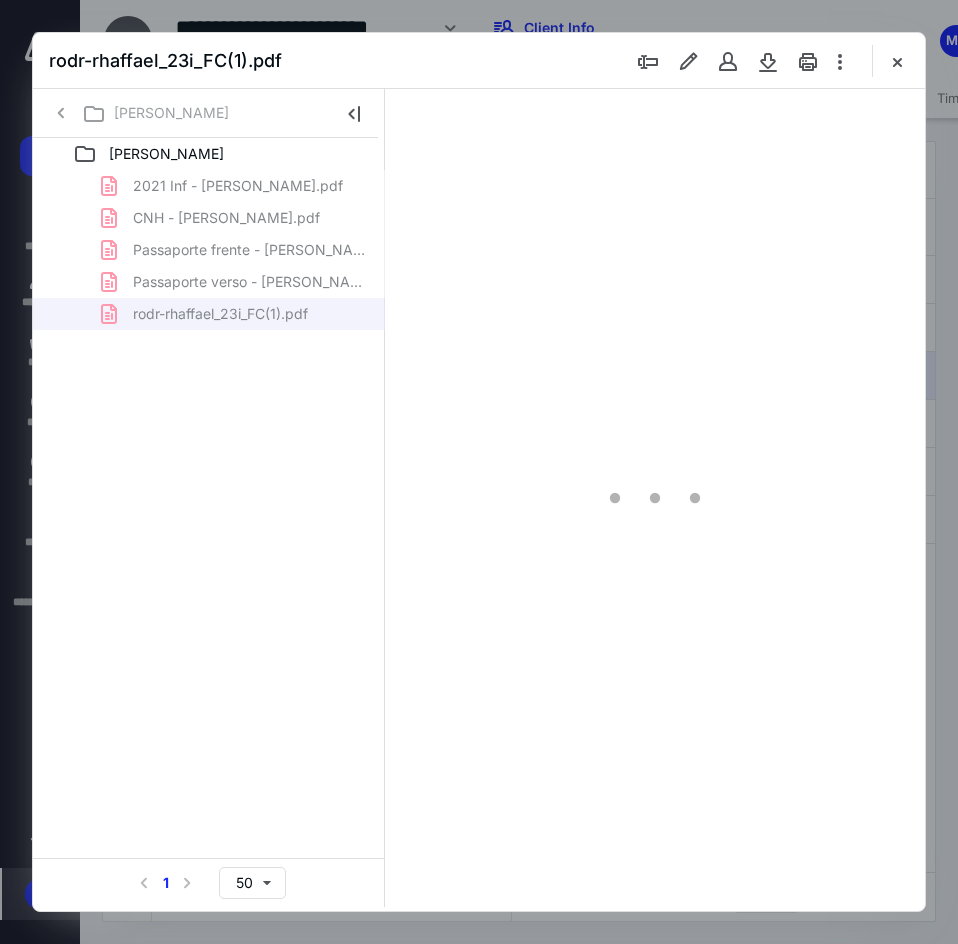 scroll, scrollTop: 107, scrollLeft: 0, axis: vertical 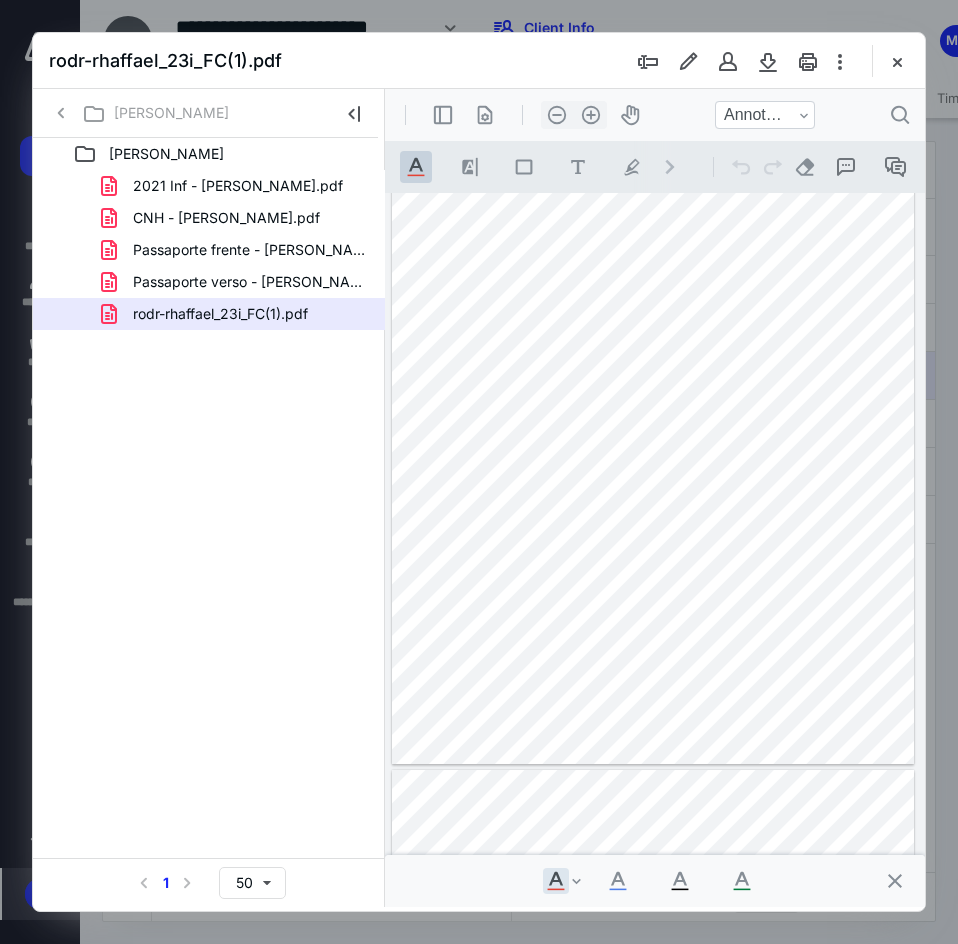 drag, startPoint x: 893, startPoint y: 70, endPoint x: 302, endPoint y: 433, distance: 693.5777 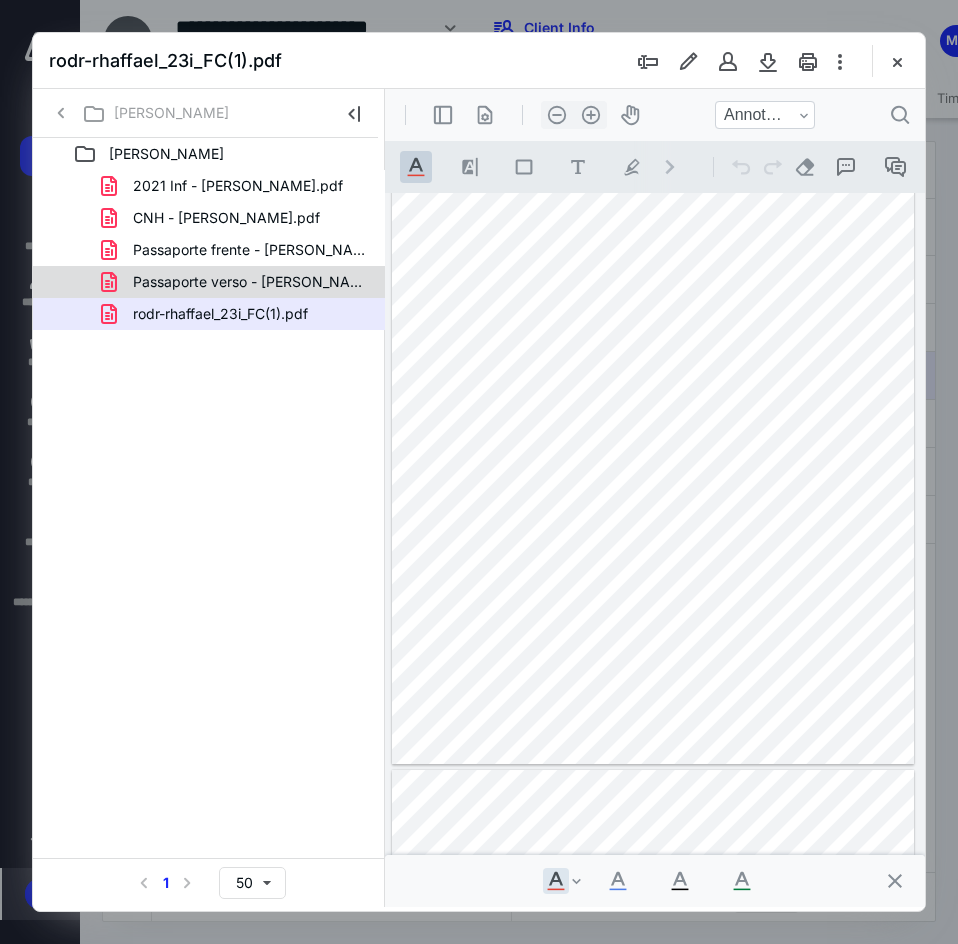 click on "Passaporte verso - Rhaffael Rodrigues Nunes.pdf" at bounding box center (249, 282) 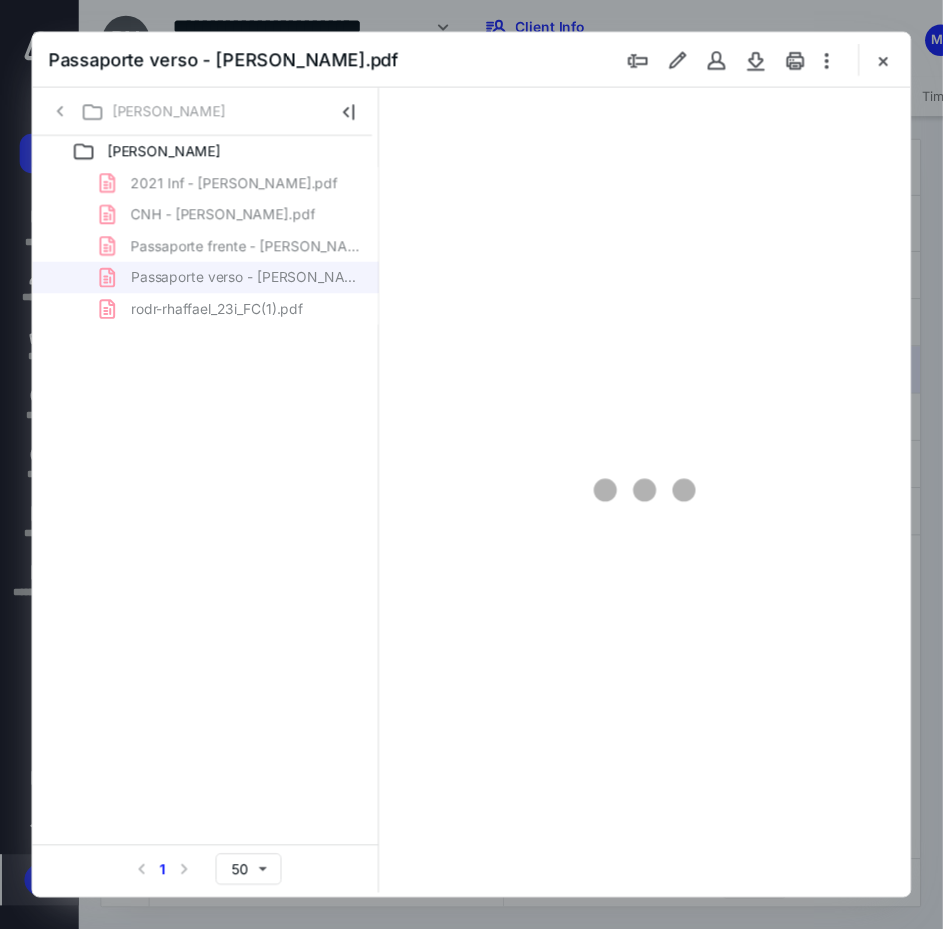 scroll, scrollTop: 0, scrollLeft: 0, axis: both 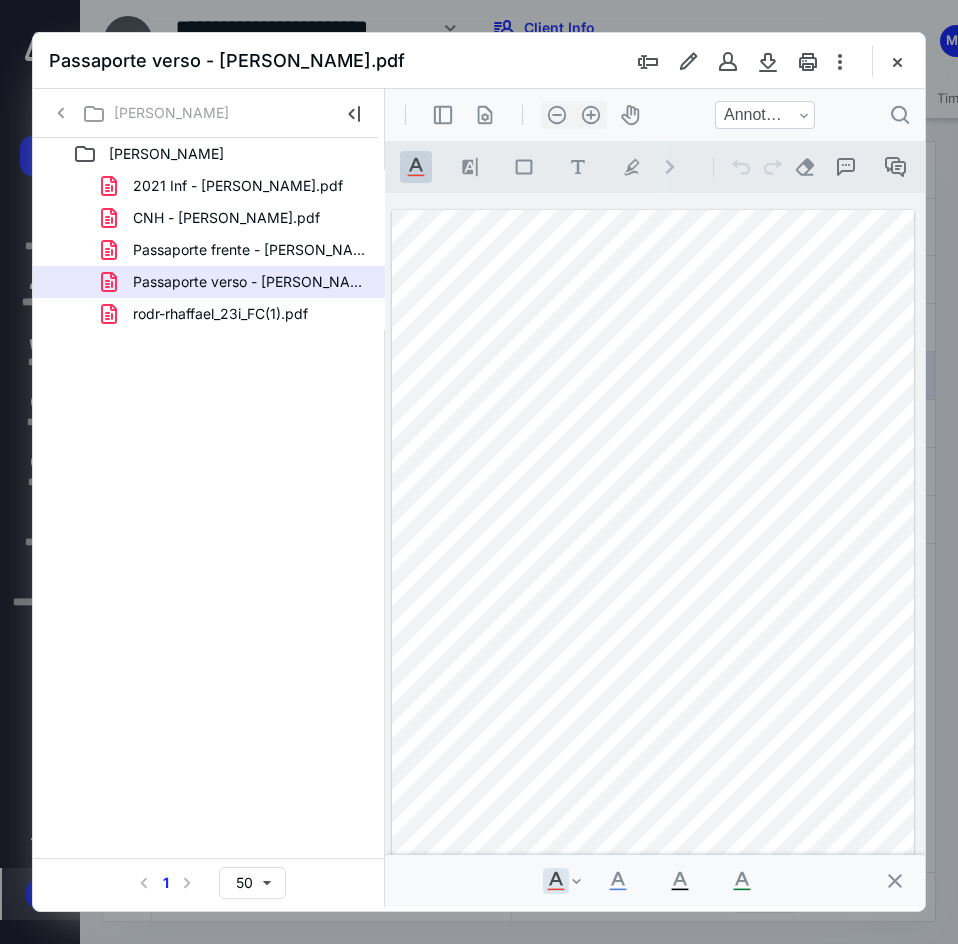 click on "Rhaffael Rodrigues Nunes 2021 Inf - Rhaffael Nunes.pdf CNH - Rhaffael Rodrigues Nunes.pdf Passaporte frente - Rhaffael Rodrigues Nunes.pdf Passaporte verso - Rhaffael Rodrigues Nunes.pdf rodr-rhaffael_23i_FC(1).pdf Select a page number for more results 1 50" at bounding box center (209, 522) 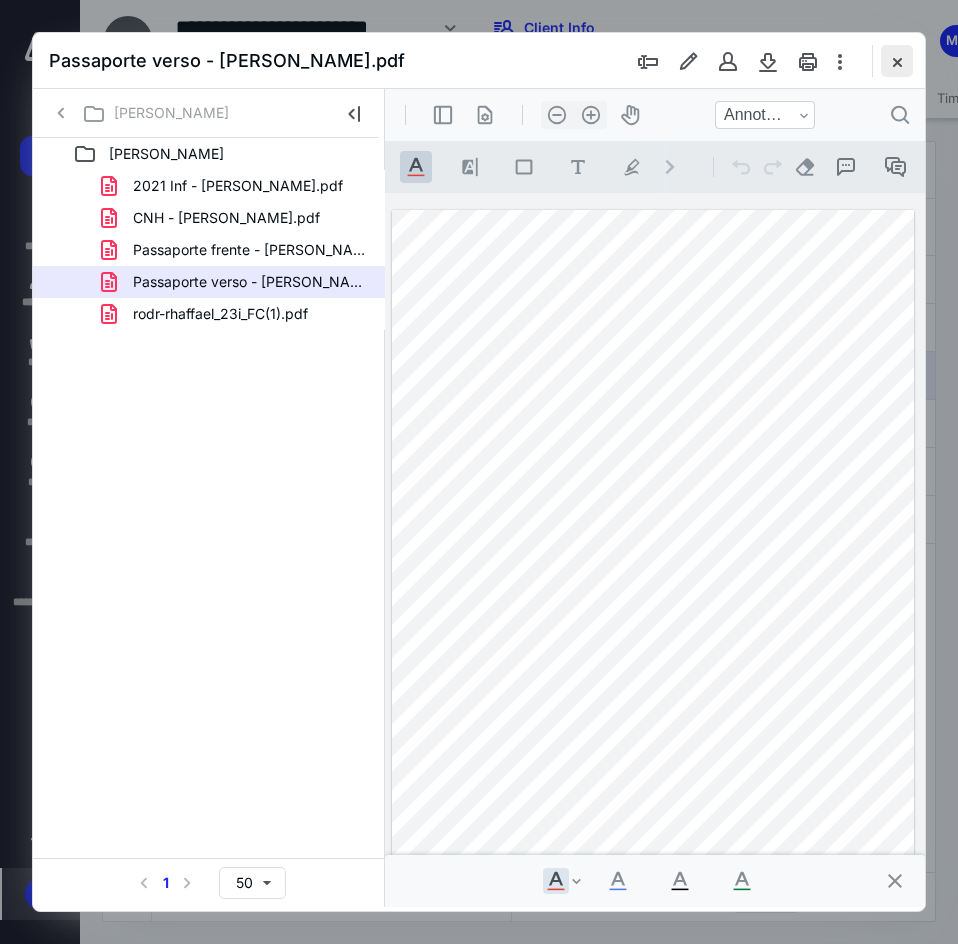 click at bounding box center (897, 61) 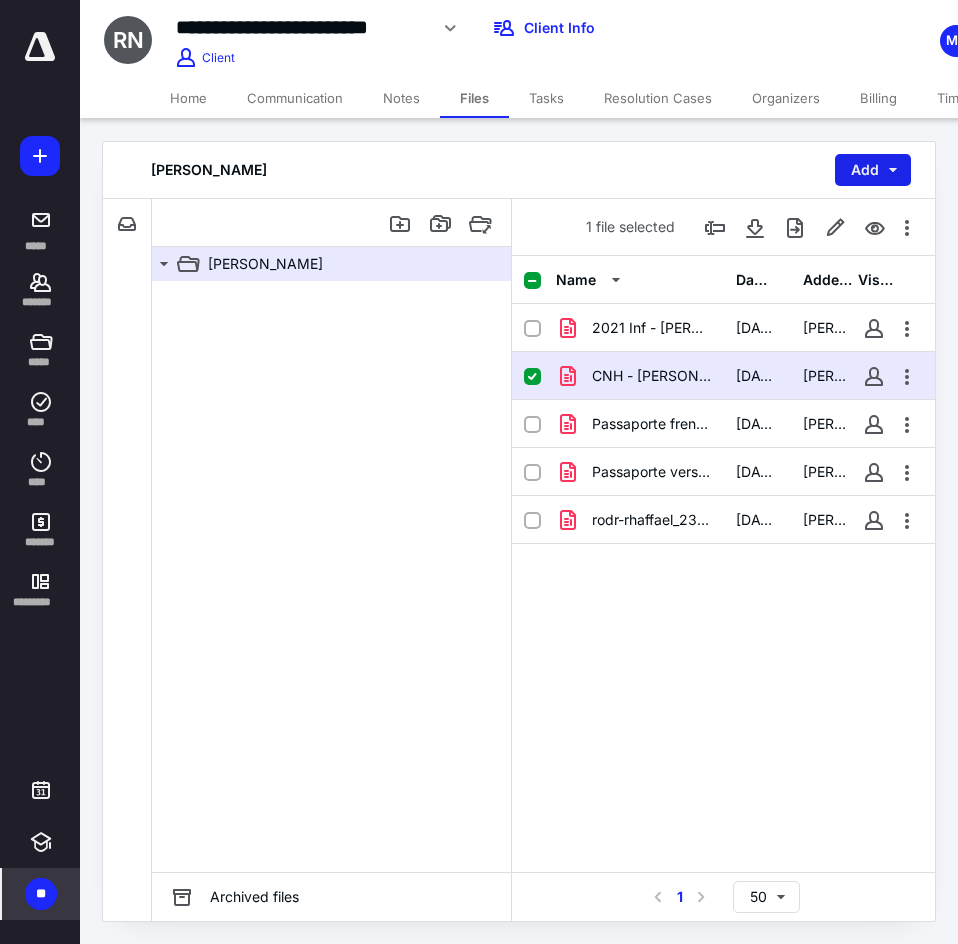 click on "Add" at bounding box center (873, 170) 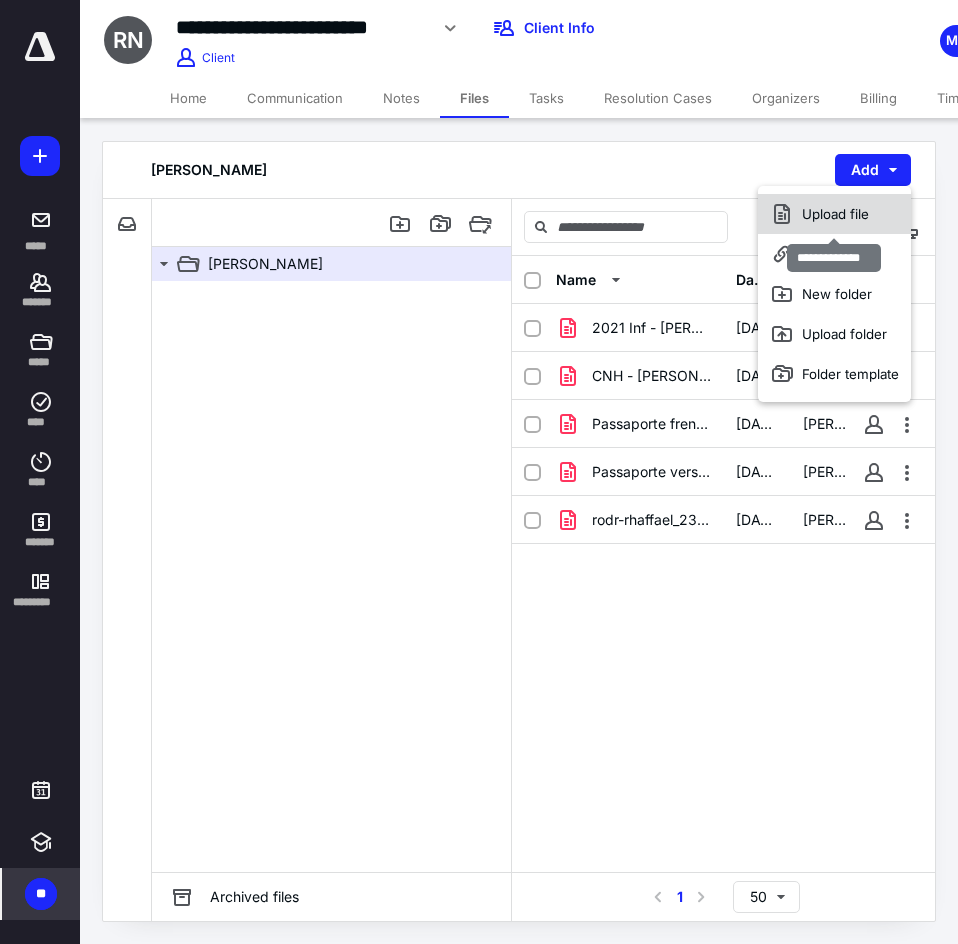 click on "Upload file" at bounding box center [834, 214] 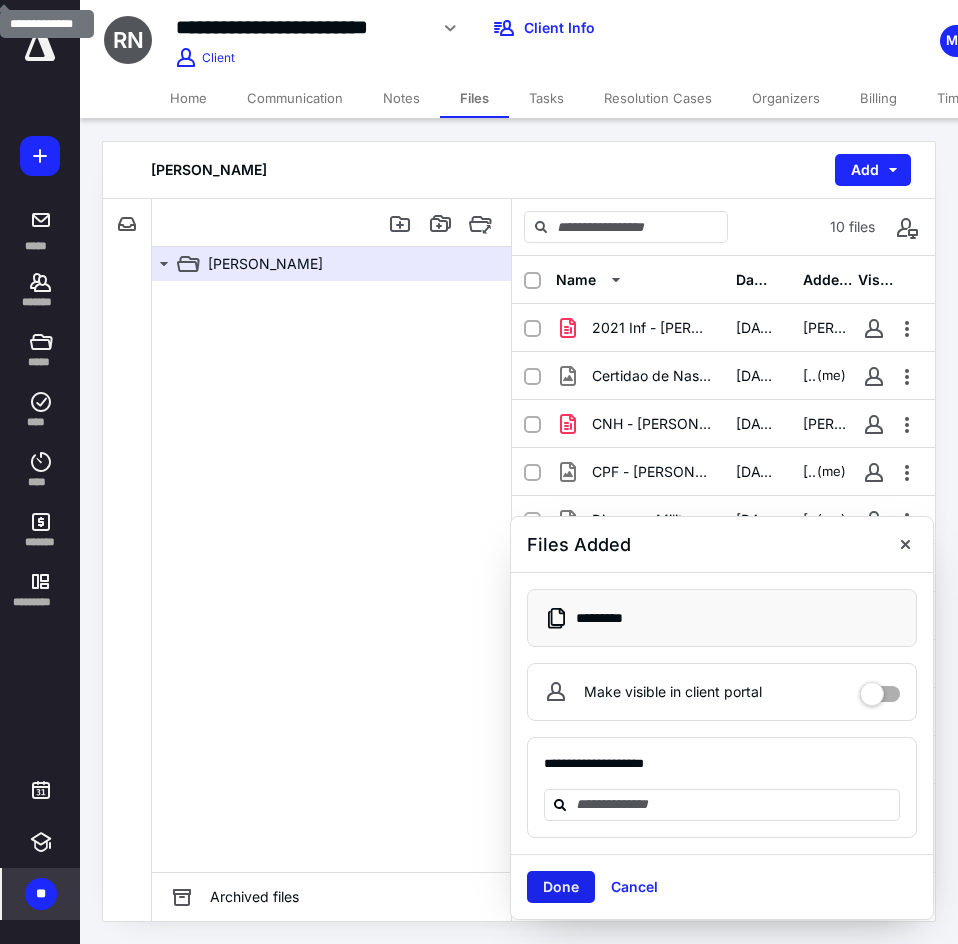 click on "Done" at bounding box center [561, 887] 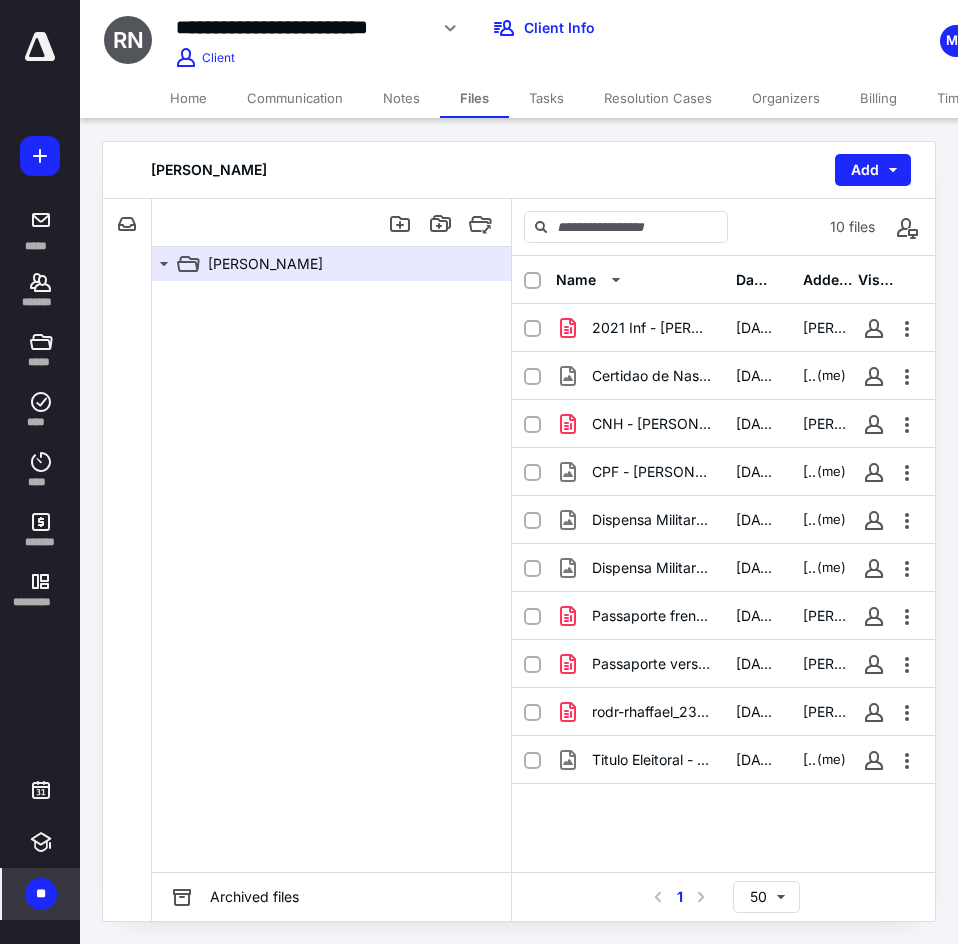 click on "Home" at bounding box center [188, 98] 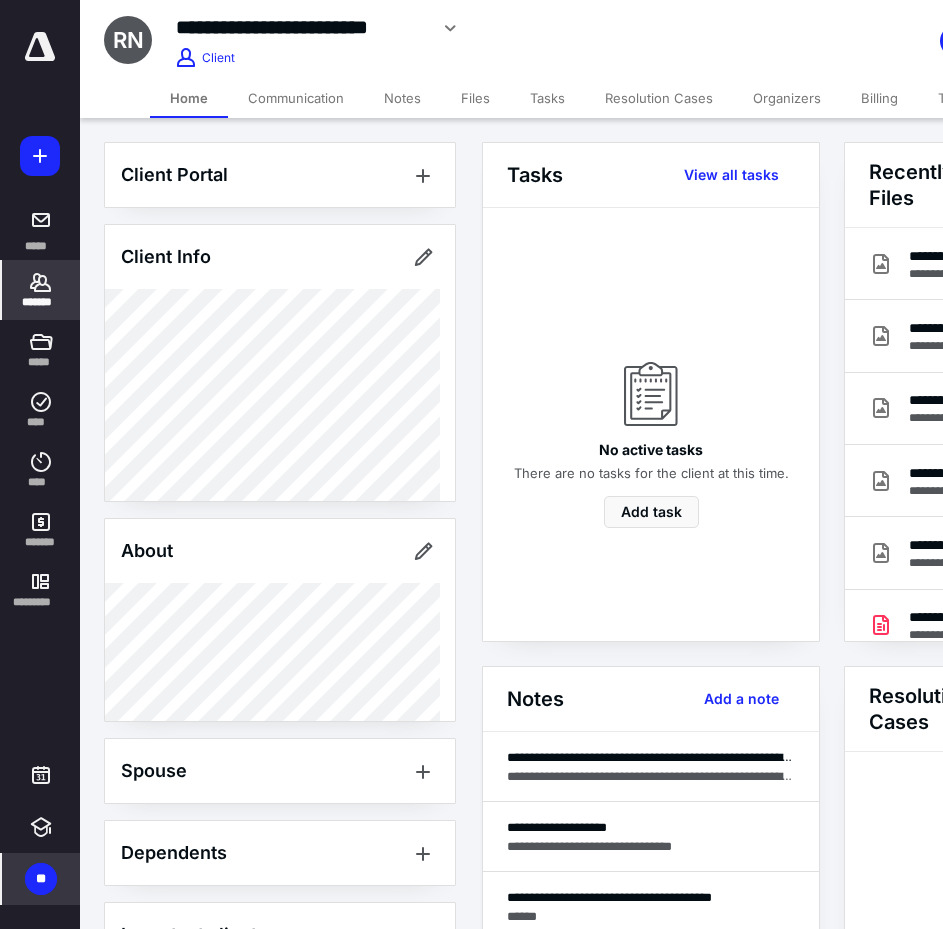 click on "No active tasks There are no tasks for the client at this time. Add task" at bounding box center [651, 424] 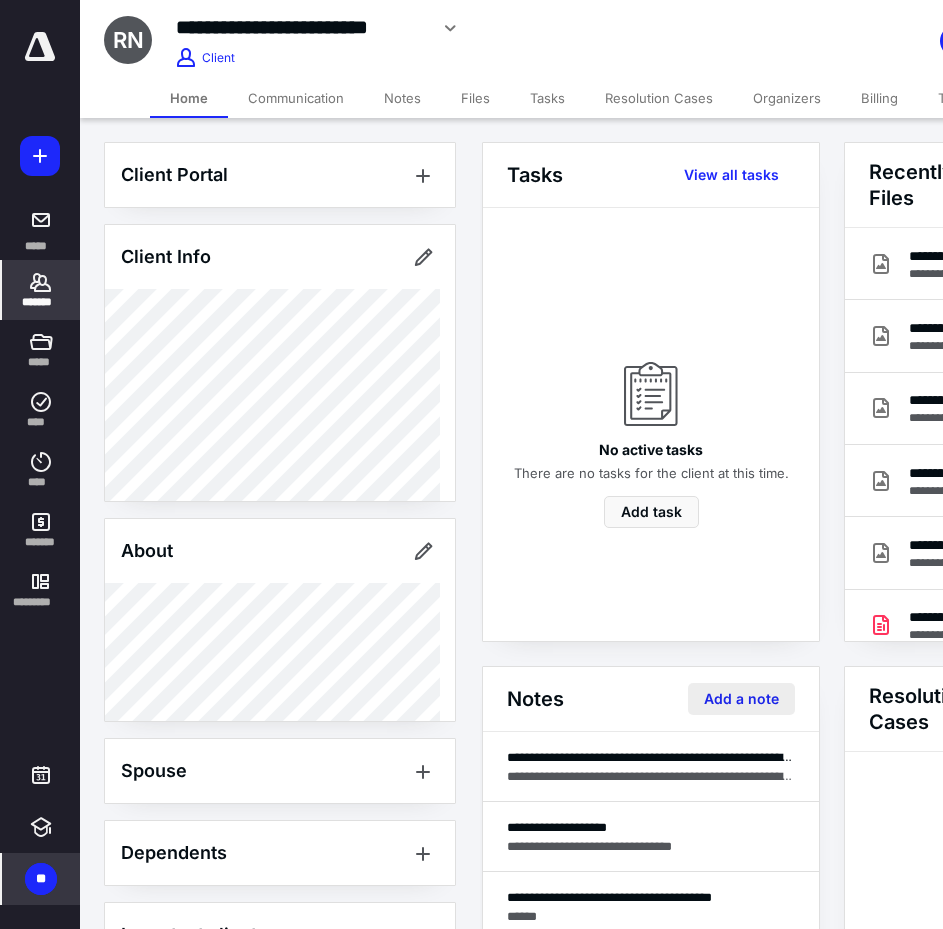 click on "Add a note" at bounding box center (741, 699) 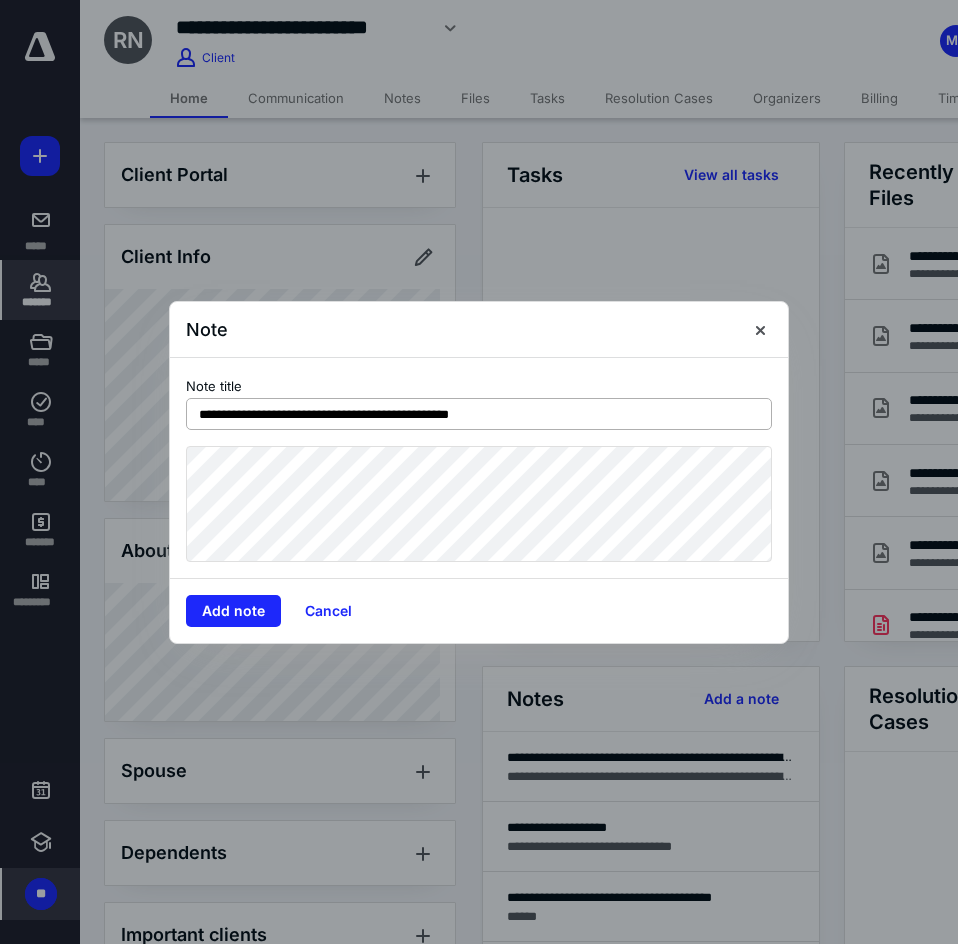type on "**********" 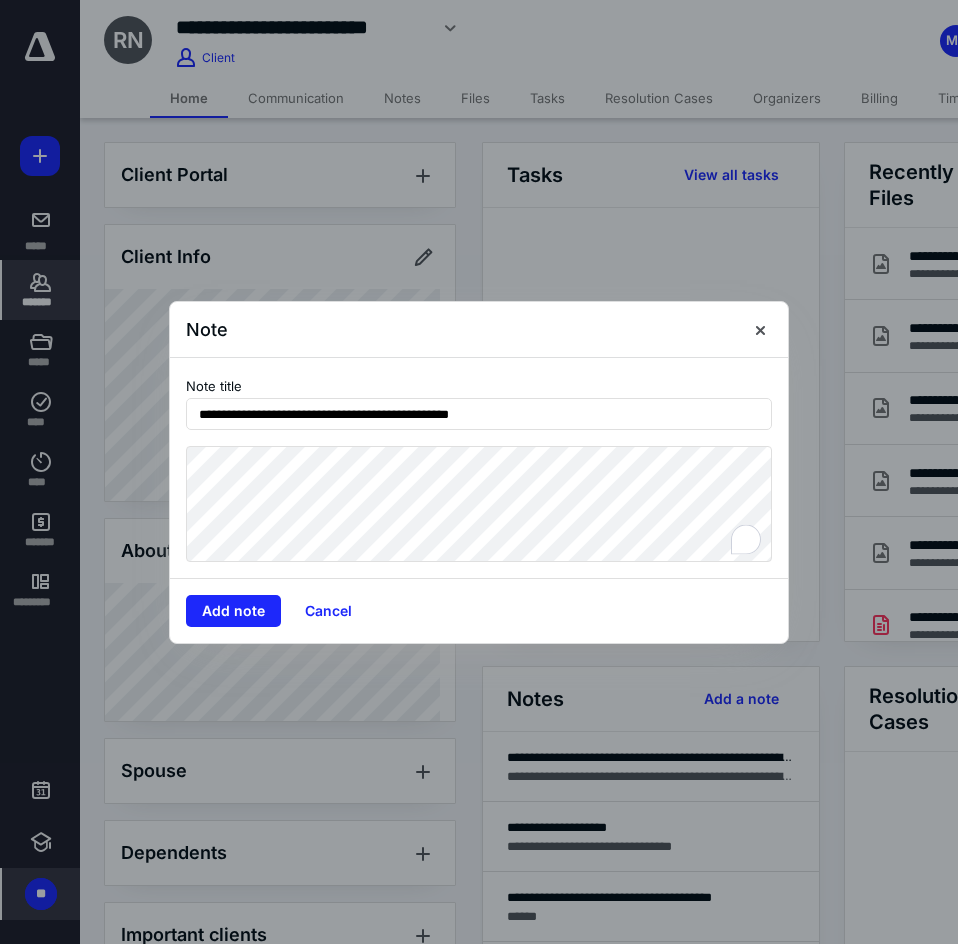 click on "Add note Cancel" at bounding box center [479, 610] 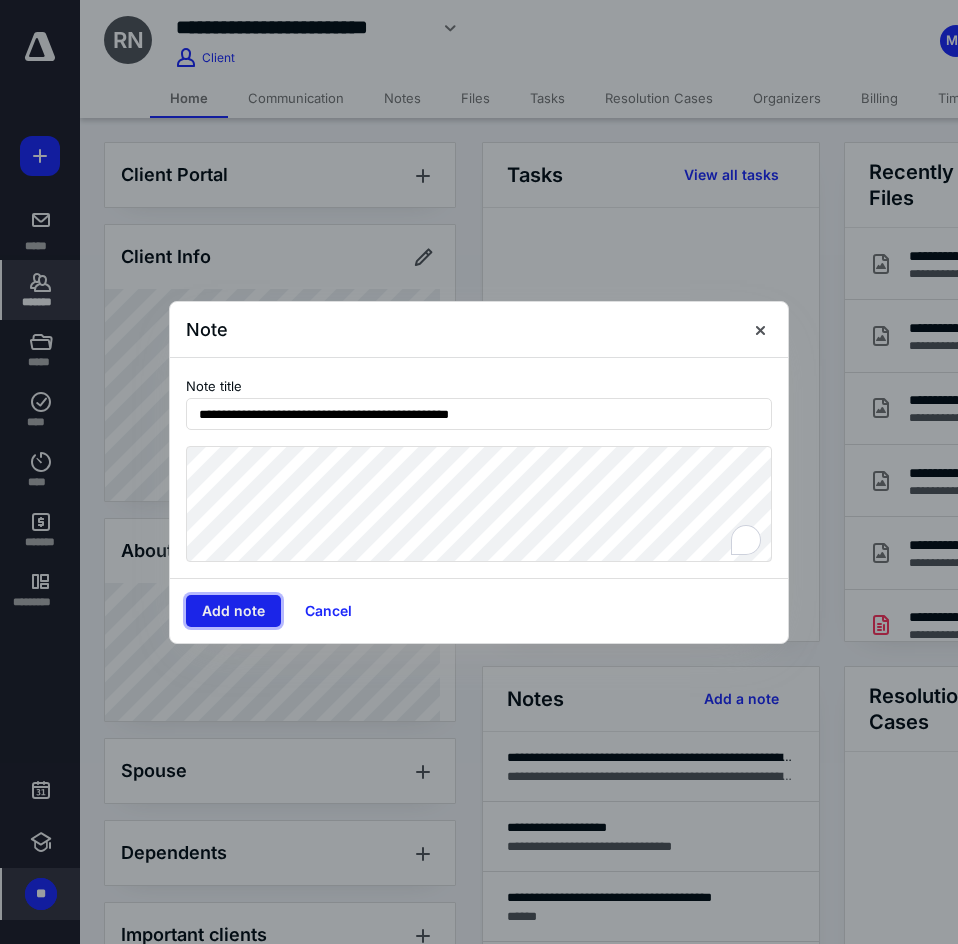 click on "Add note" at bounding box center (233, 611) 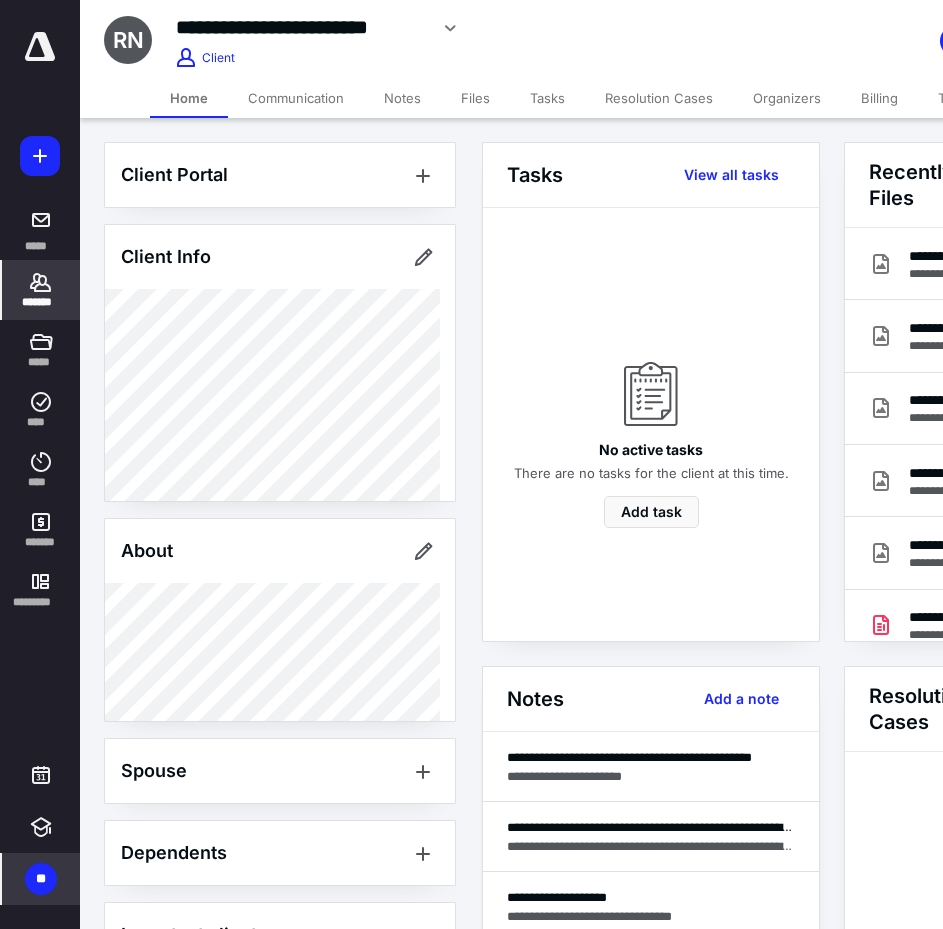 click on "*******" at bounding box center (41, 290) 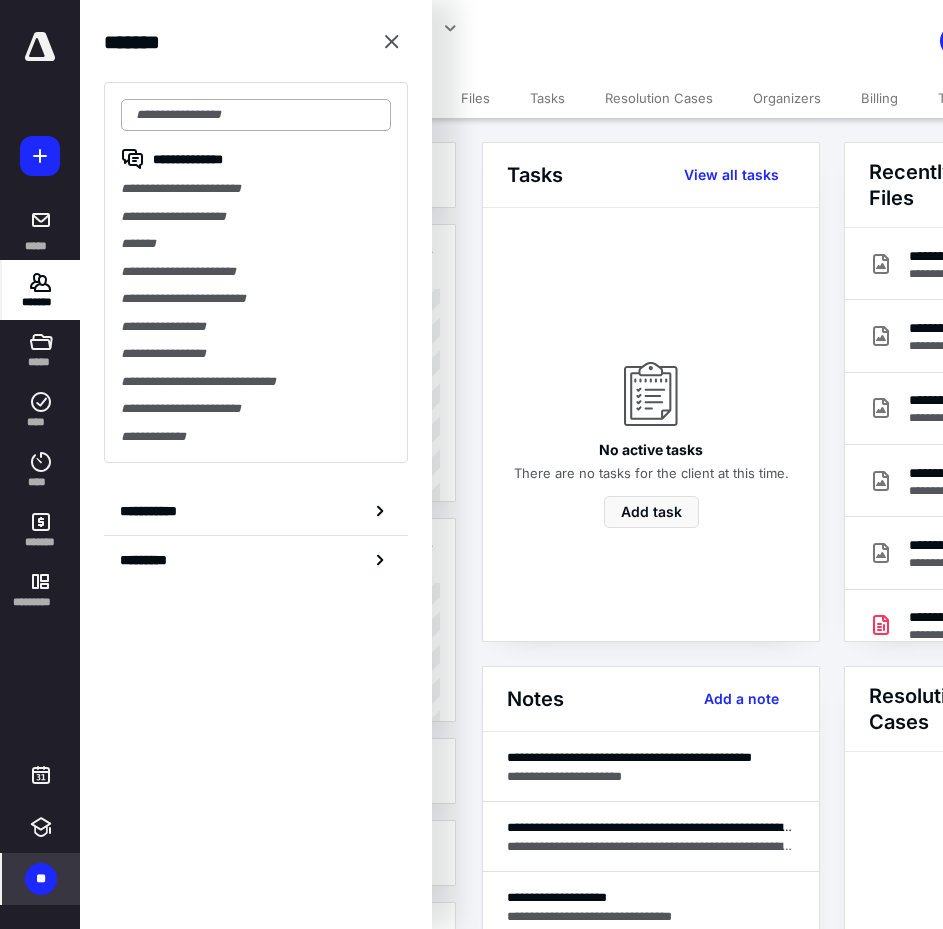 click at bounding box center (256, 115) 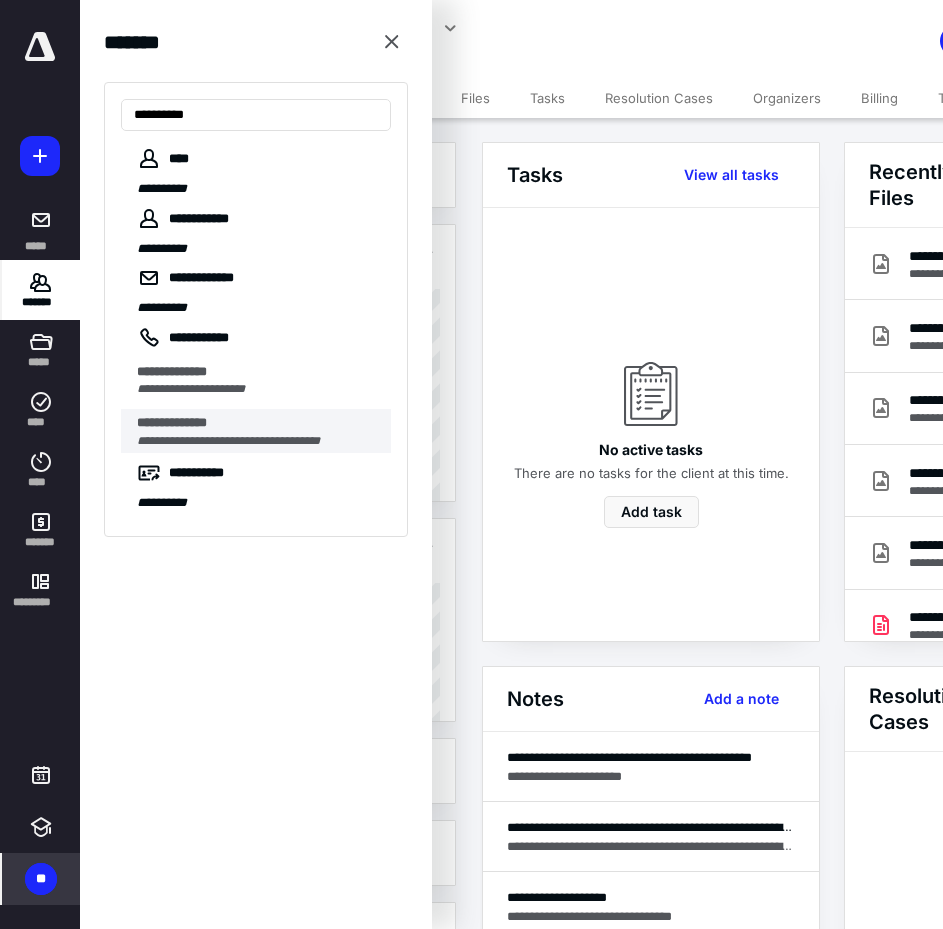 type on "**********" 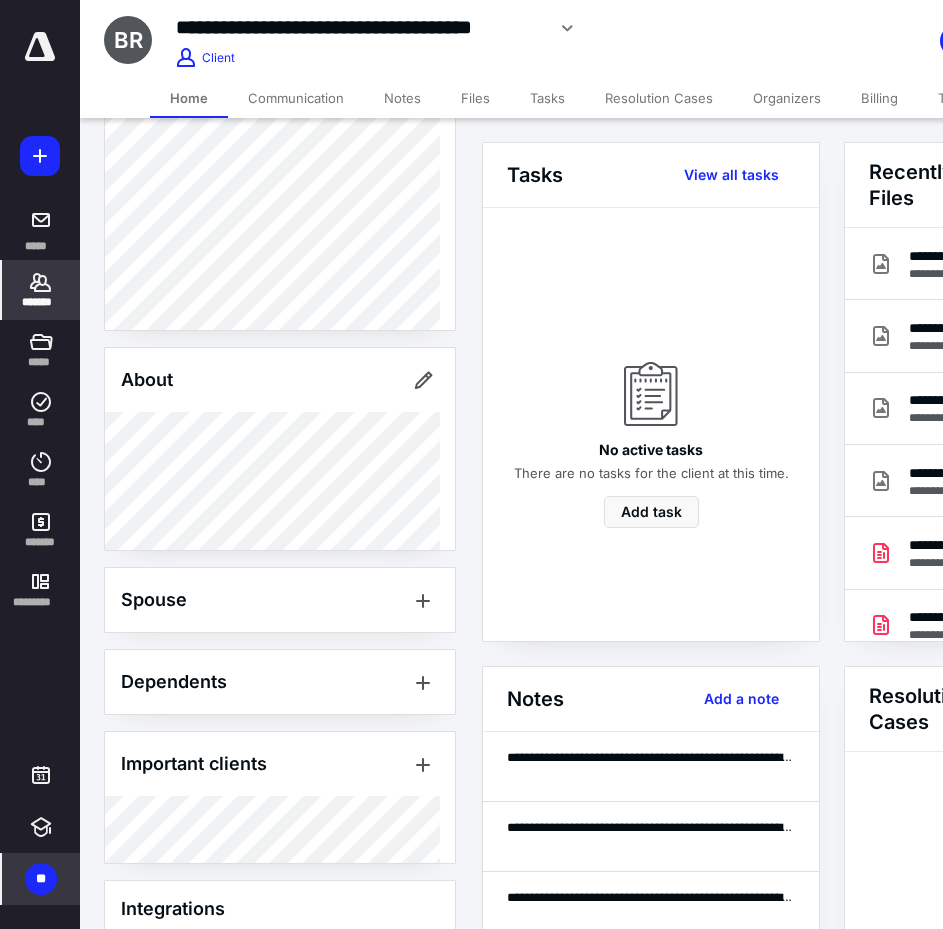 scroll, scrollTop: 400, scrollLeft: 0, axis: vertical 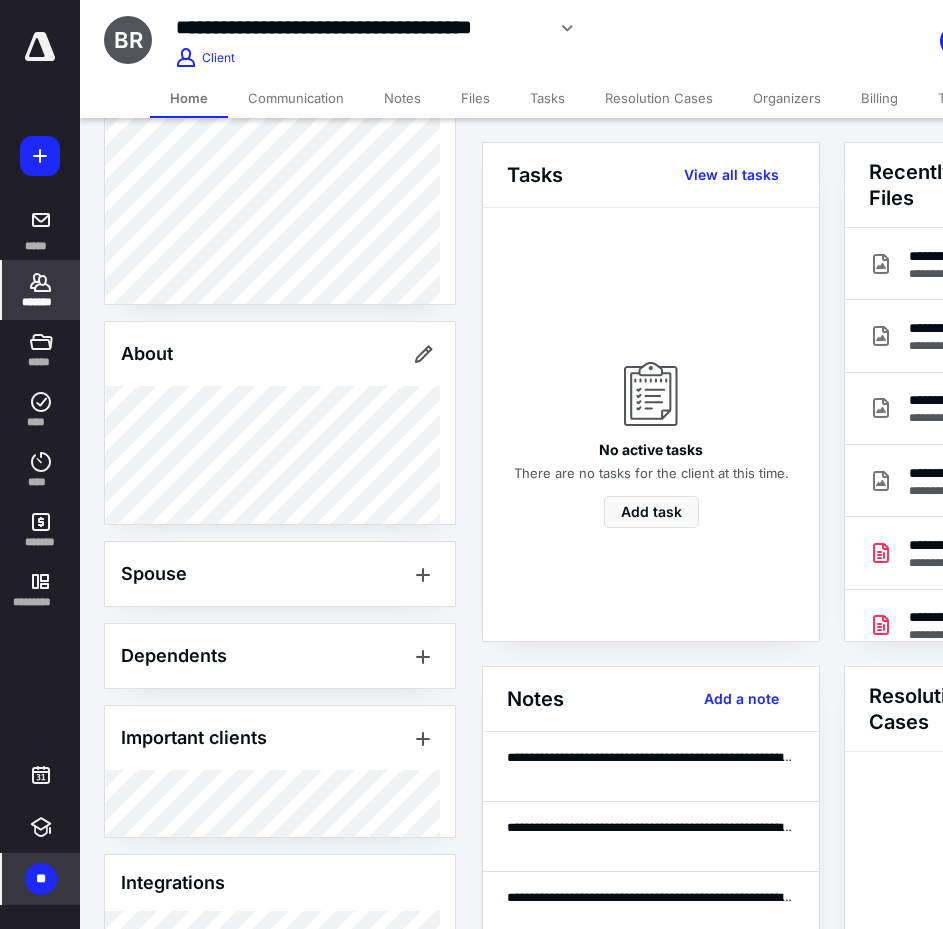 click on "*******" at bounding box center [41, 290] 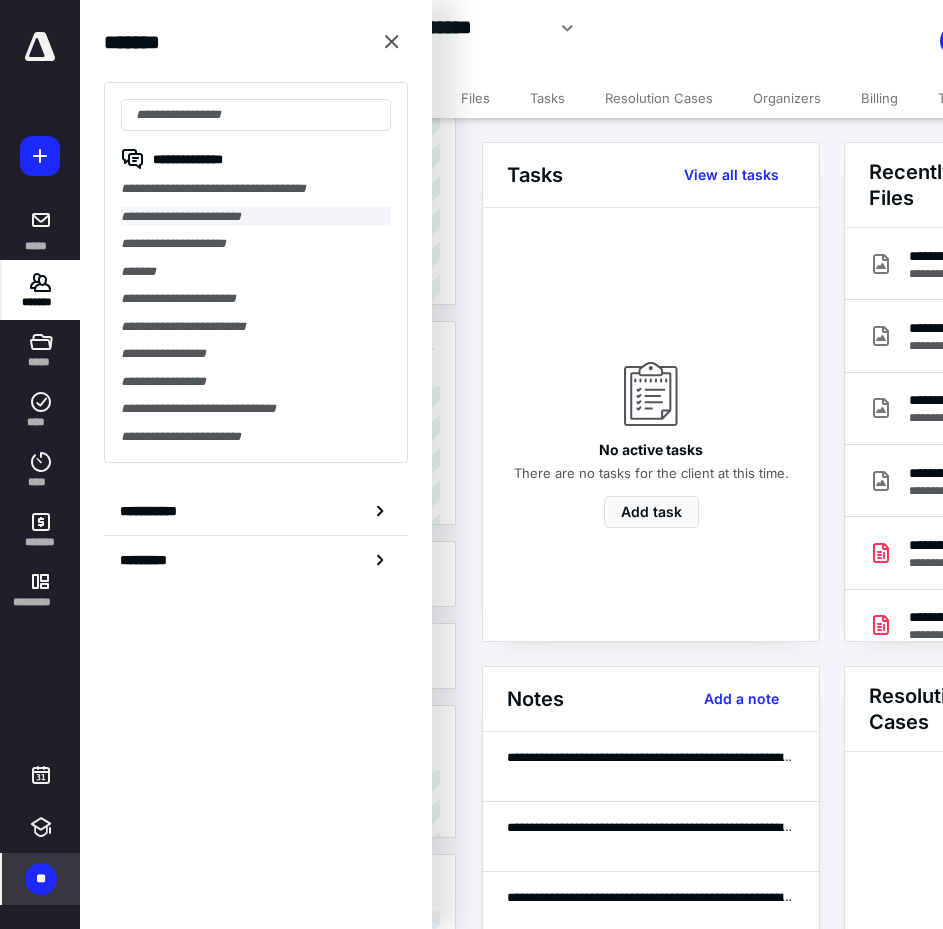click on "**********" at bounding box center (256, 217) 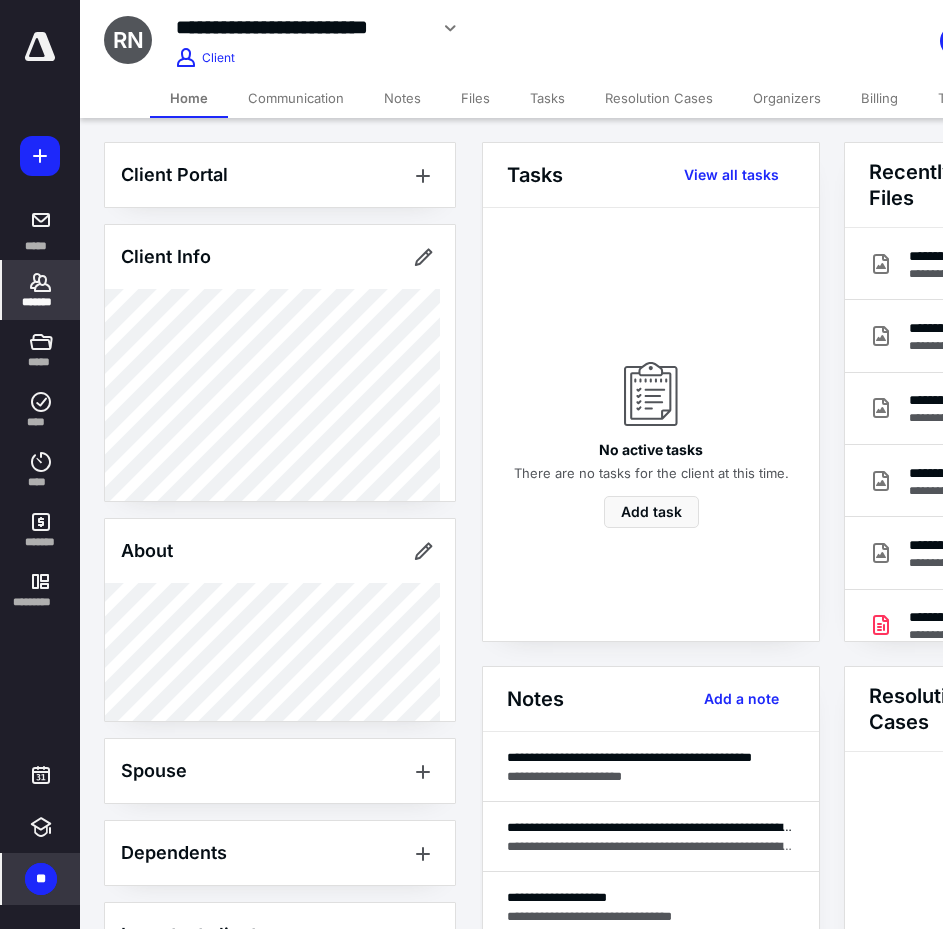 click on "*******" at bounding box center (41, 290) 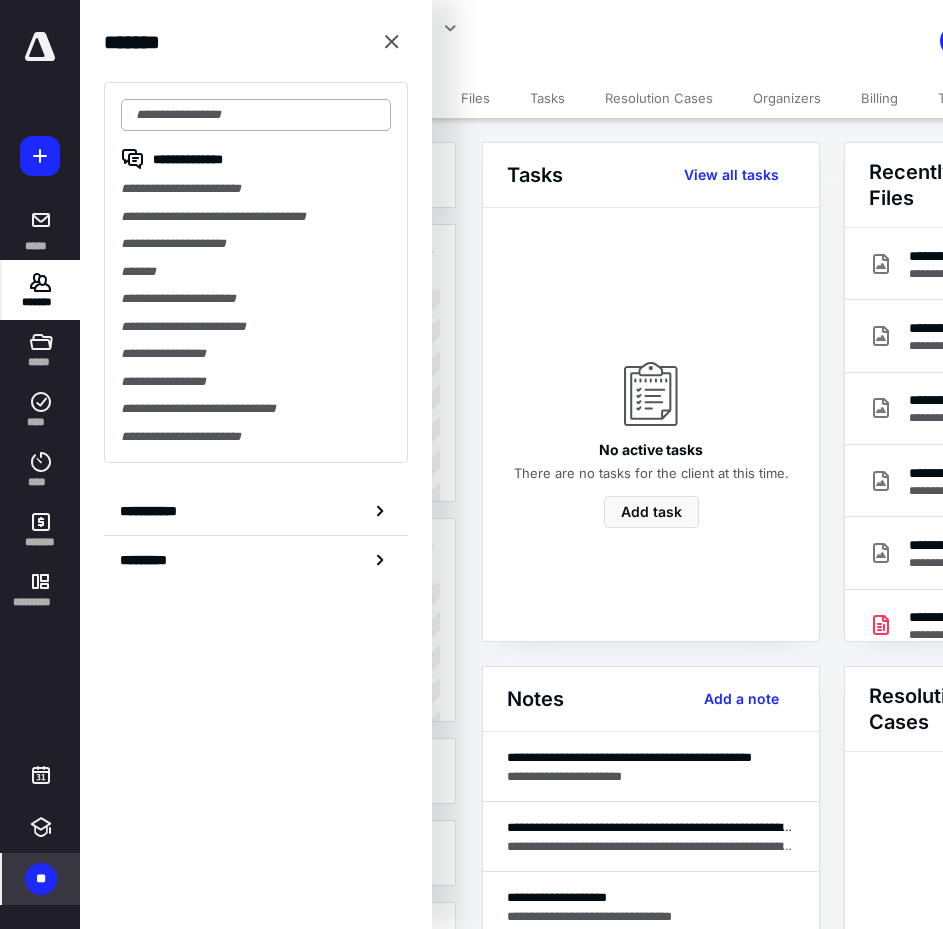 click at bounding box center [256, 115] 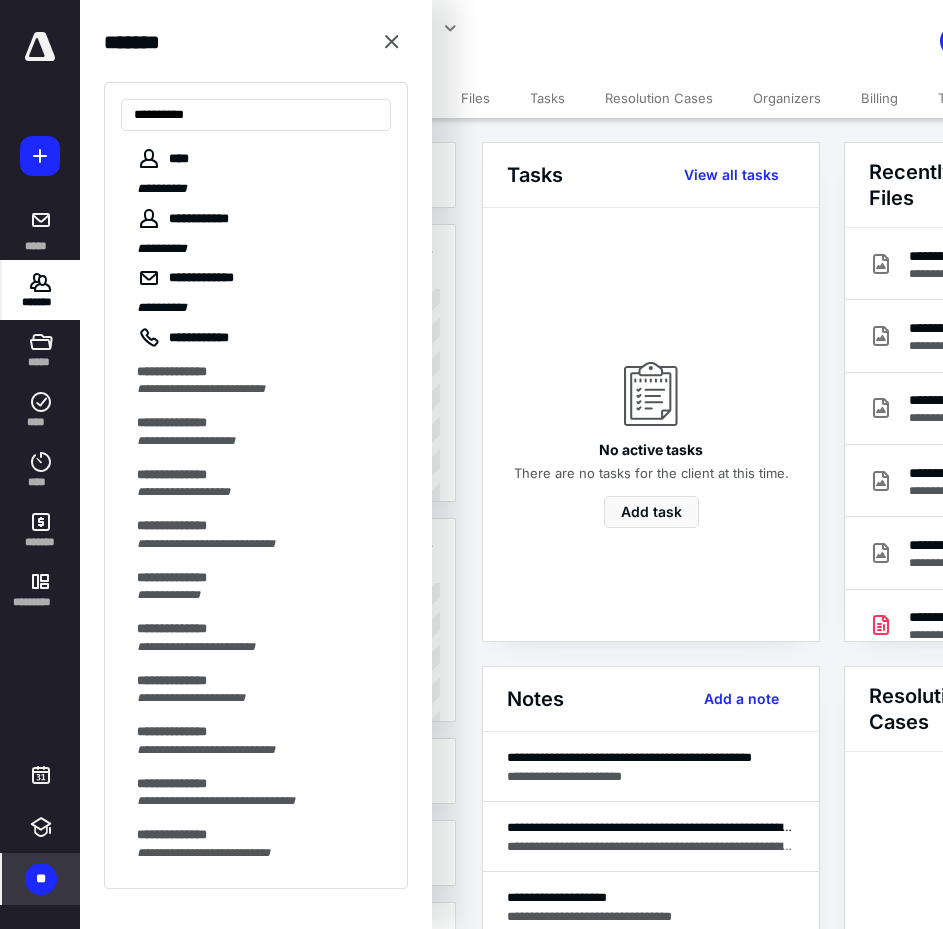drag, startPoint x: 215, startPoint y: 114, endPoint x: 85, endPoint y: 97, distance: 131.10683 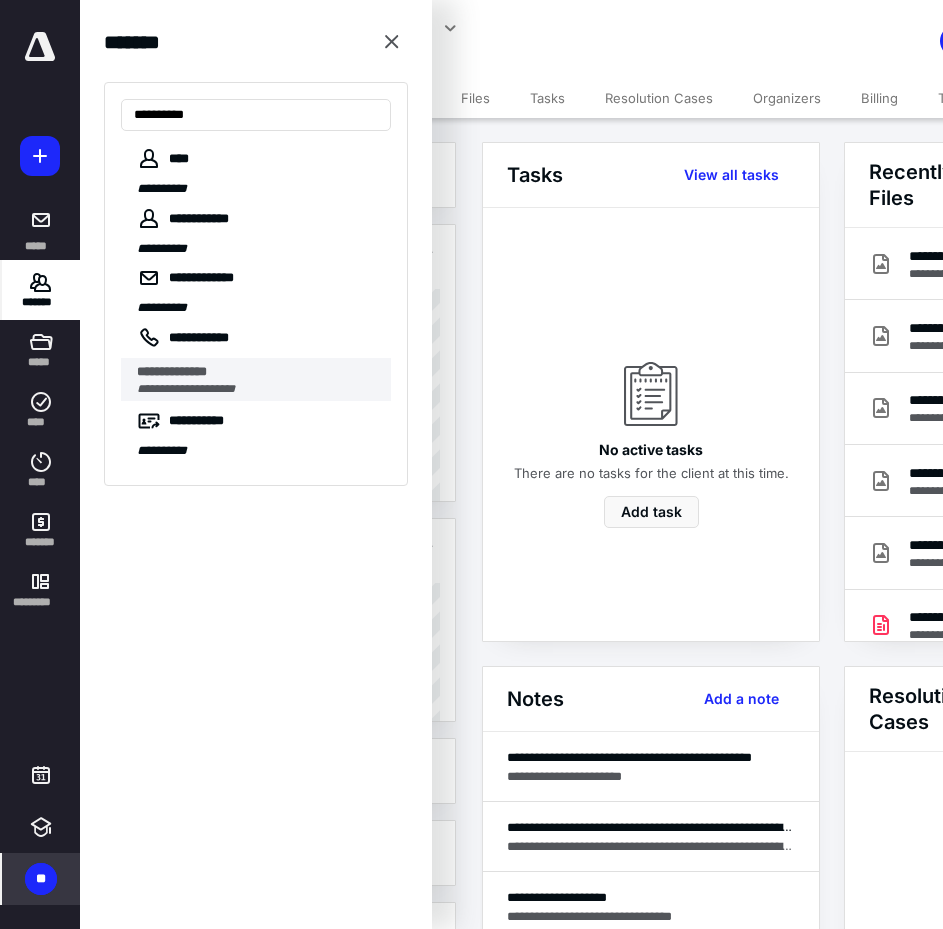 type on "**********" 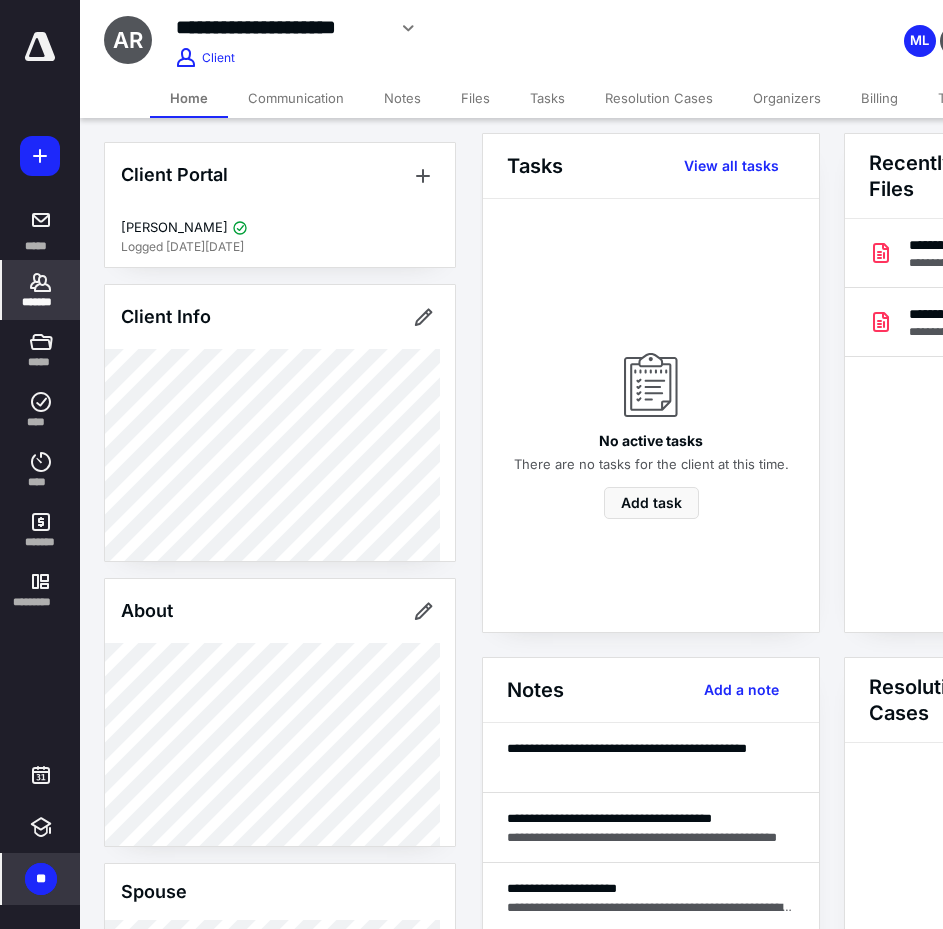 scroll, scrollTop: 0, scrollLeft: 0, axis: both 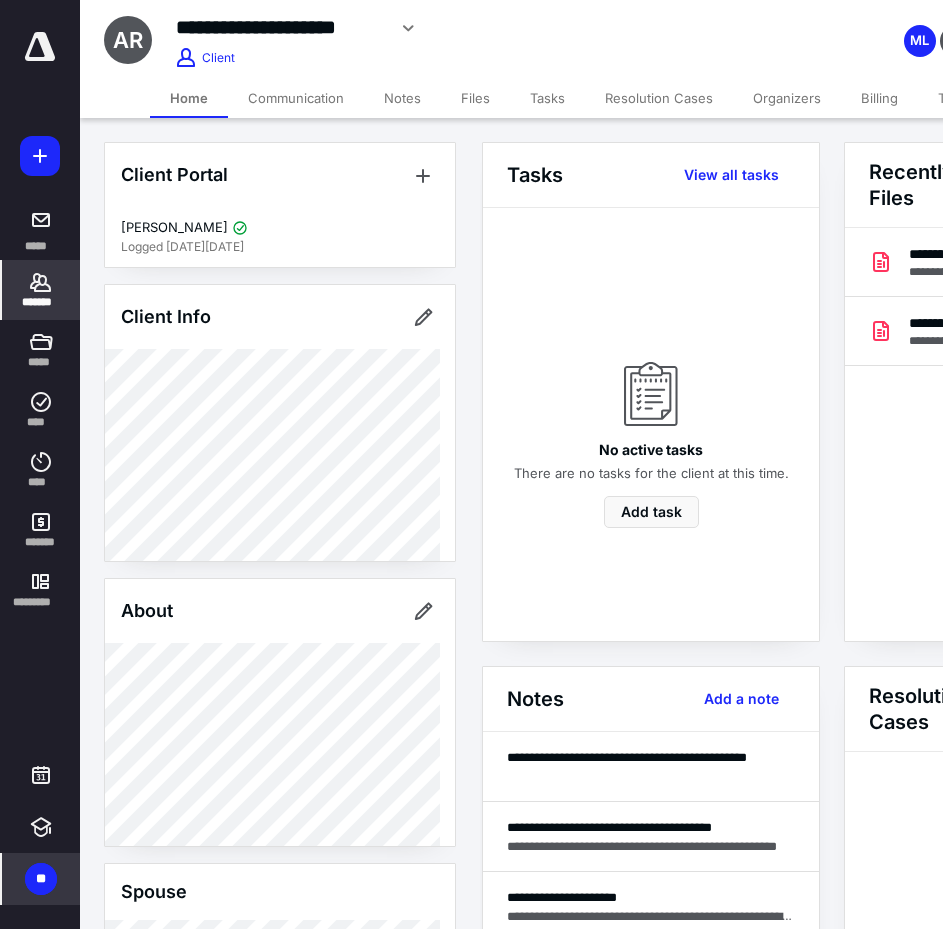 click on "**********" at bounding box center (280, 27) 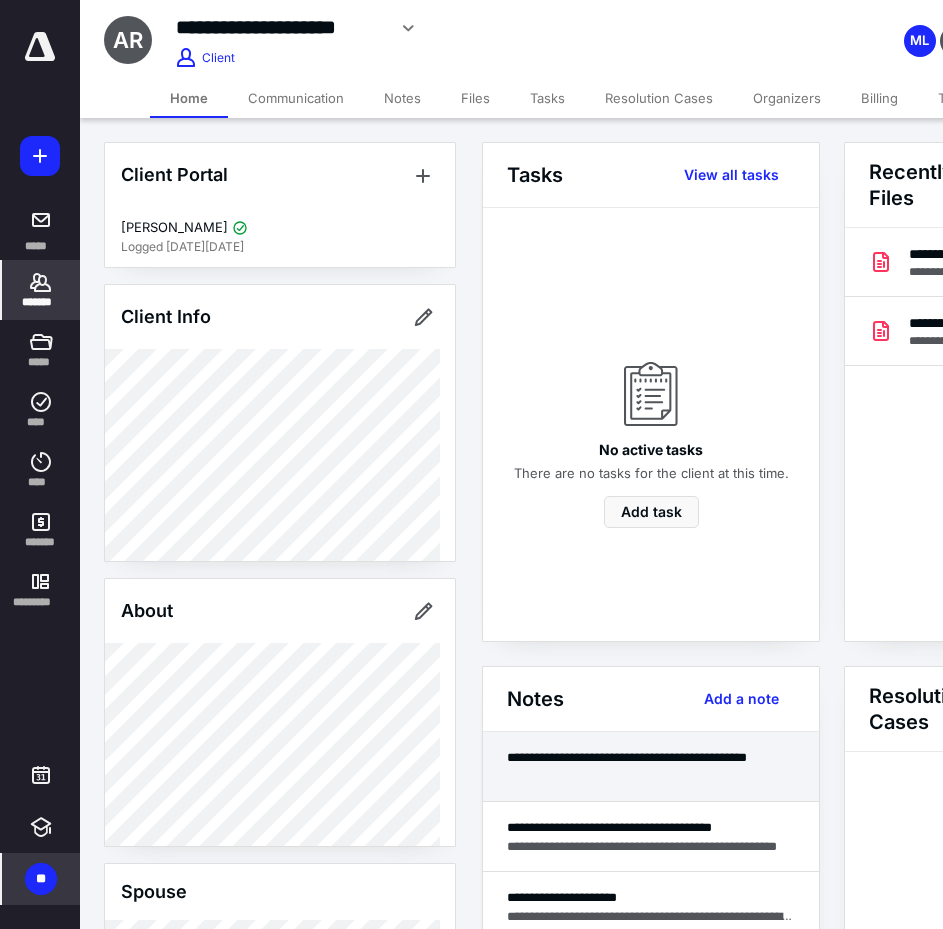 click on "**********" at bounding box center (651, 767) 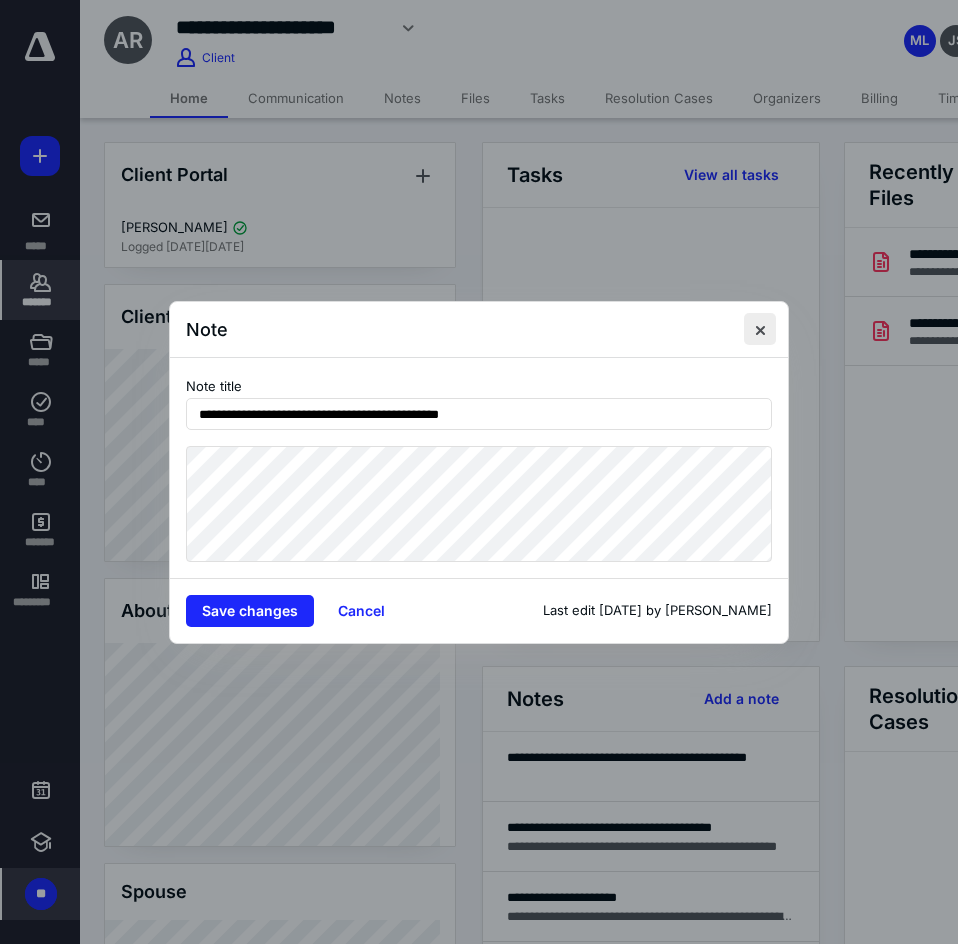 click at bounding box center [760, 329] 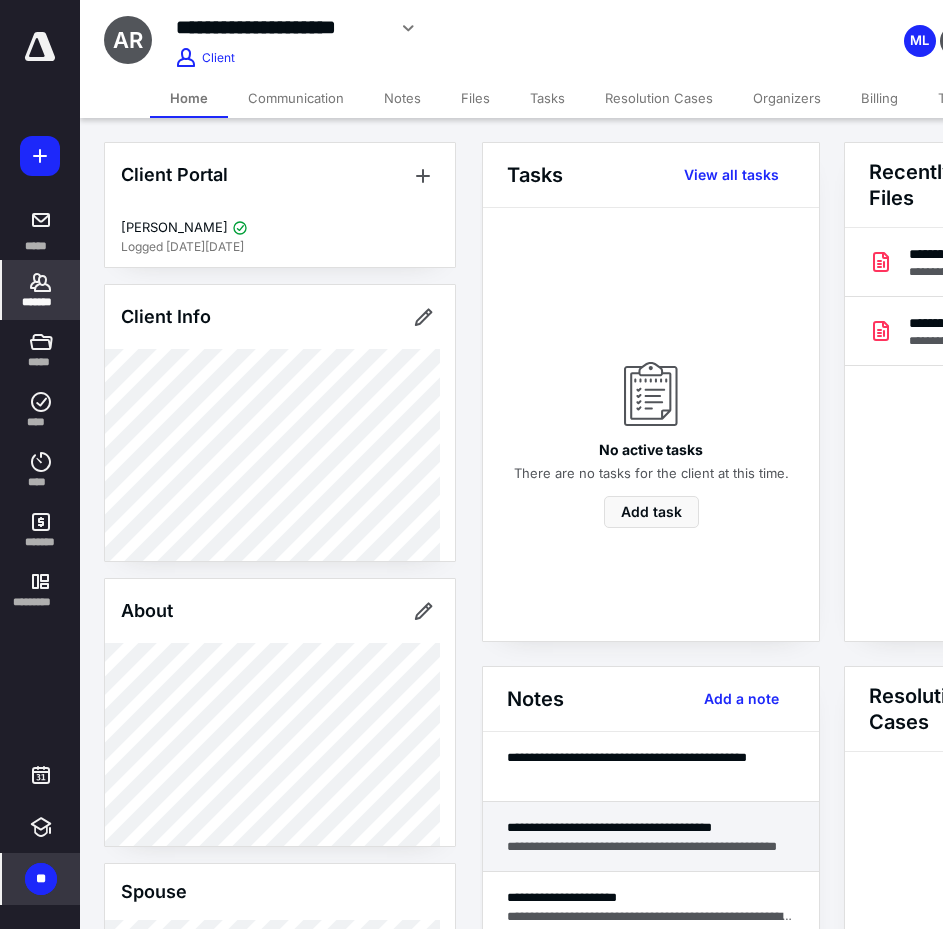 click on "**********" at bounding box center [651, 846] 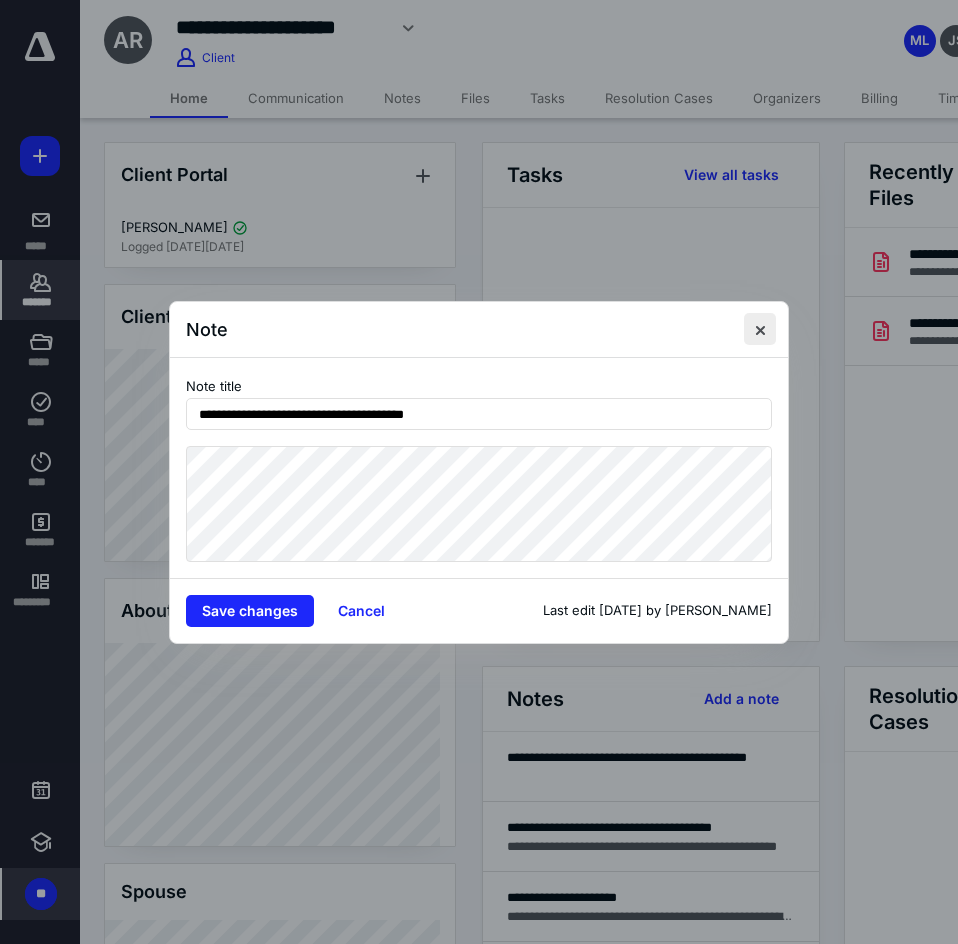 click at bounding box center (760, 329) 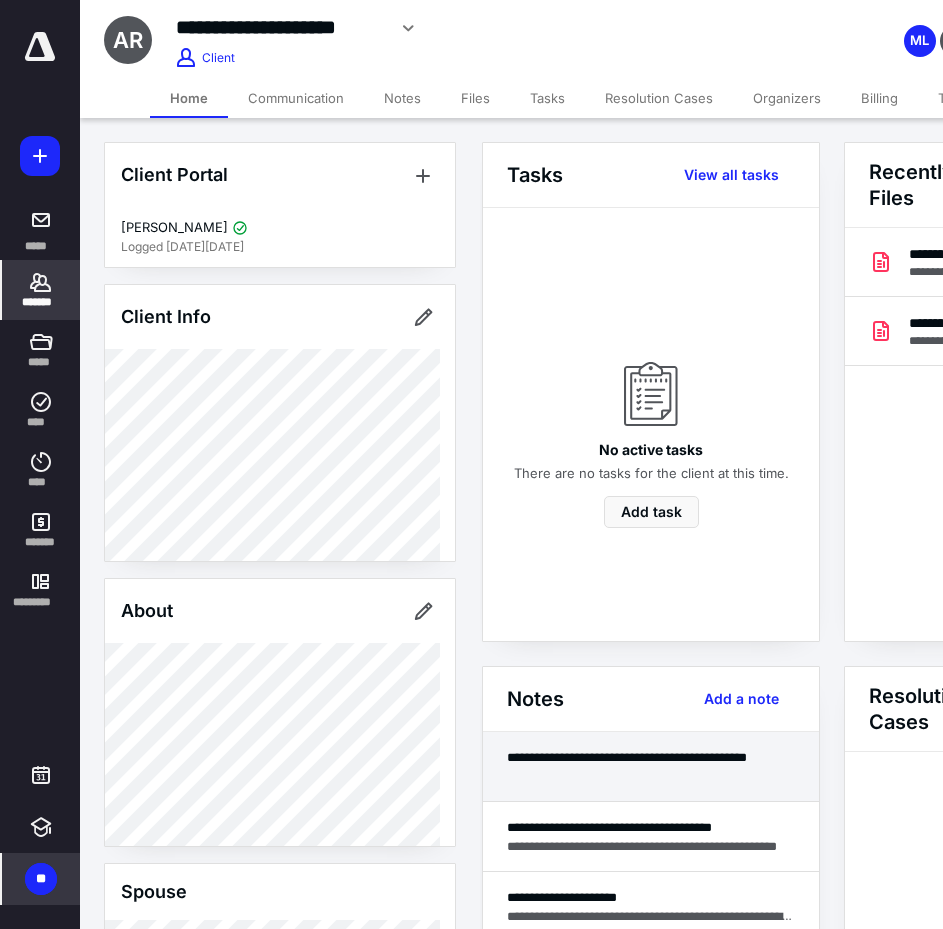 click on "**********" at bounding box center [651, 757] 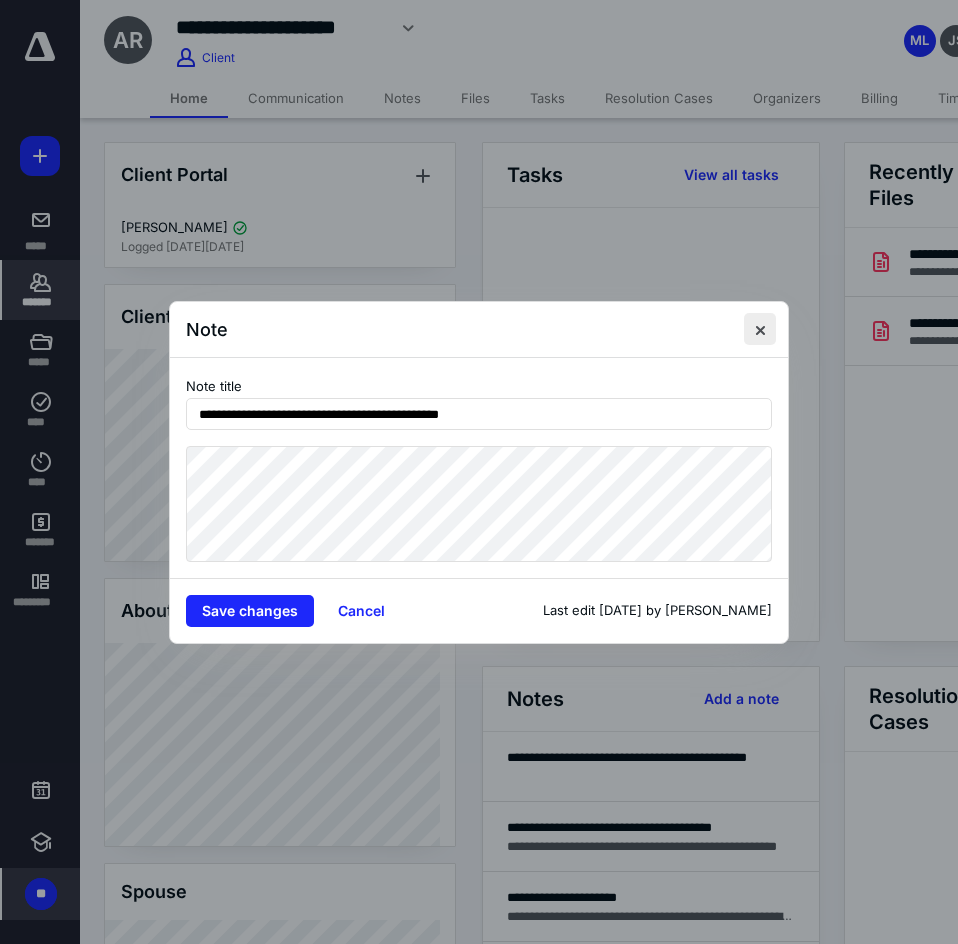 click at bounding box center [760, 329] 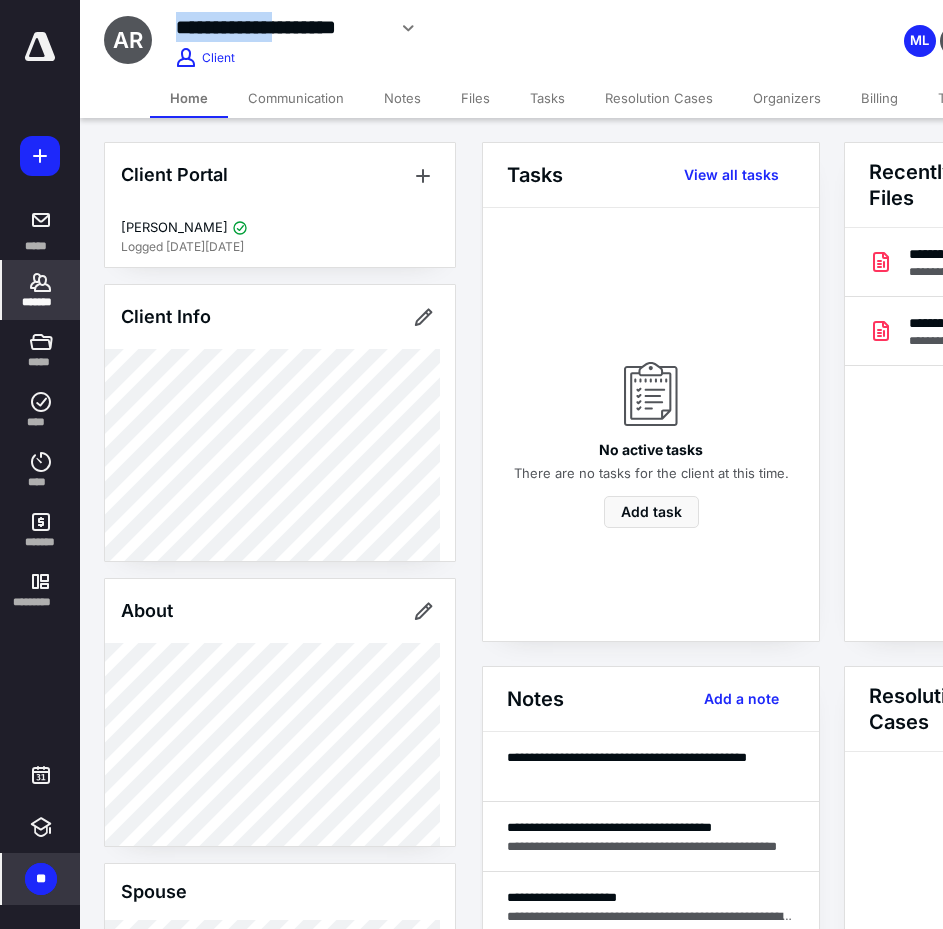 drag, startPoint x: 380, startPoint y: 22, endPoint x: 316, endPoint y: 18, distance: 64.12488 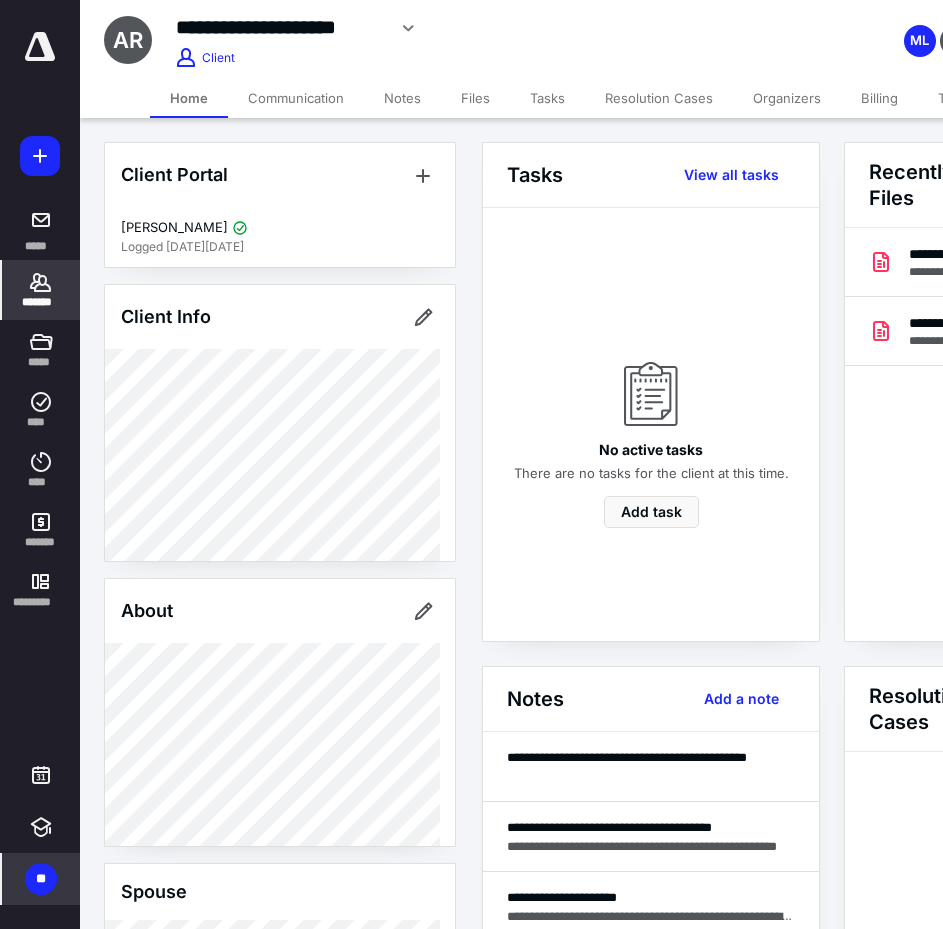 click on "**********" at bounding box center [280, 27] 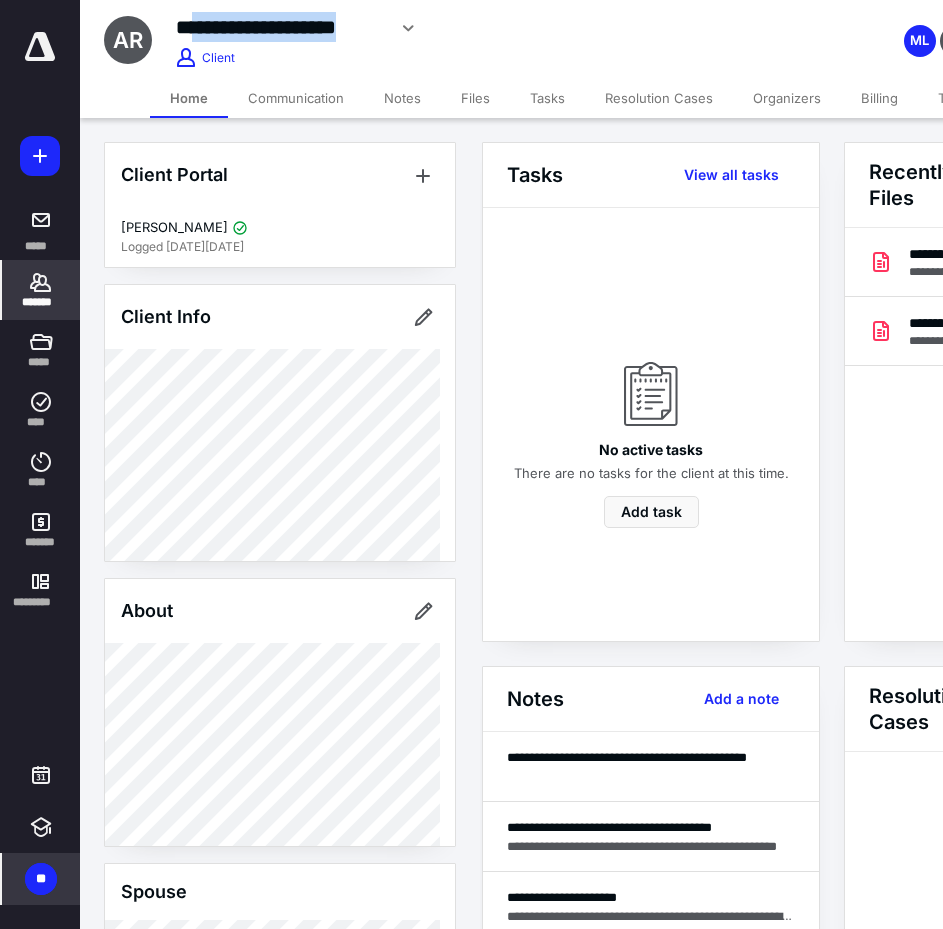 drag, startPoint x: 384, startPoint y: 34, endPoint x: 194, endPoint y: 20, distance: 190.51509 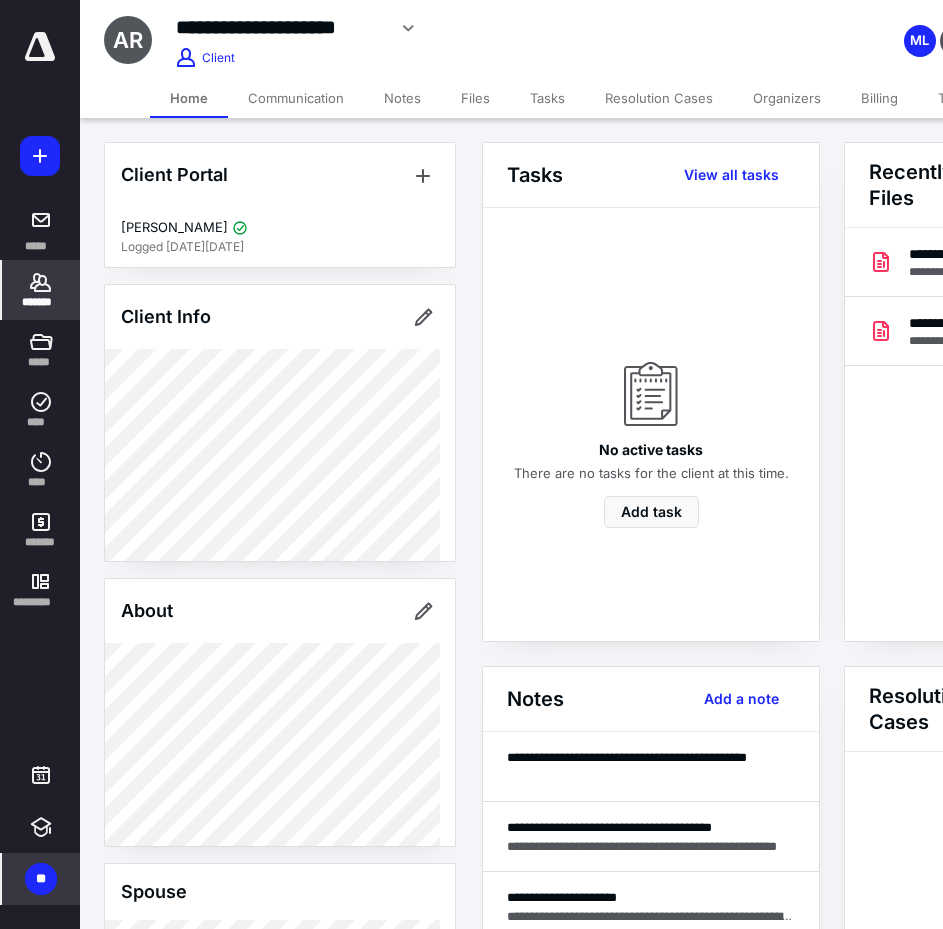 click on "**********" at bounding box center [280, 27] 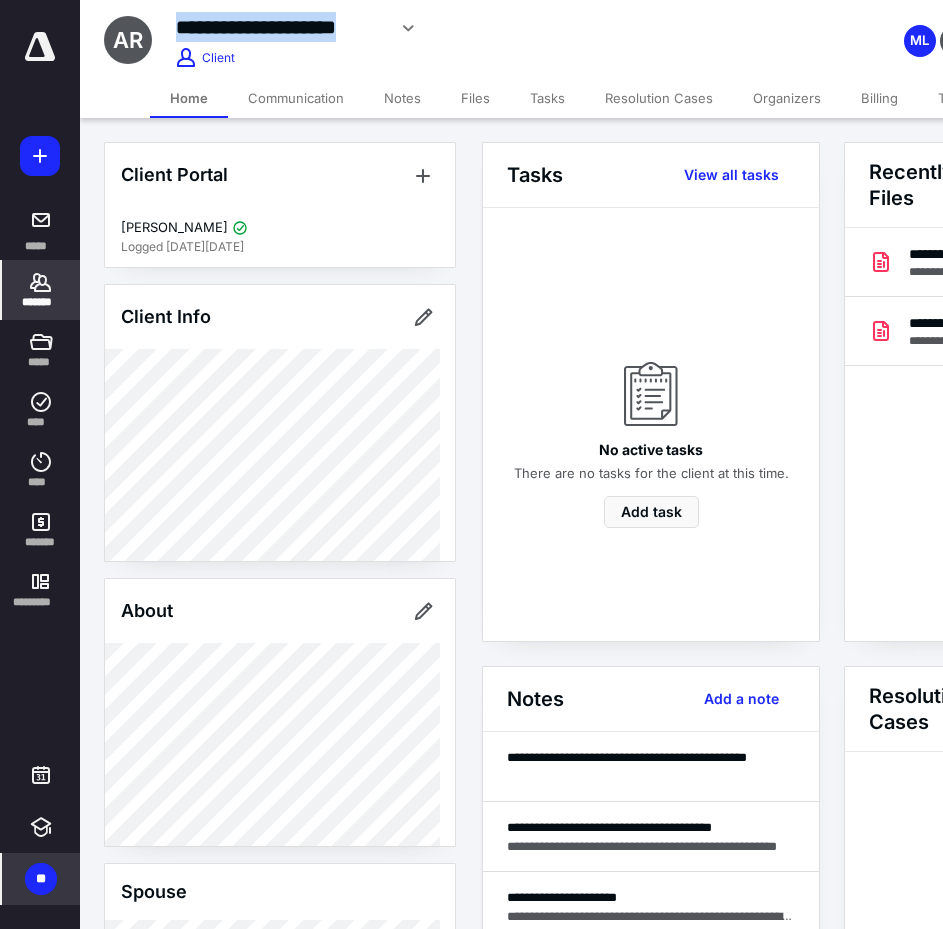 drag, startPoint x: 178, startPoint y: 28, endPoint x: 382, endPoint y: 24, distance: 204.03922 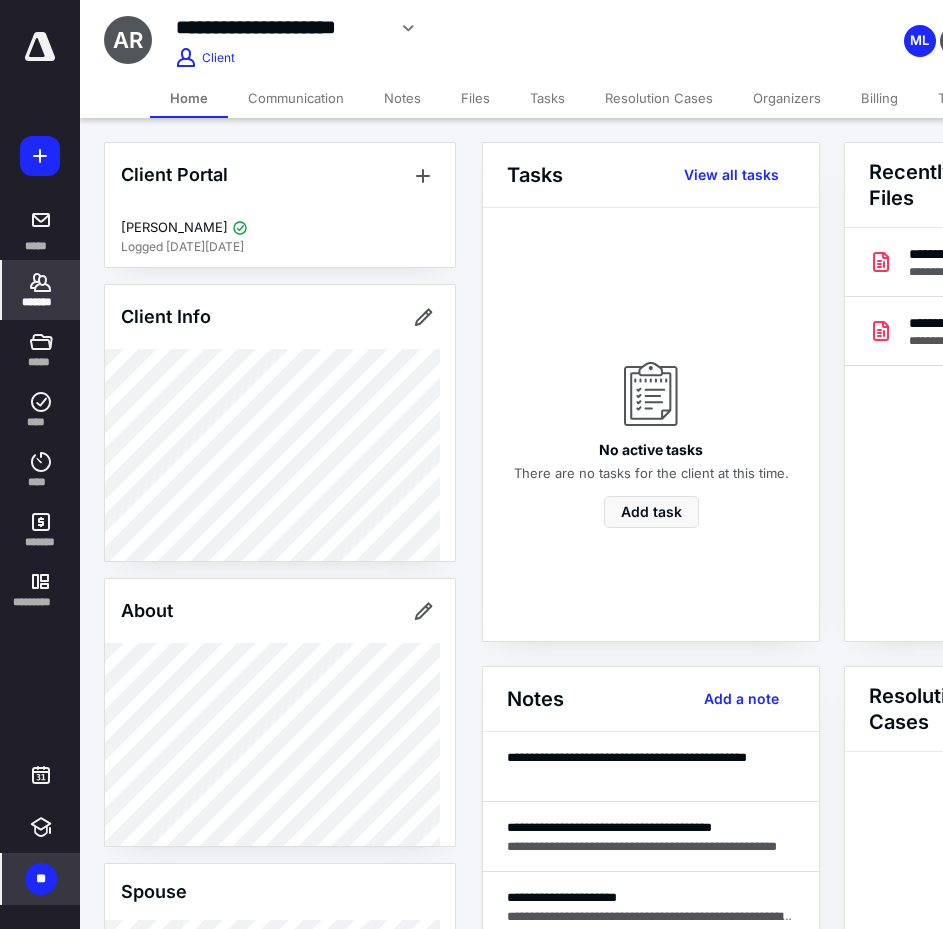 click on "*******" at bounding box center (41, 302) 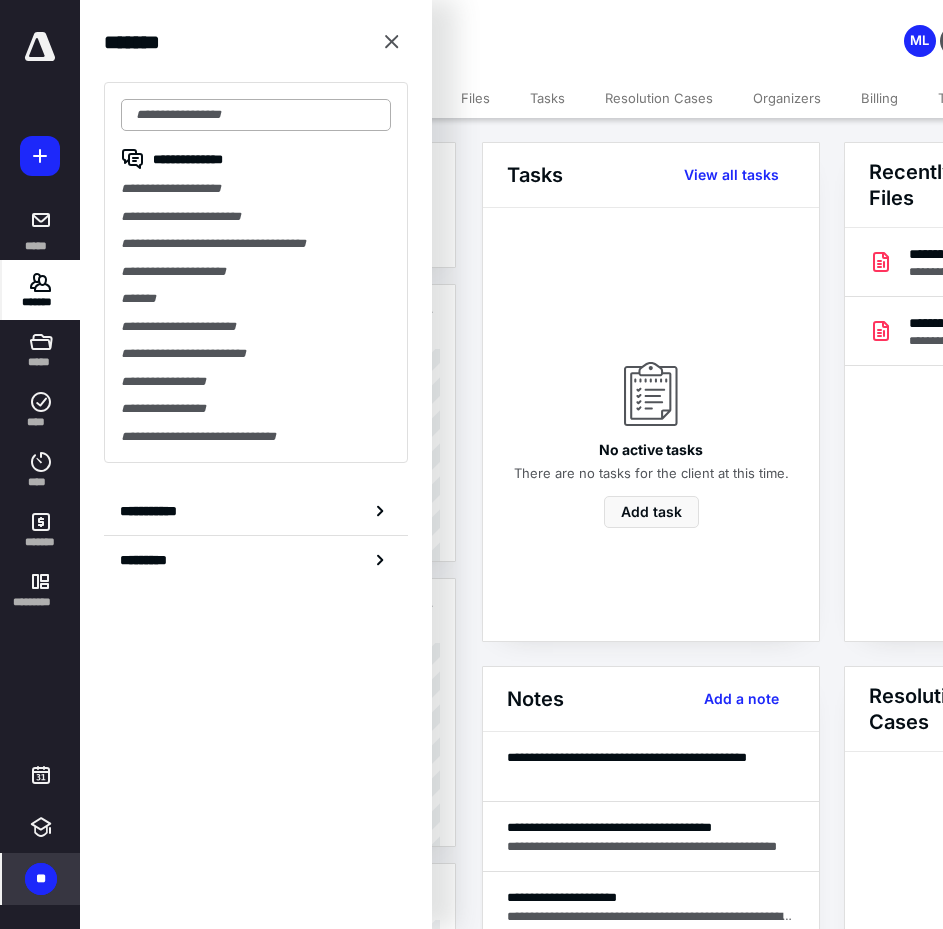 click at bounding box center [256, 115] 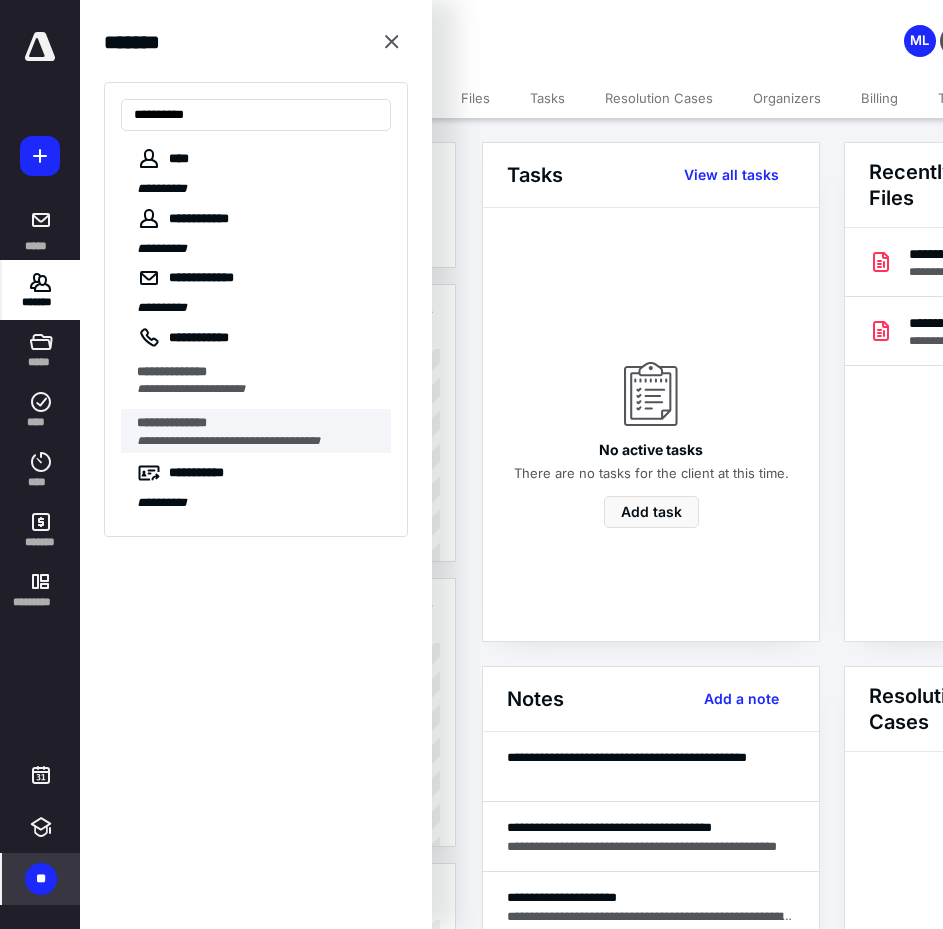 type on "**********" 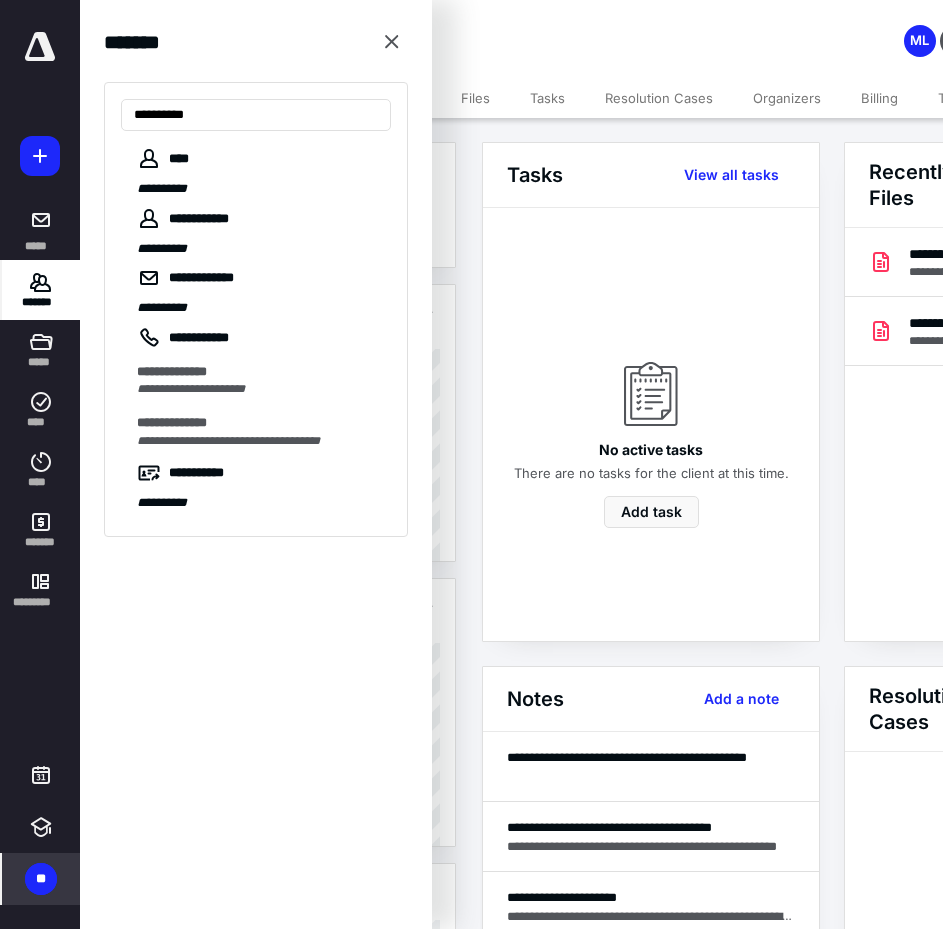 click on "**********" at bounding box center [258, 423] 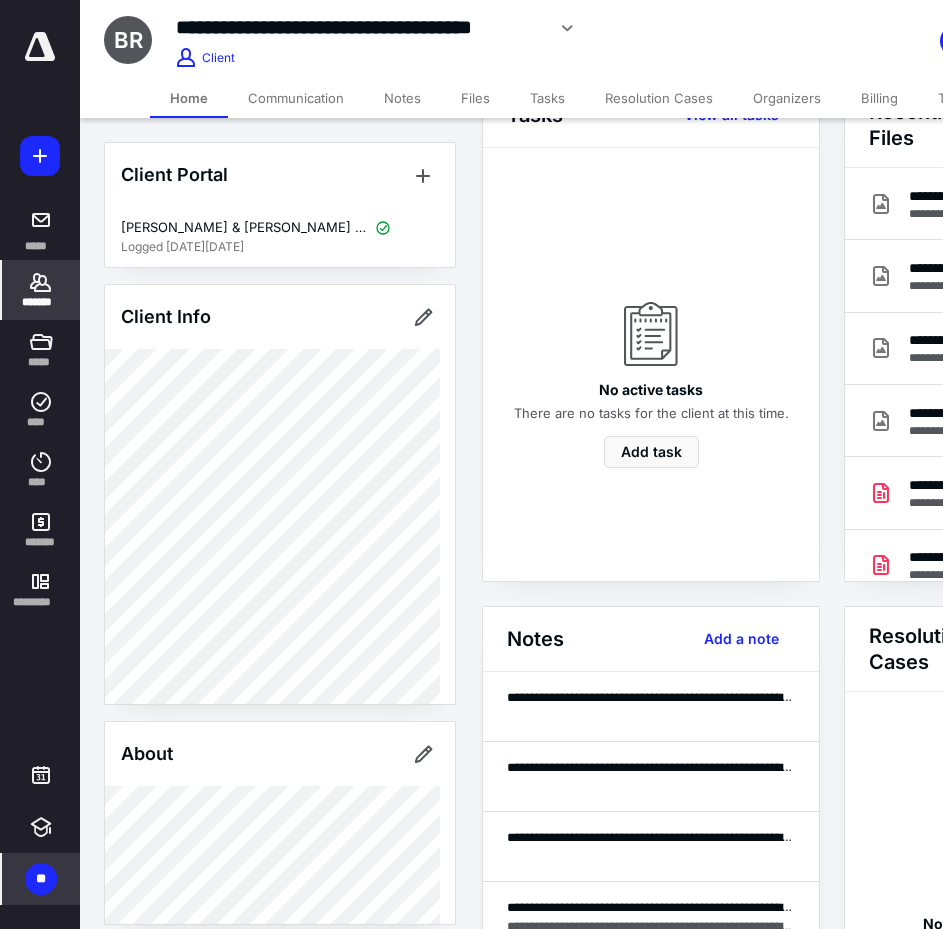 scroll, scrollTop: 0, scrollLeft: 0, axis: both 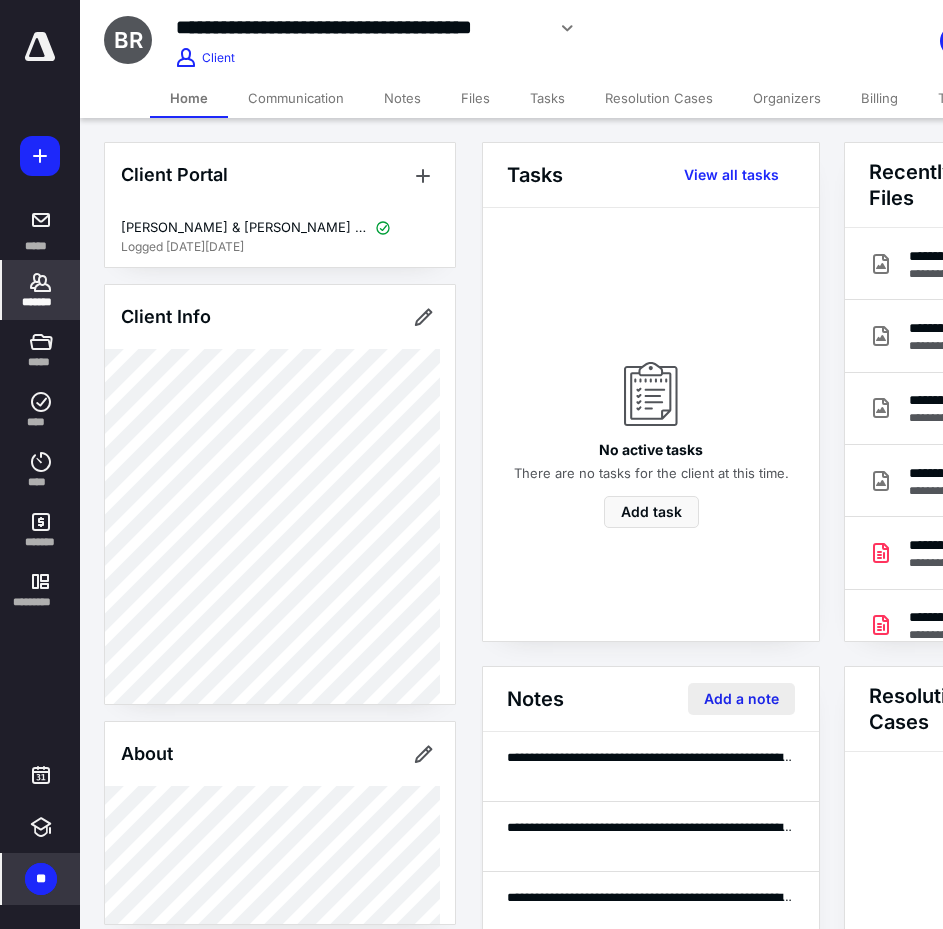 click on "Add a note" at bounding box center (741, 699) 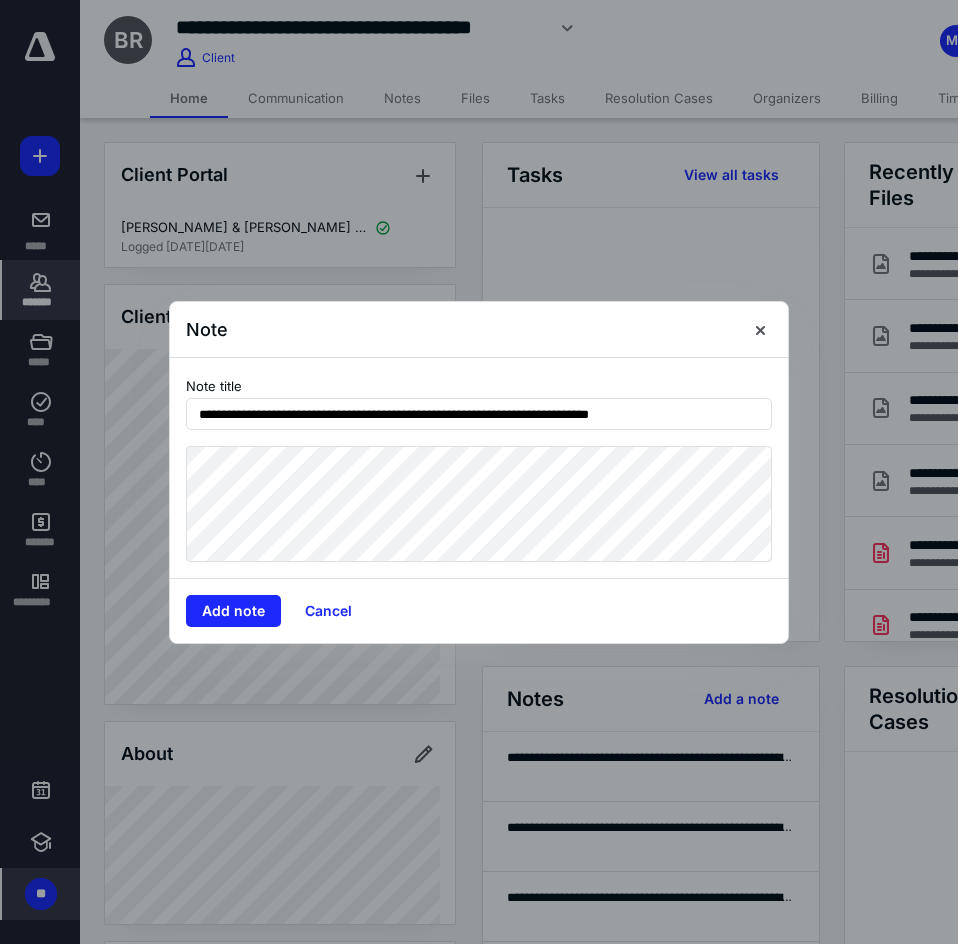 type on "**********" 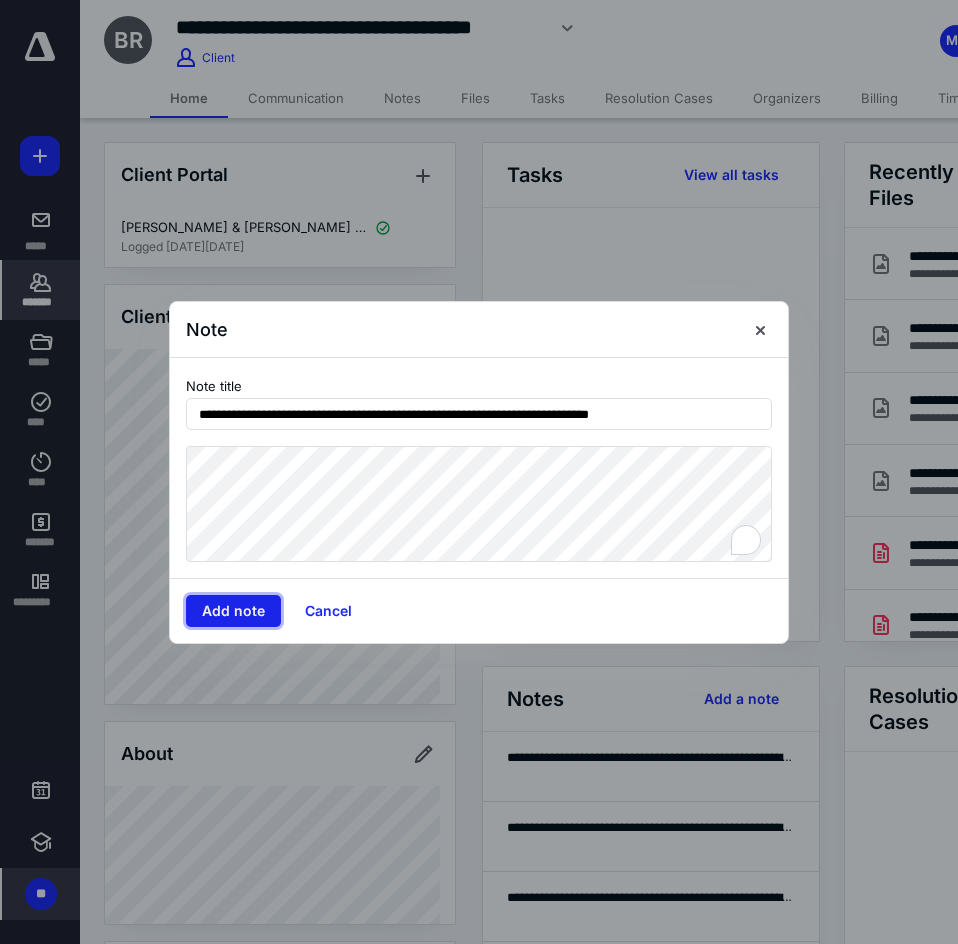 click on "Add note" at bounding box center (233, 611) 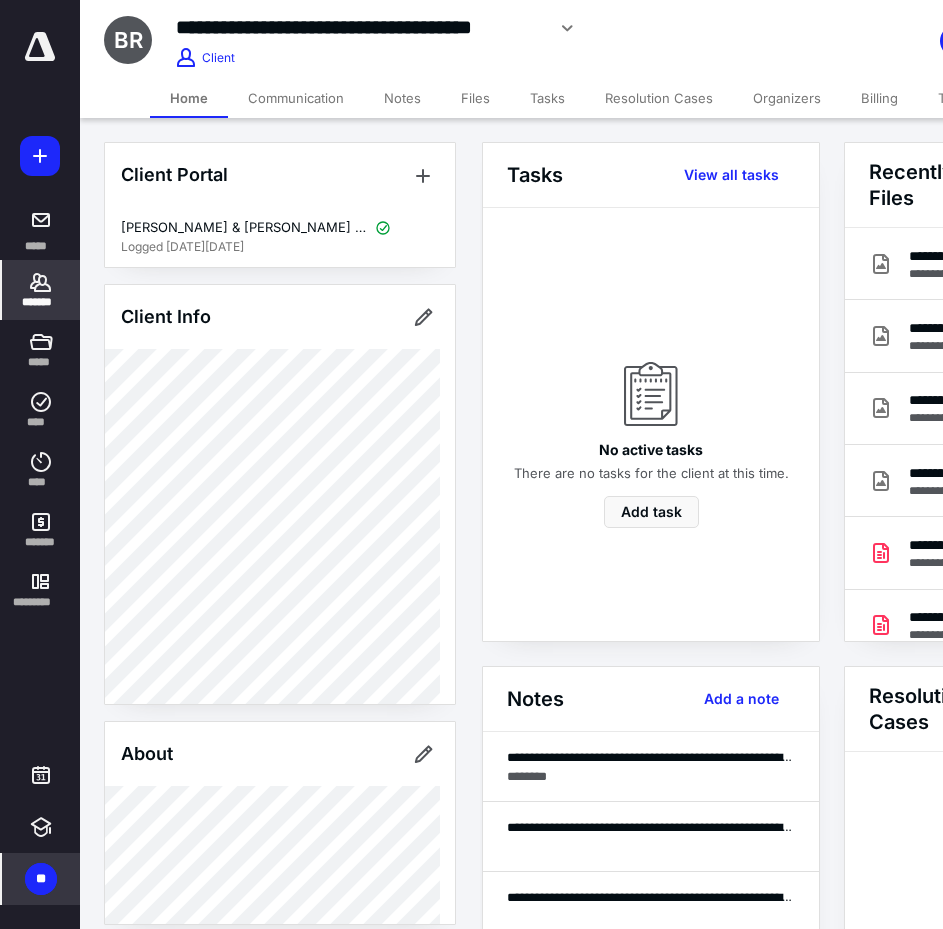 click 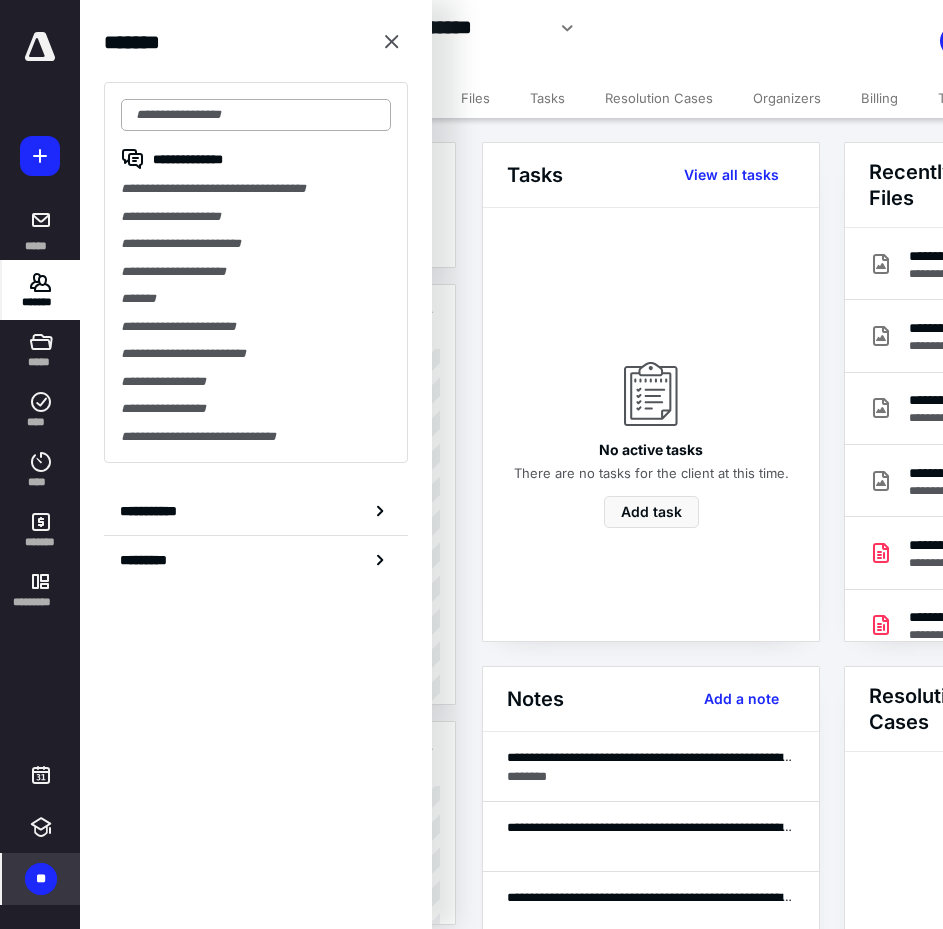 click at bounding box center (256, 115) 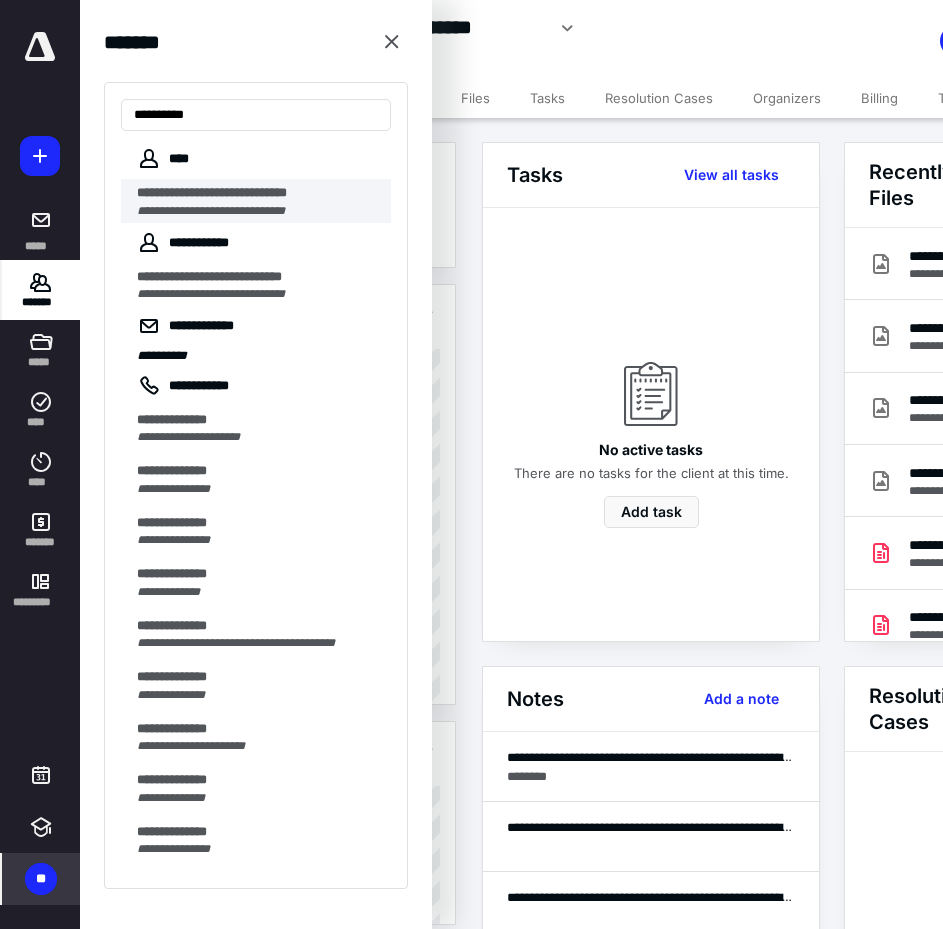 type on "**********" 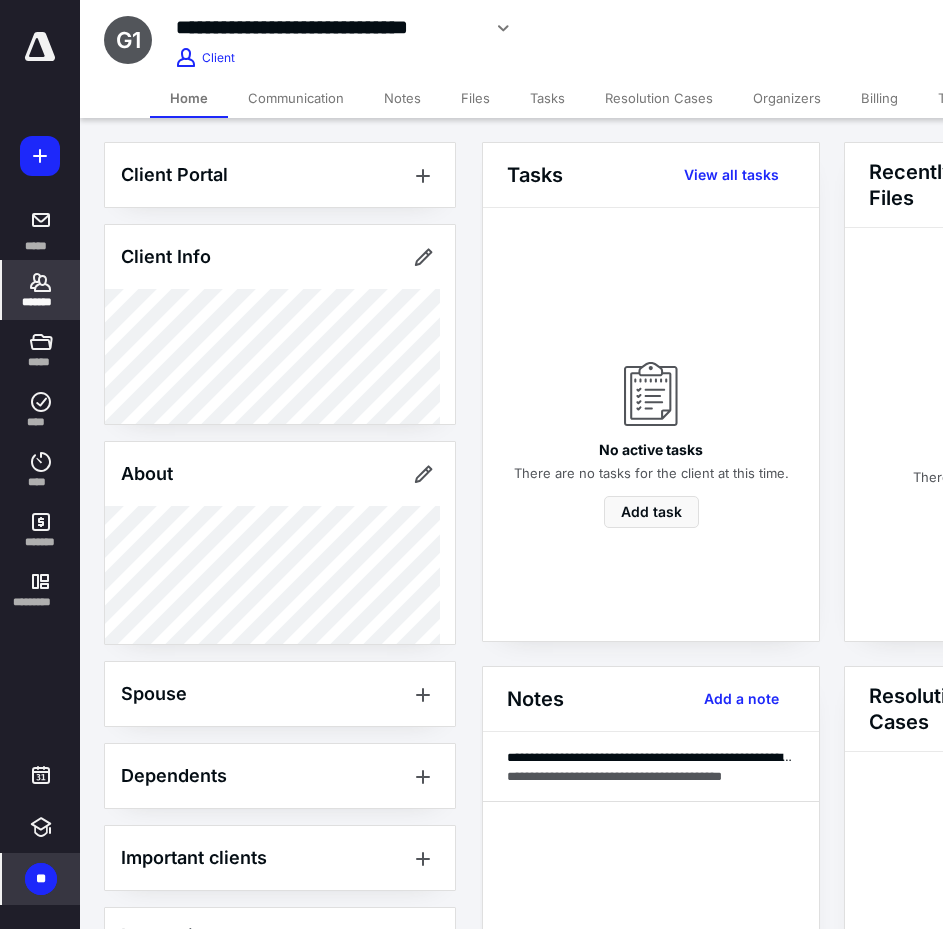 click 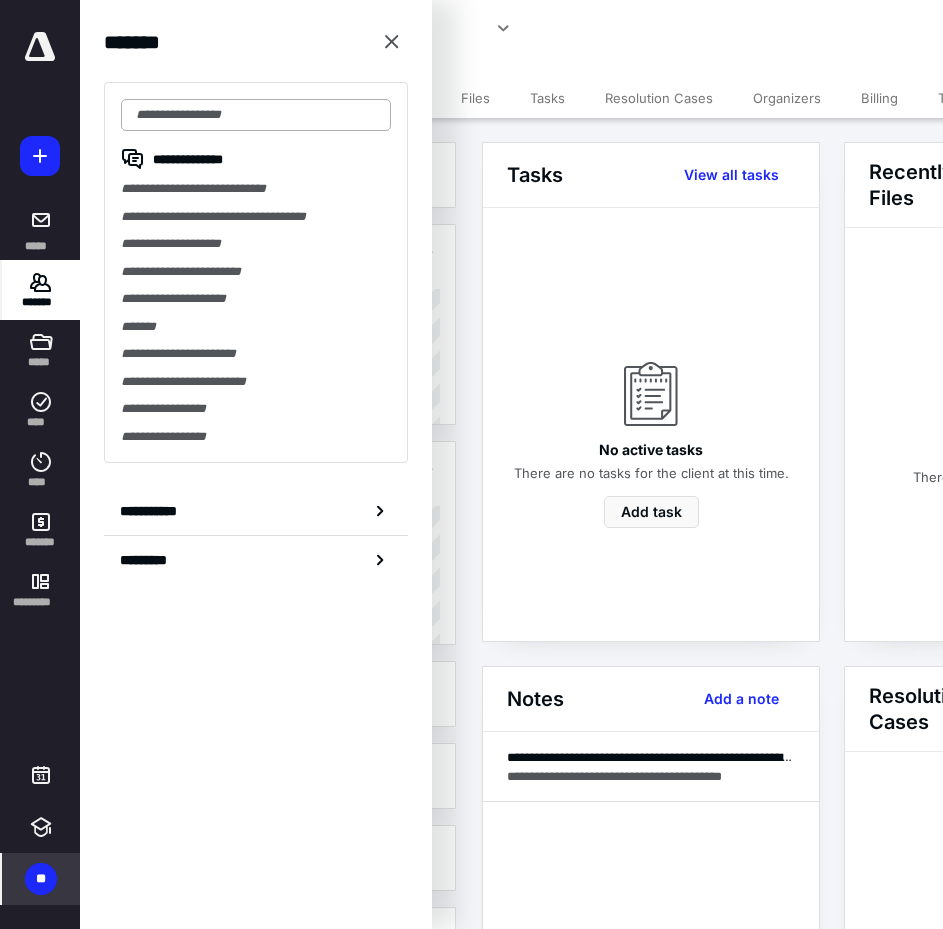 click at bounding box center (256, 115) 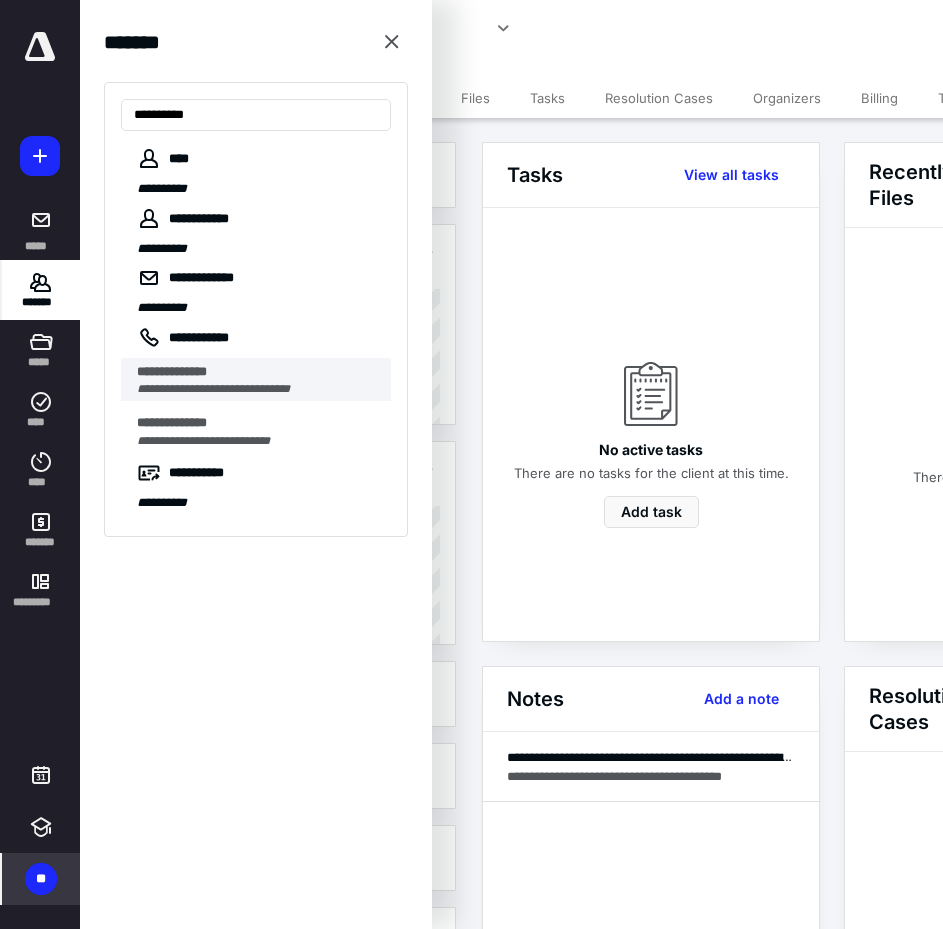 type on "**********" 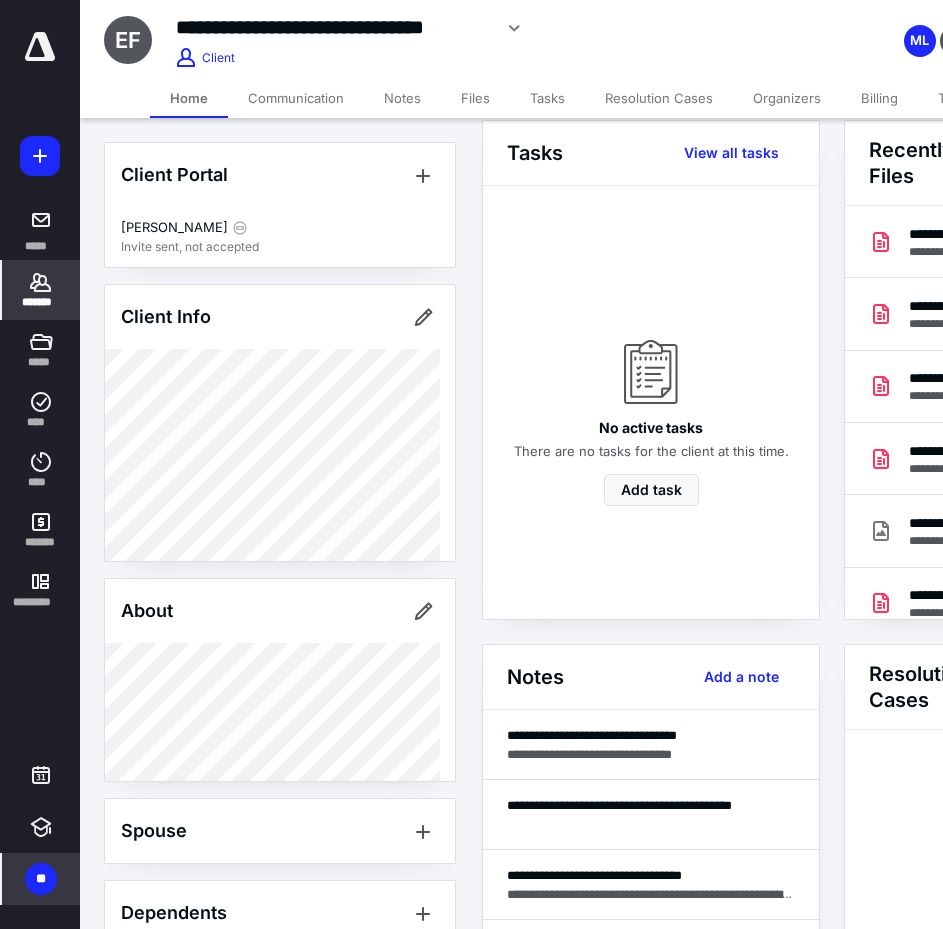 scroll, scrollTop: 15, scrollLeft: 0, axis: vertical 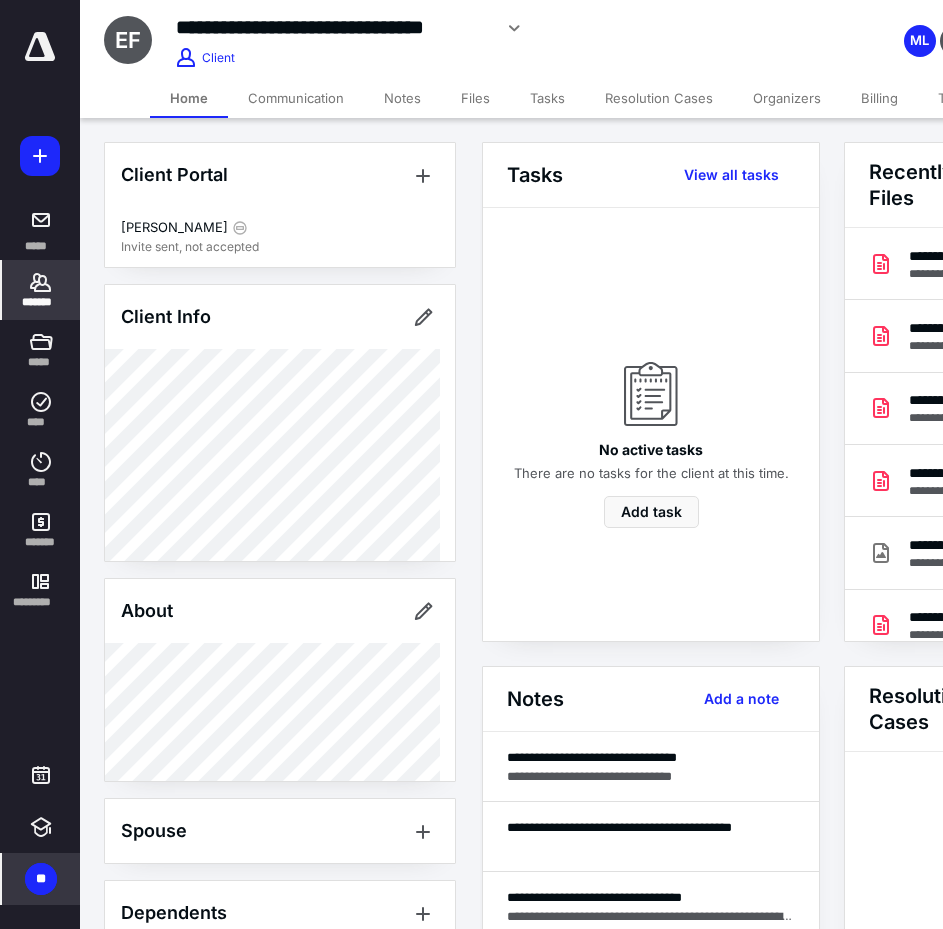 click on "Files" at bounding box center [475, 98] 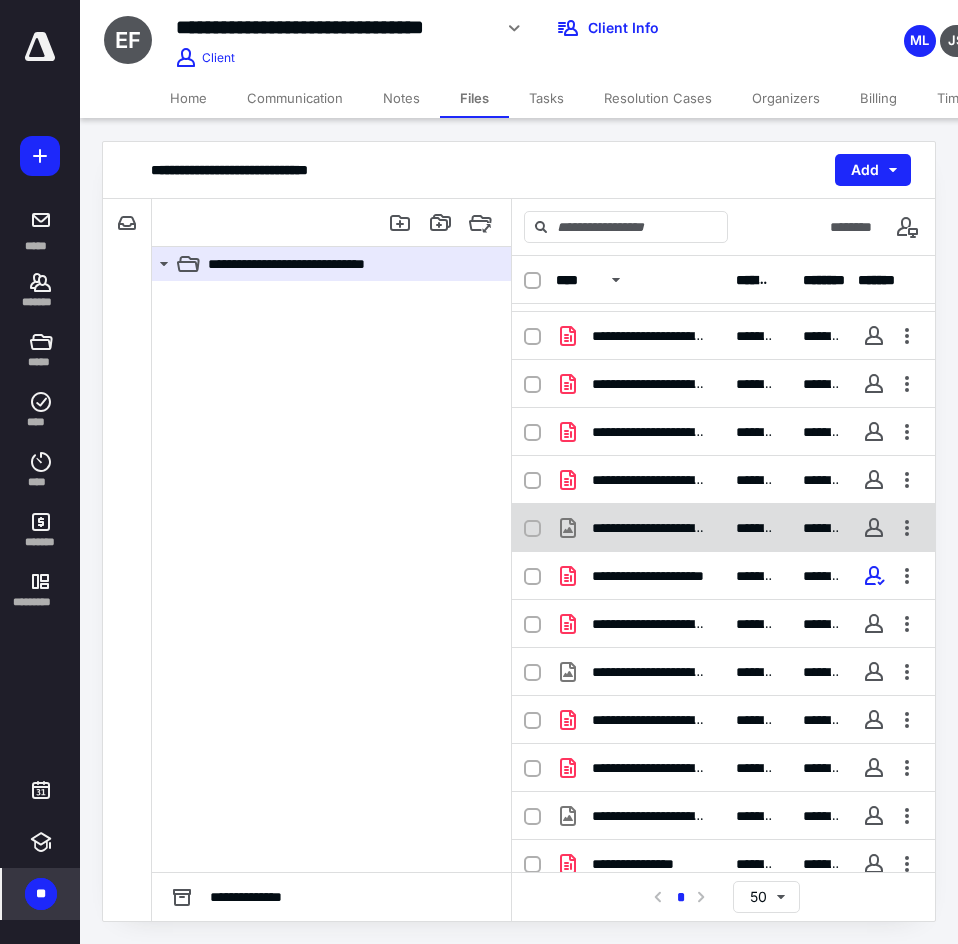 scroll, scrollTop: 152, scrollLeft: 0, axis: vertical 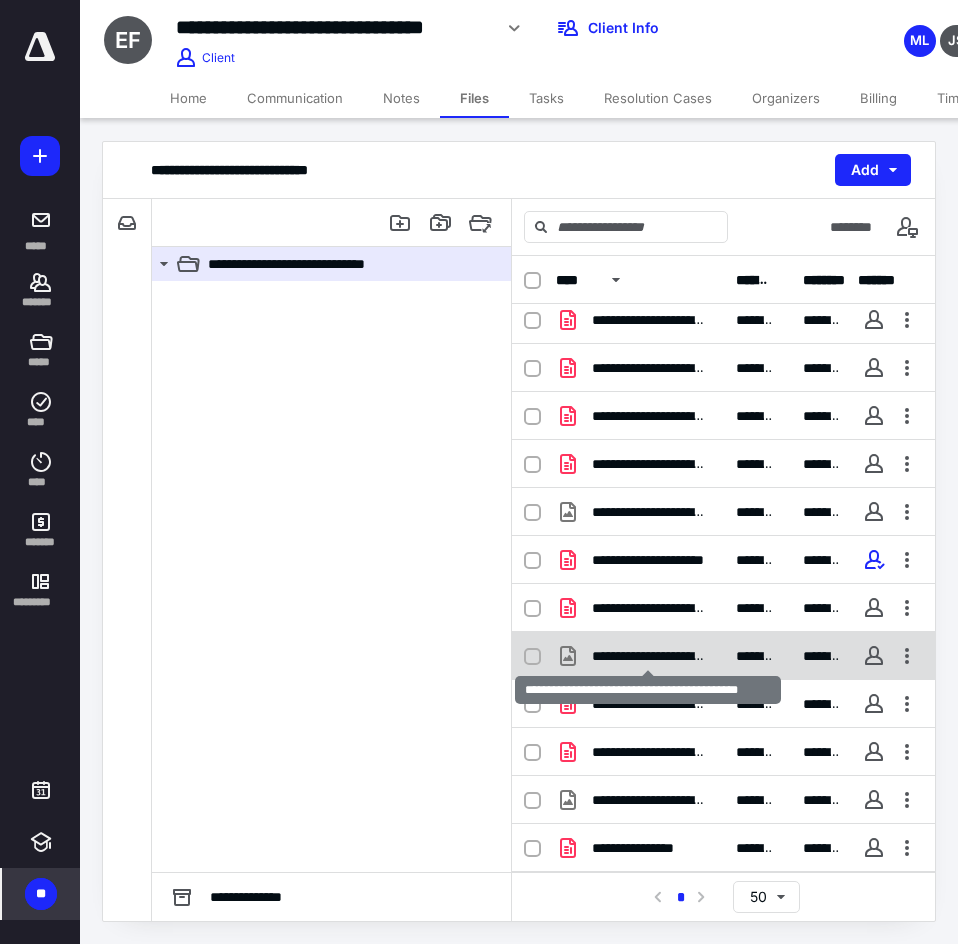 click on "**********" at bounding box center (648, 656) 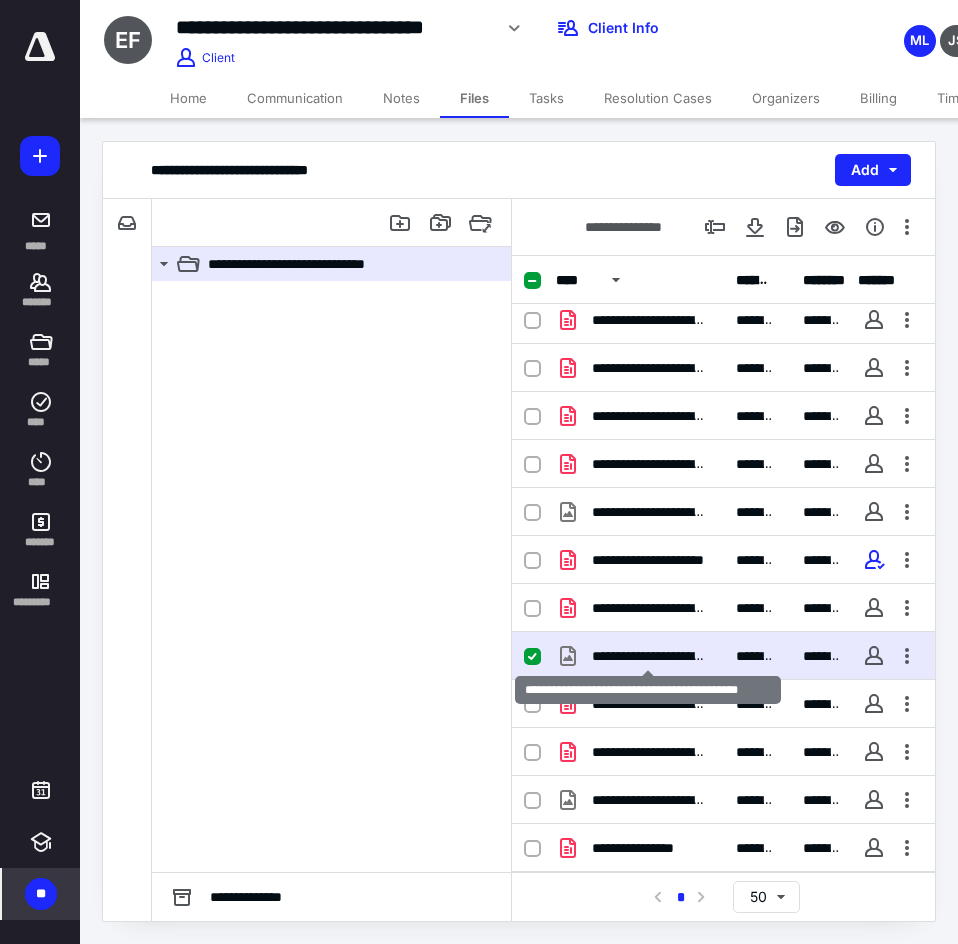 click on "**********" at bounding box center (648, 656) 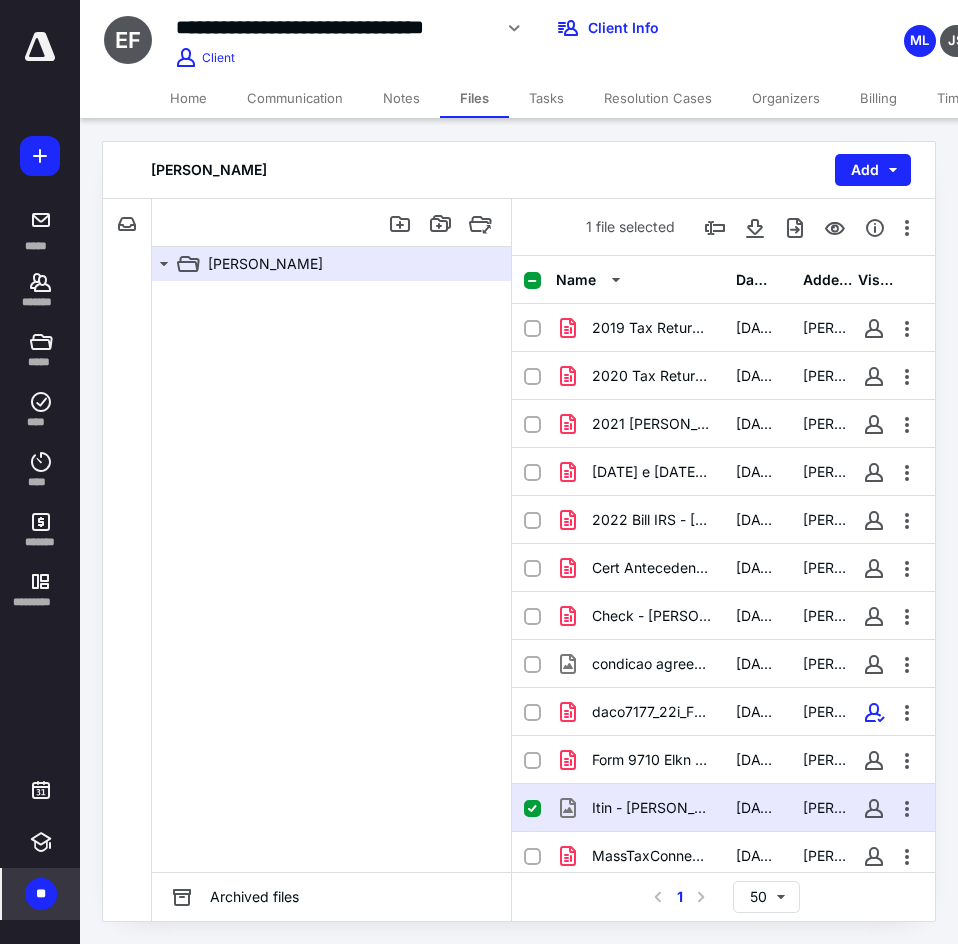 scroll, scrollTop: 152, scrollLeft: 0, axis: vertical 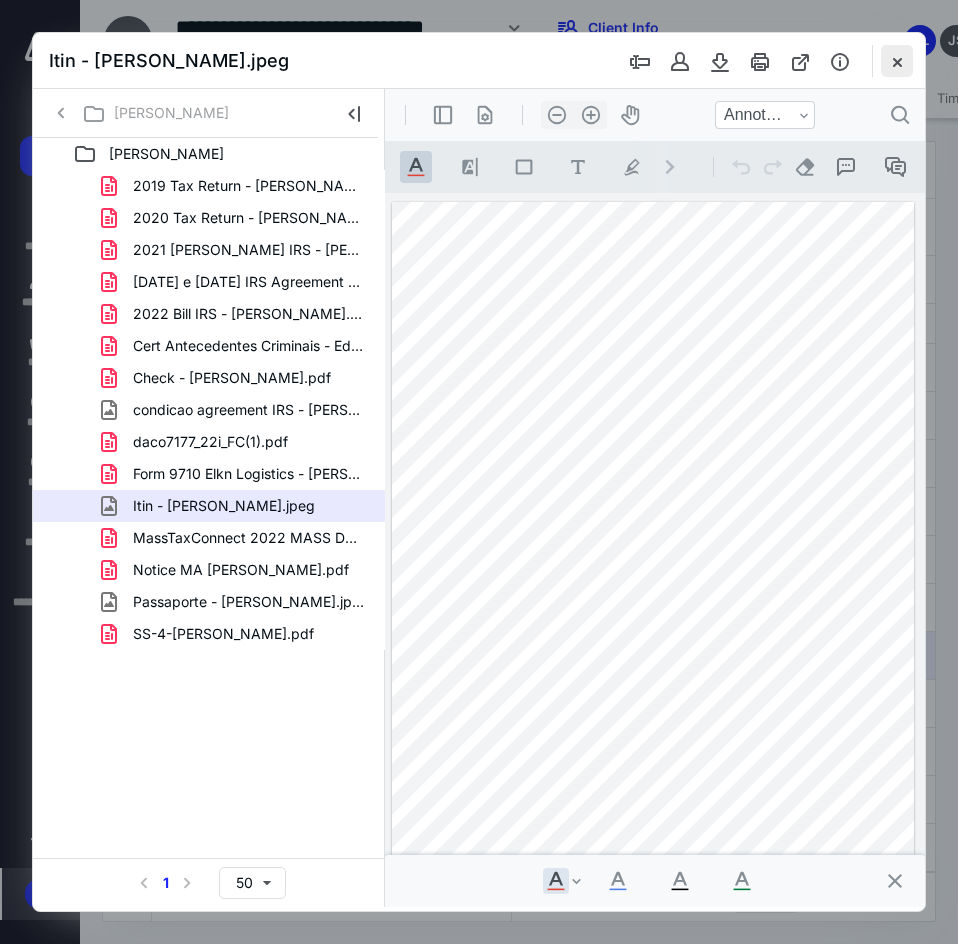 click at bounding box center (897, 61) 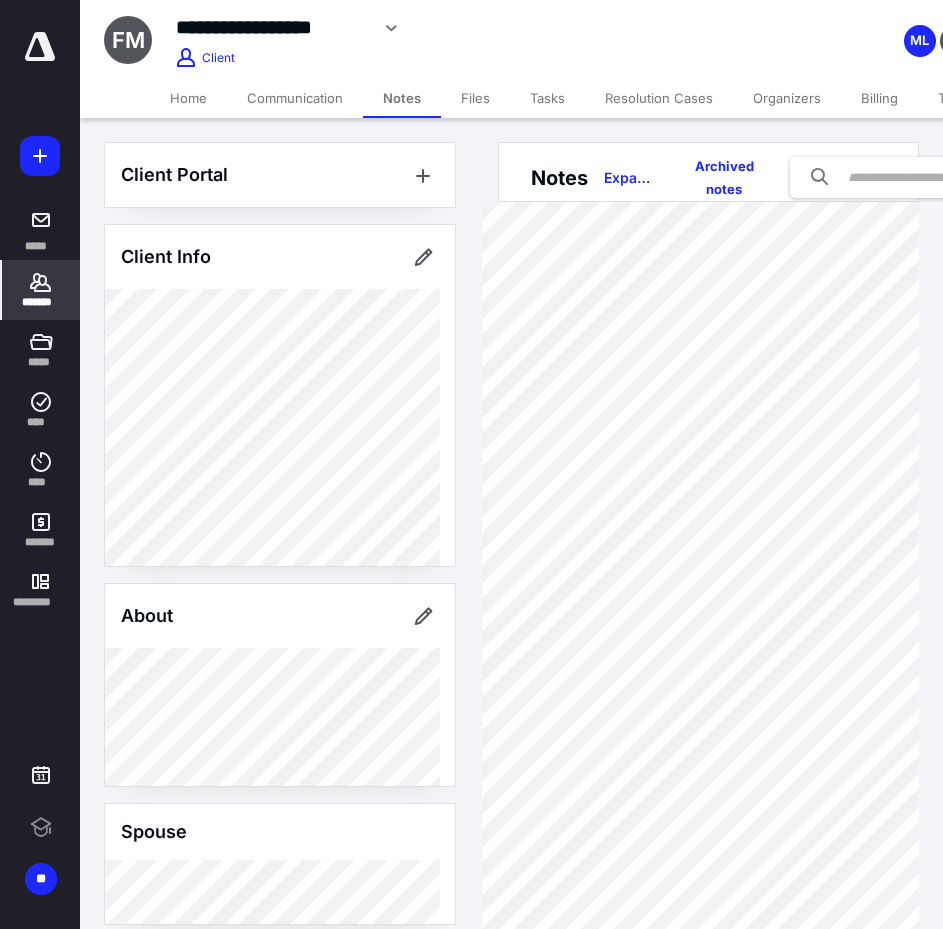 scroll, scrollTop: 0, scrollLeft: 0, axis: both 